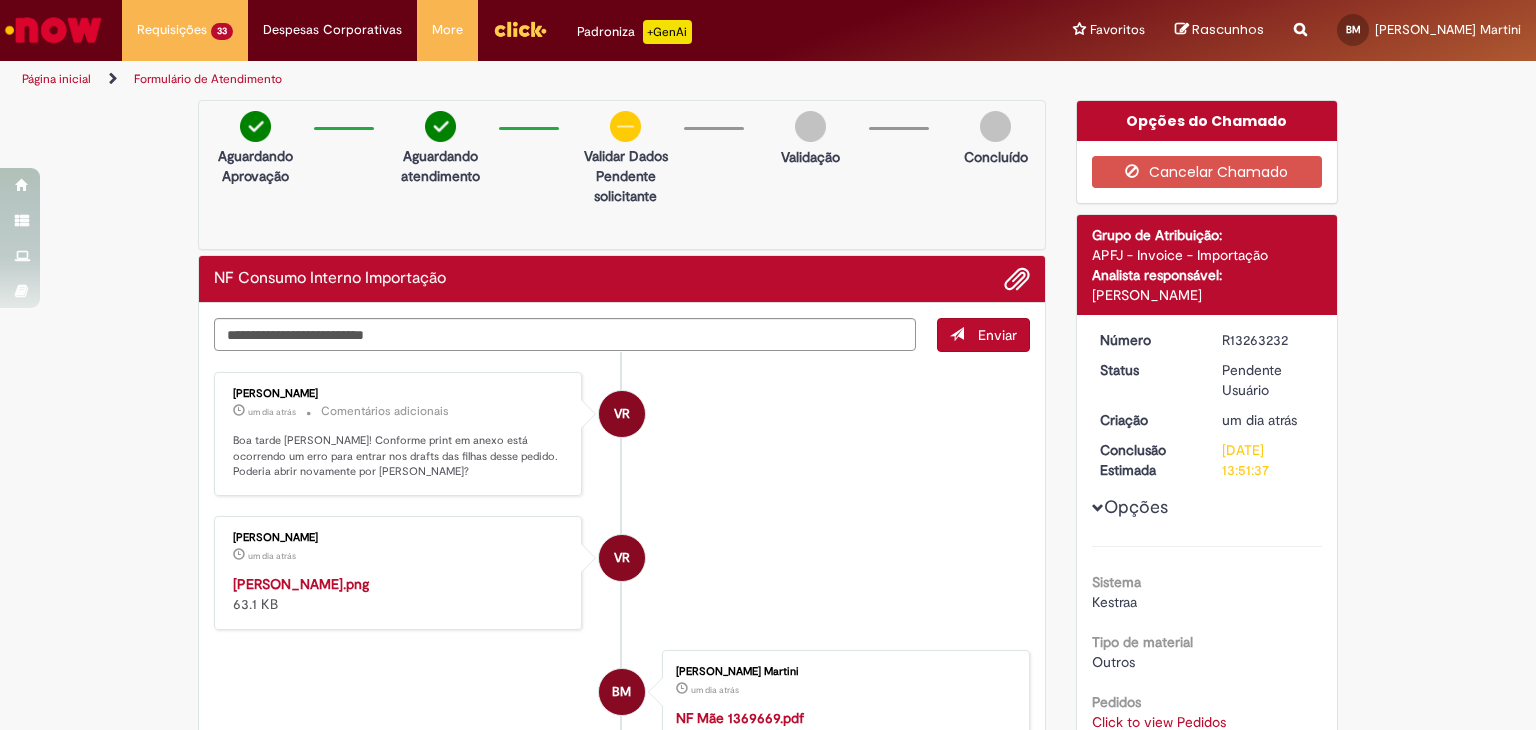 scroll, scrollTop: 0, scrollLeft: 0, axis: both 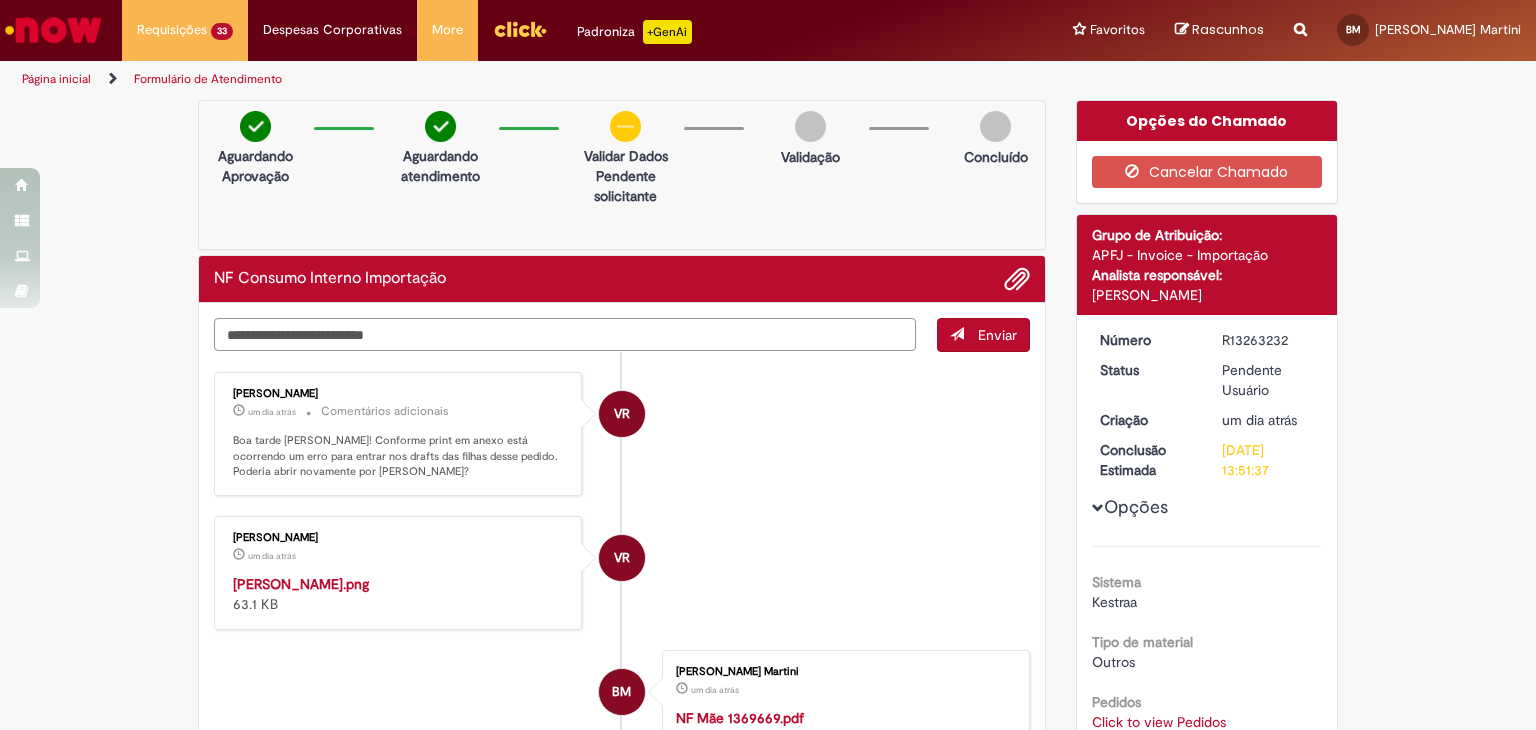 click at bounding box center (565, 335) 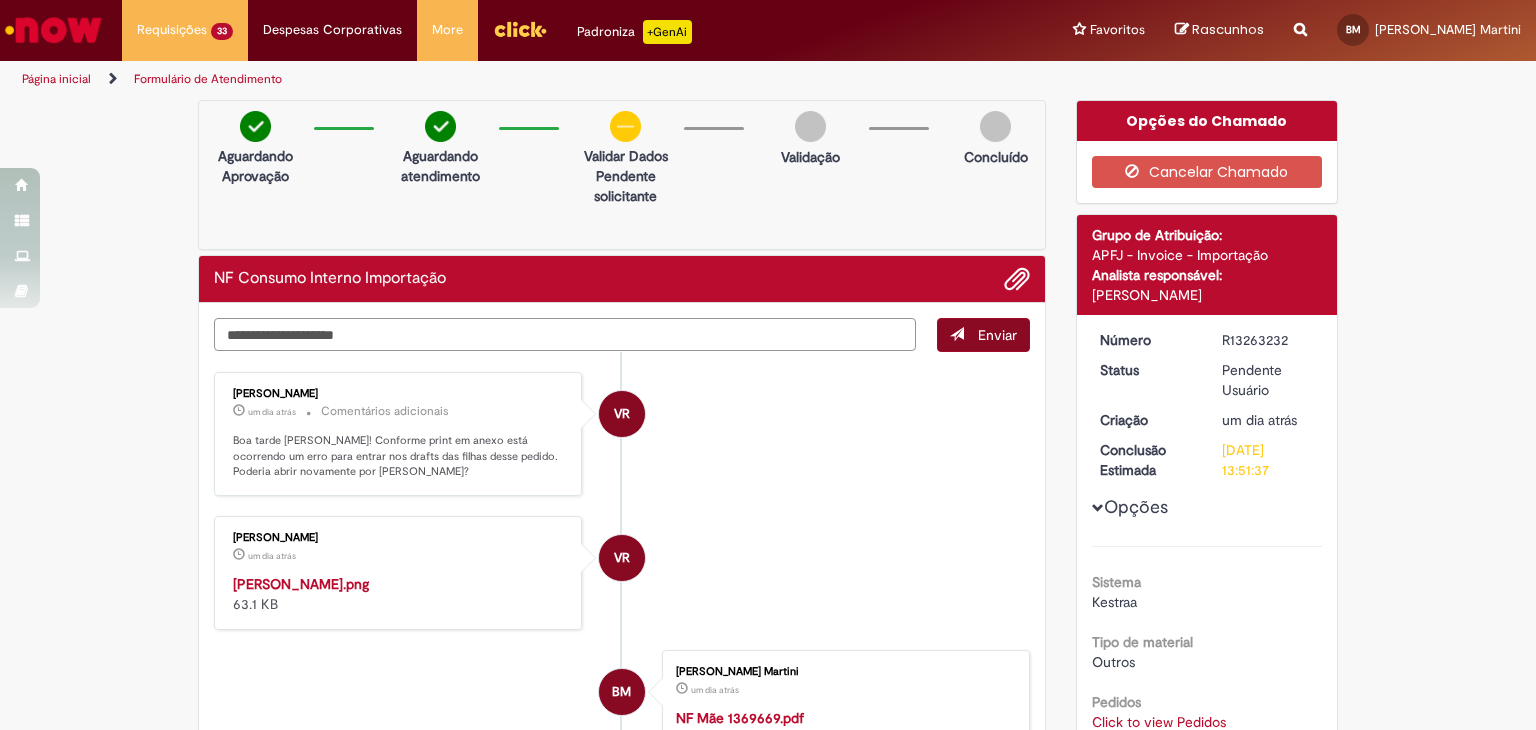 type on "**********" 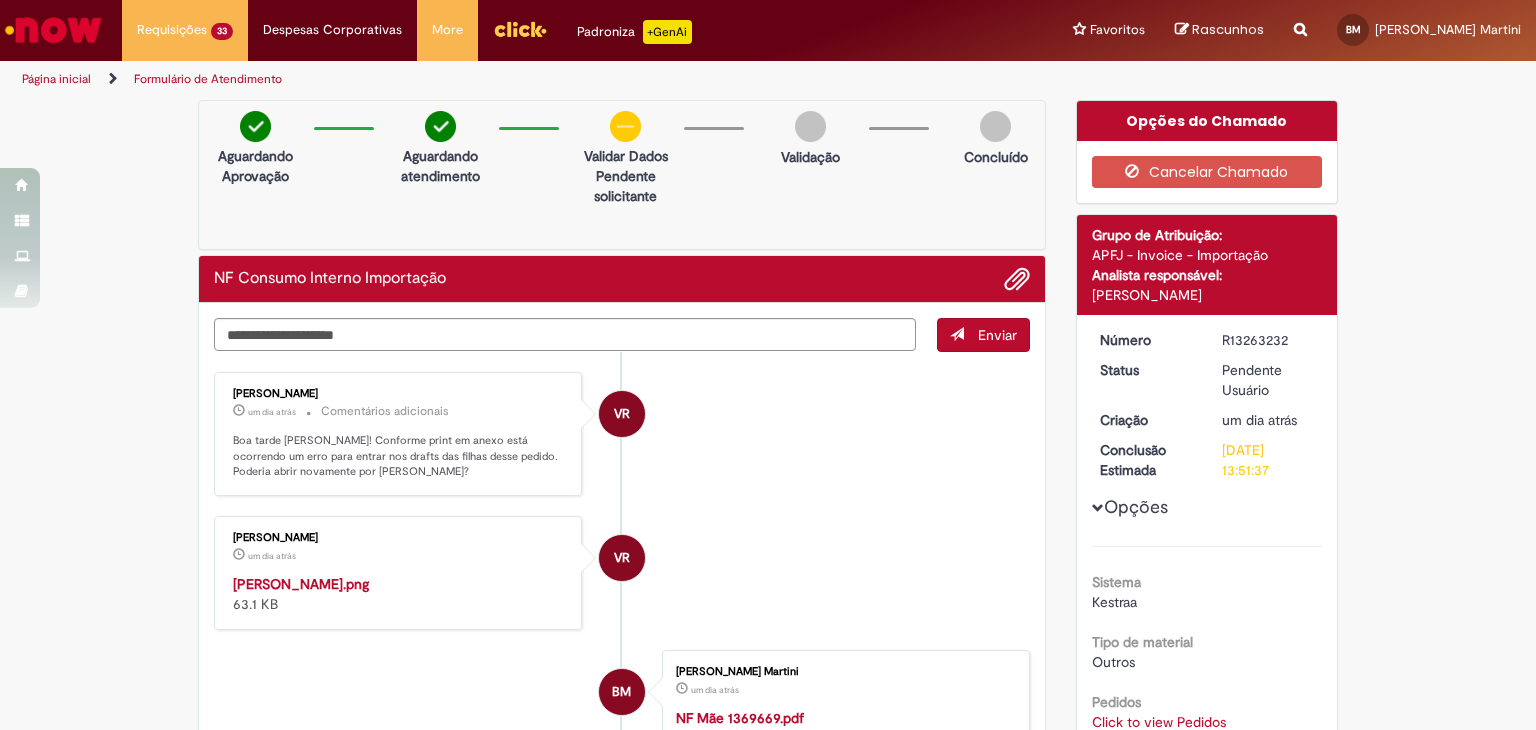 click on "Enviar" at bounding box center [997, 335] 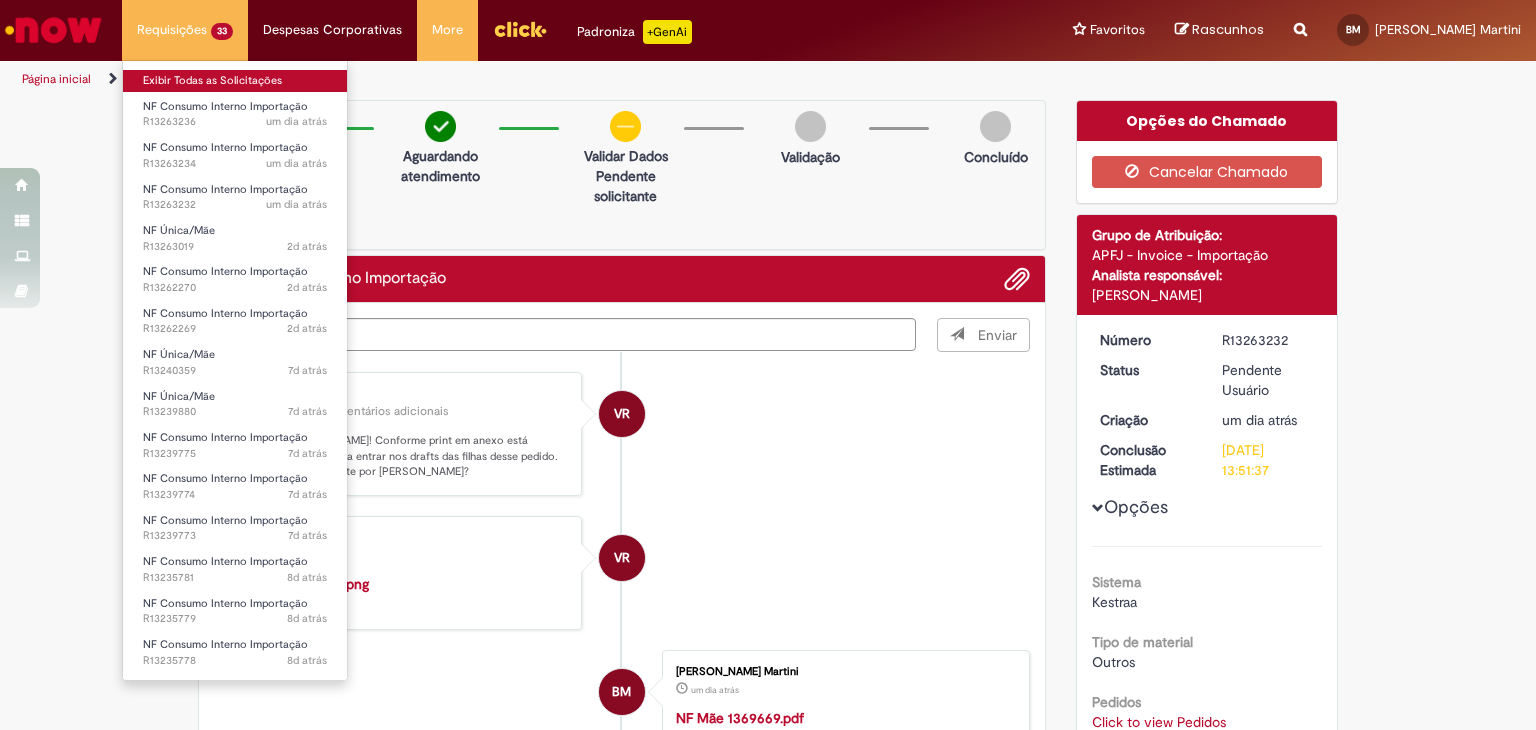 click on "Exibir Todas as Solicitações" at bounding box center (235, 81) 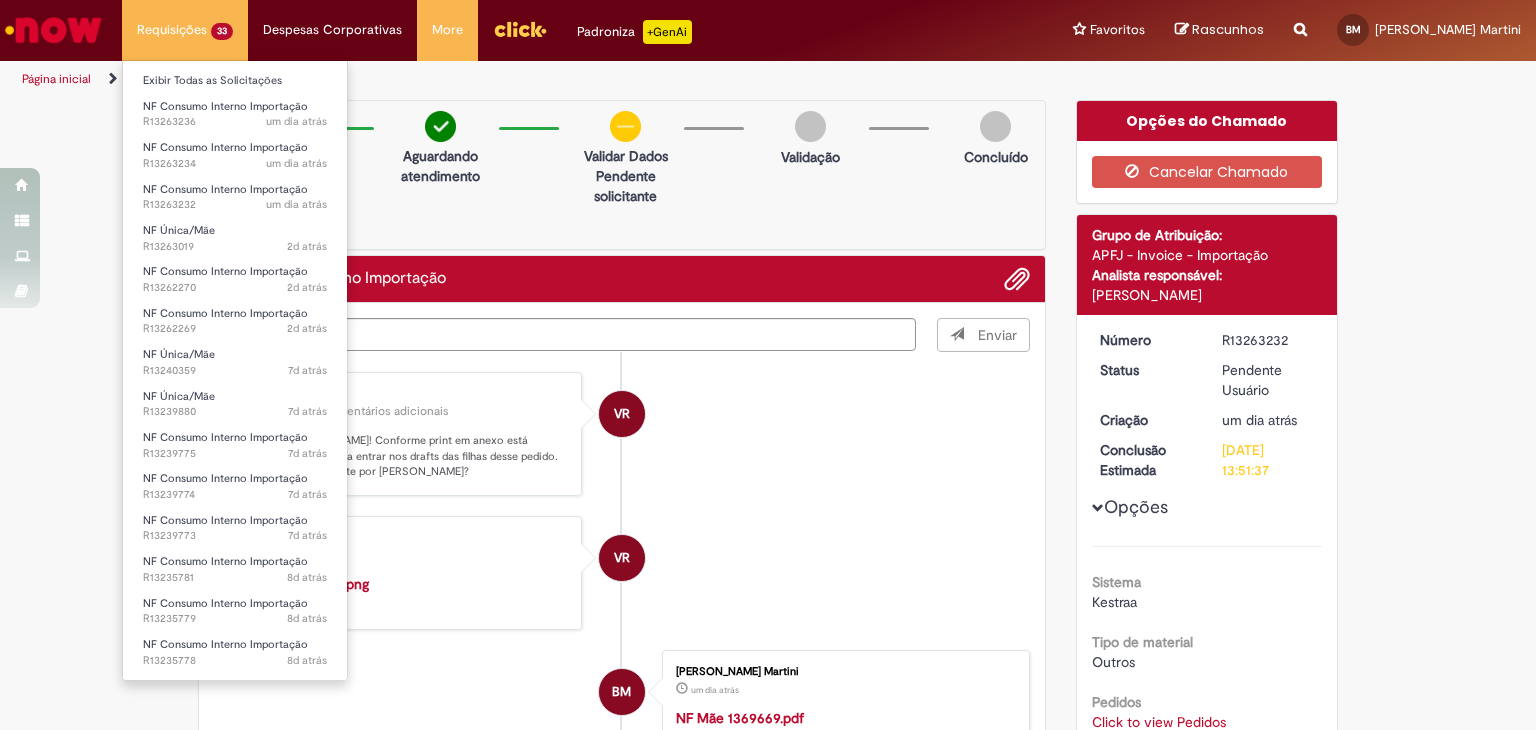 type 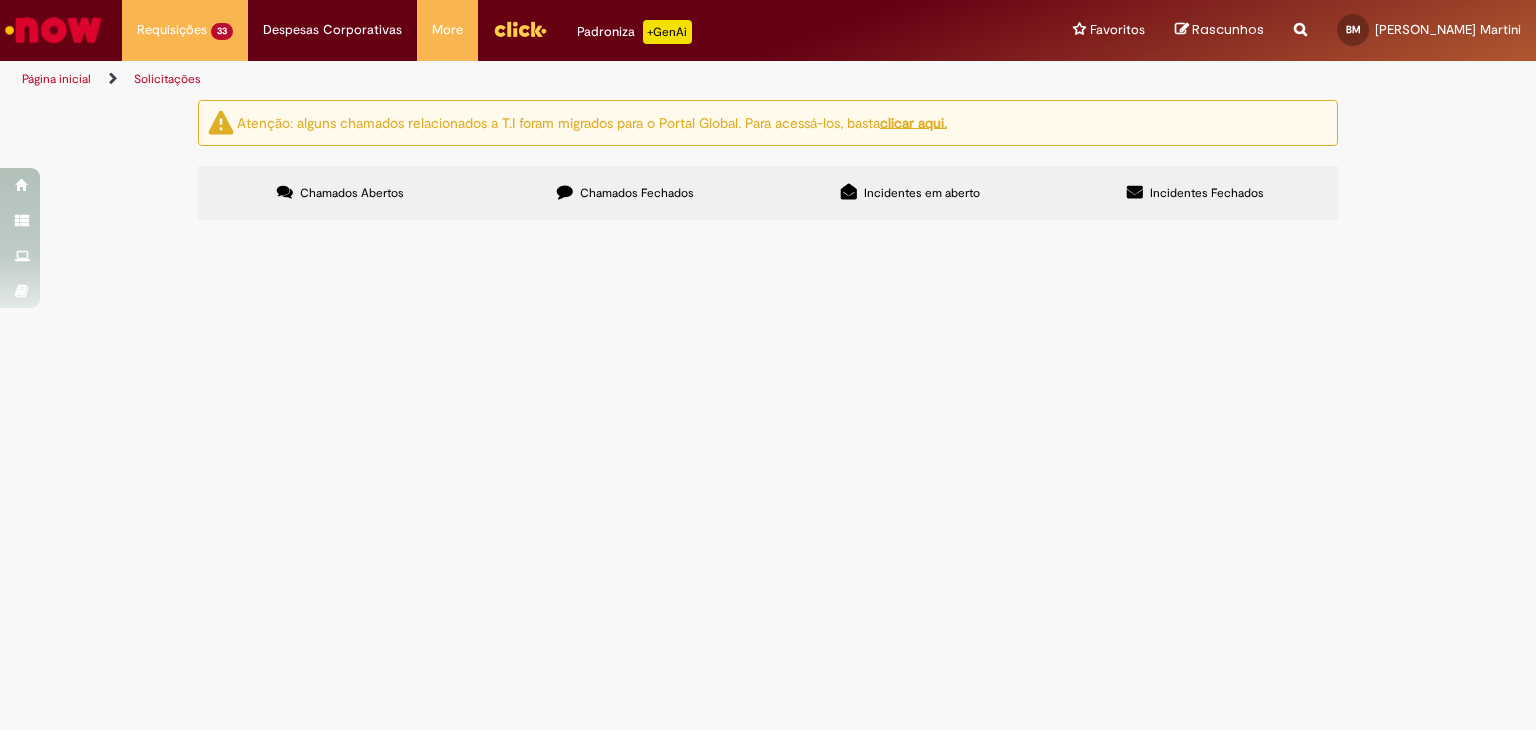 click on "PO - 4501074964
PLACA DO CAMINHÃO: GDS3G69 / SEMI-REBOQUE: GDY8I77" at bounding box center [0, 0] 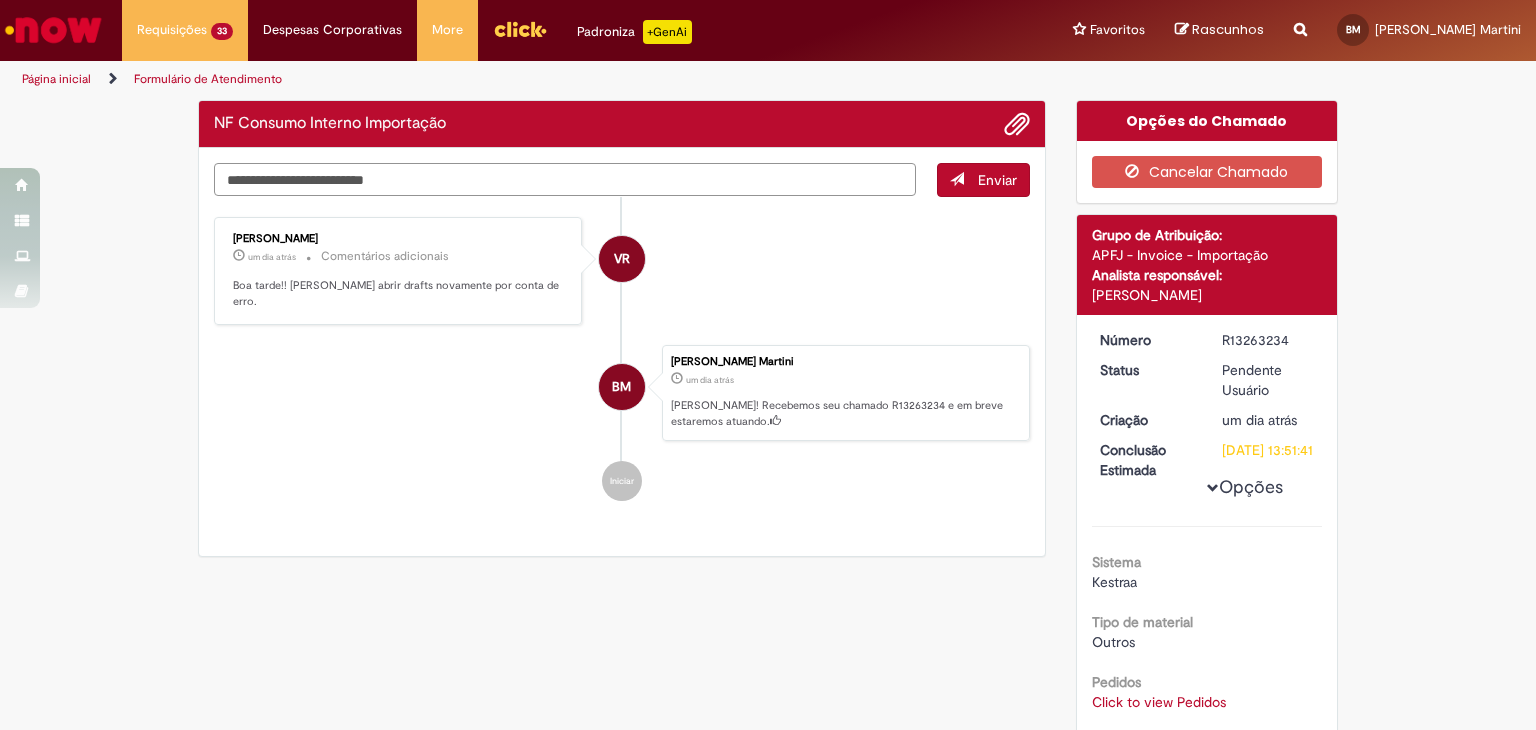 click on "Verificar Código de Barras
NF Consumo Interno Importação
Enviar
VR
Valentina Risi
um dia atrás um dia atrás     Comentários adicionais
Boa tarde!! Aguardando abrir drafts novamente por conta de erro.
BM
Bianca Argentieri Martini
um dia atrás um dia atrás
Ola! Recebemos seu chamado R13263234 e em breve estaremos atuando." at bounding box center (622, 333) 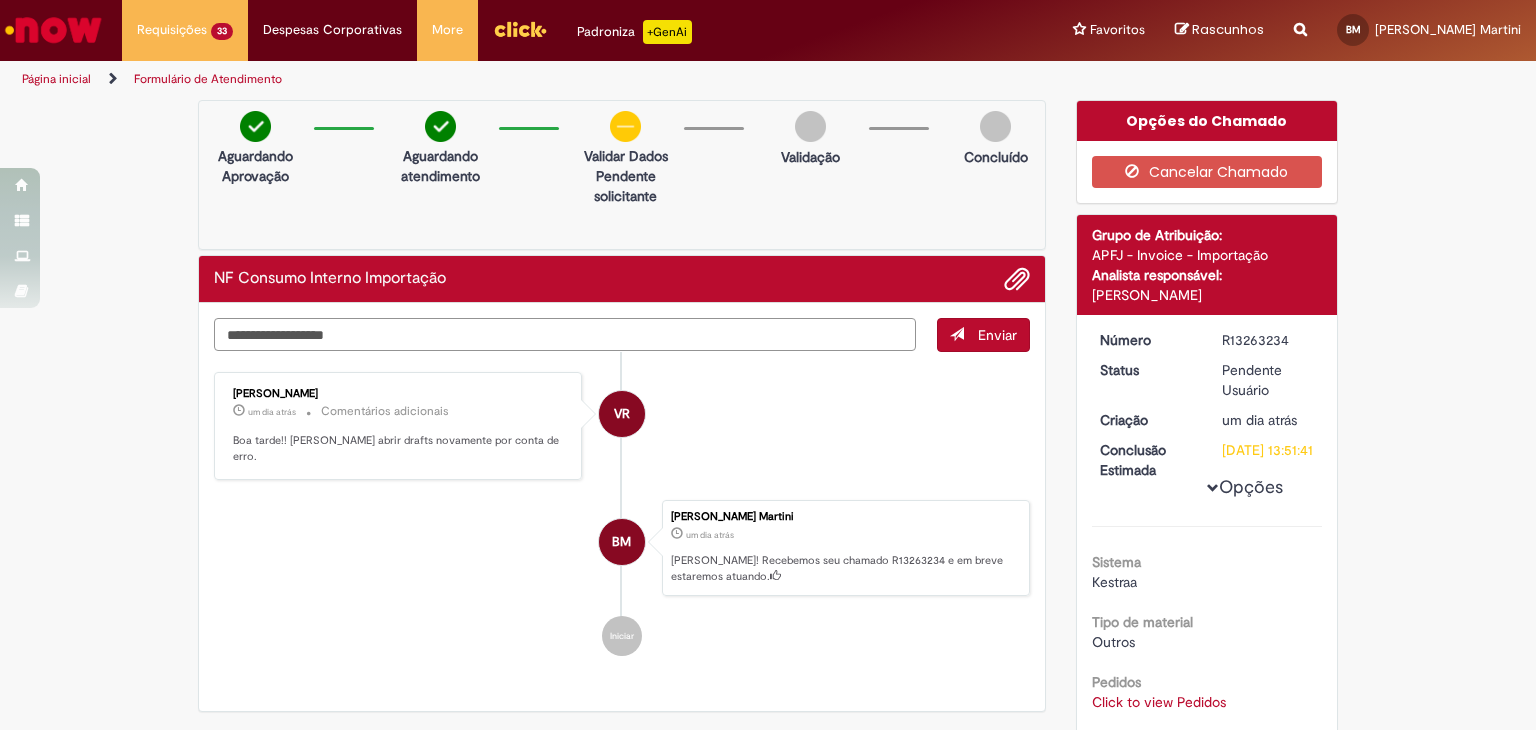 click on "**********" at bounding box center (565, 335) 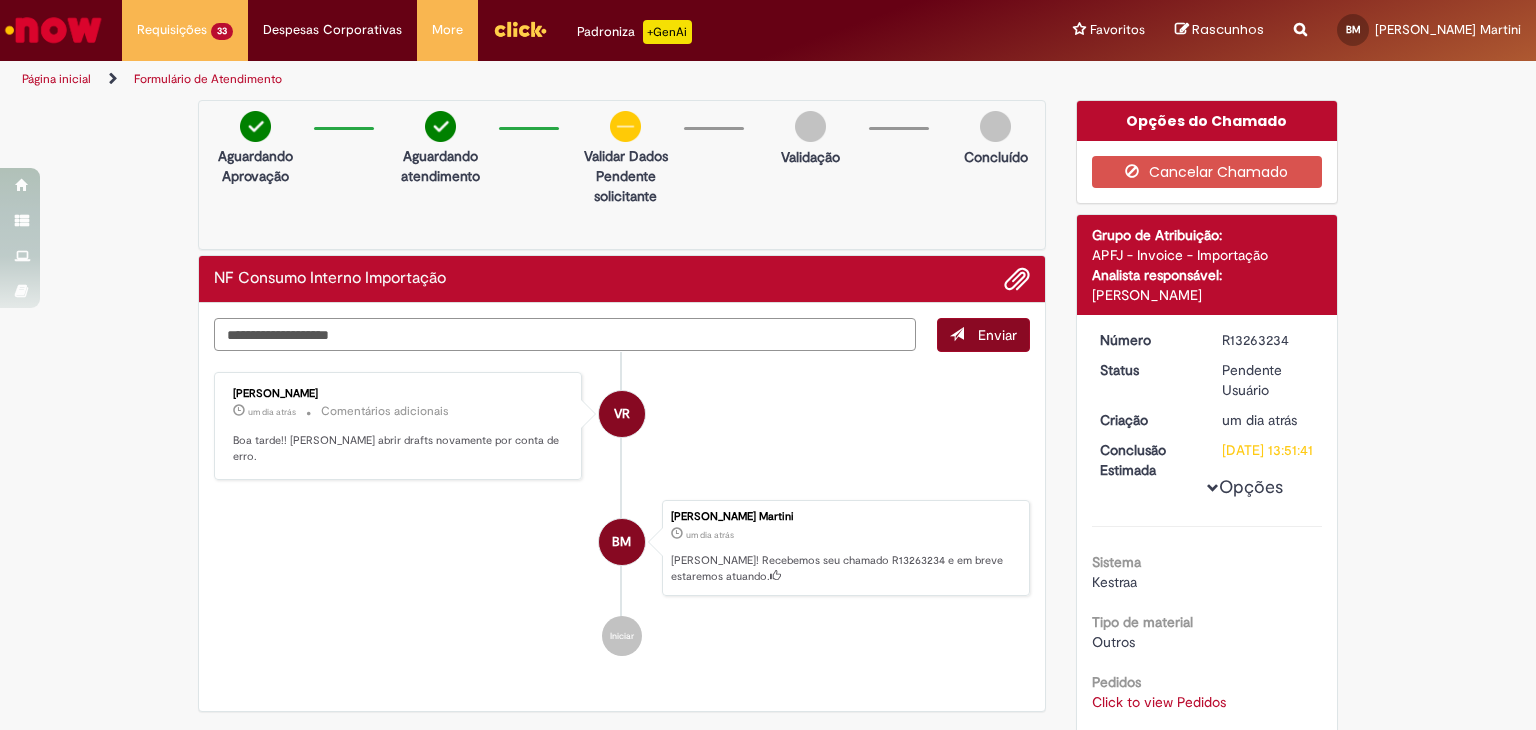 type on "**********" 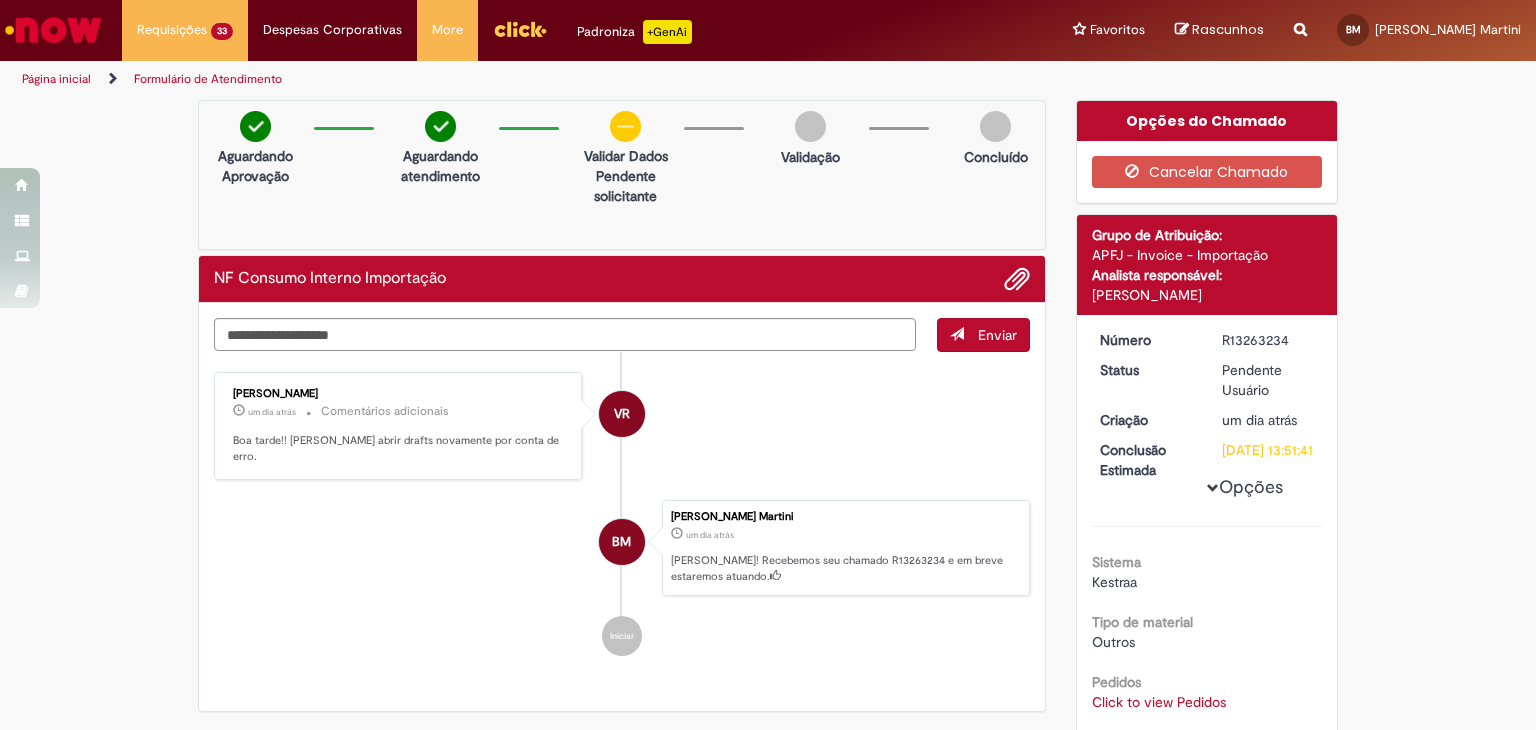 click on "Enviar" at bounding box center [997, 335] 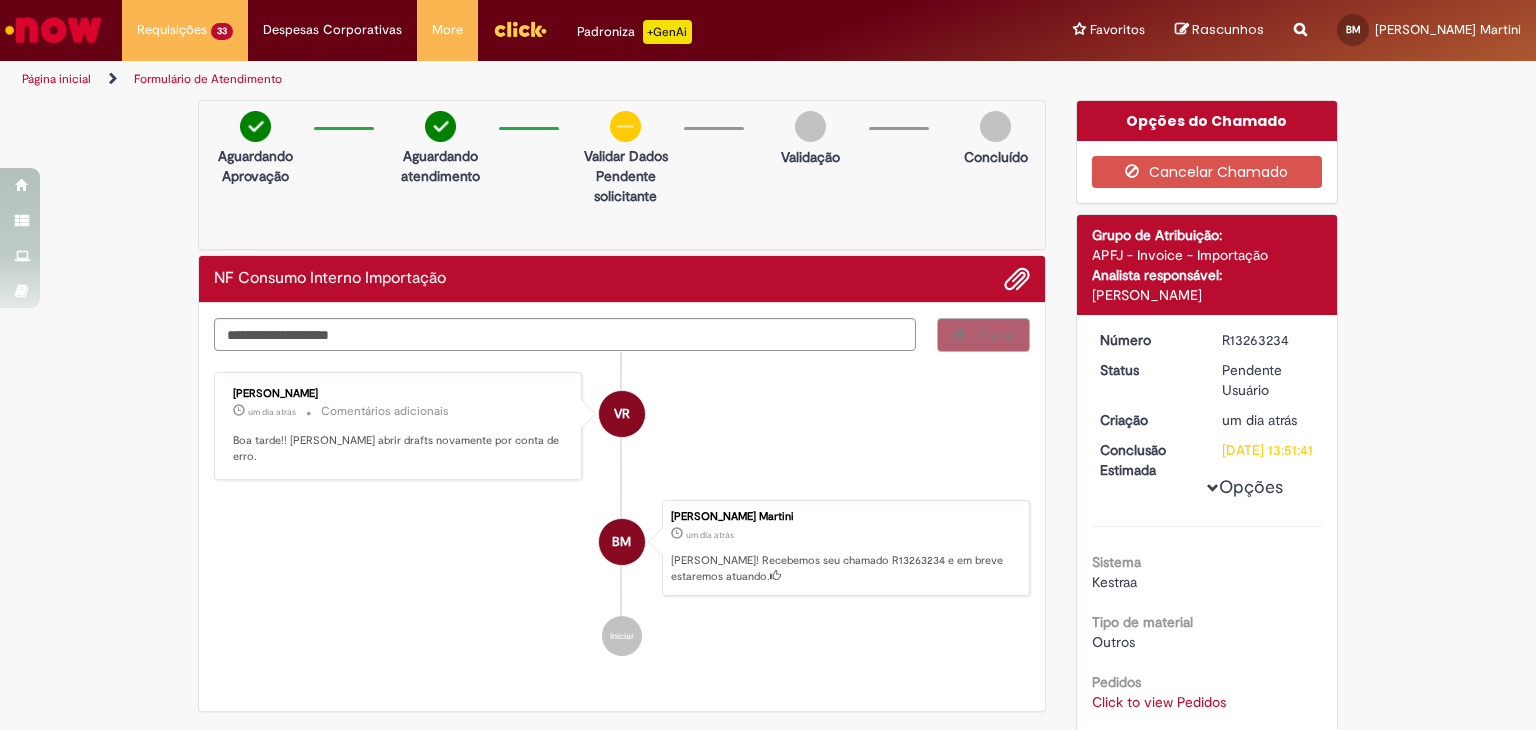 type 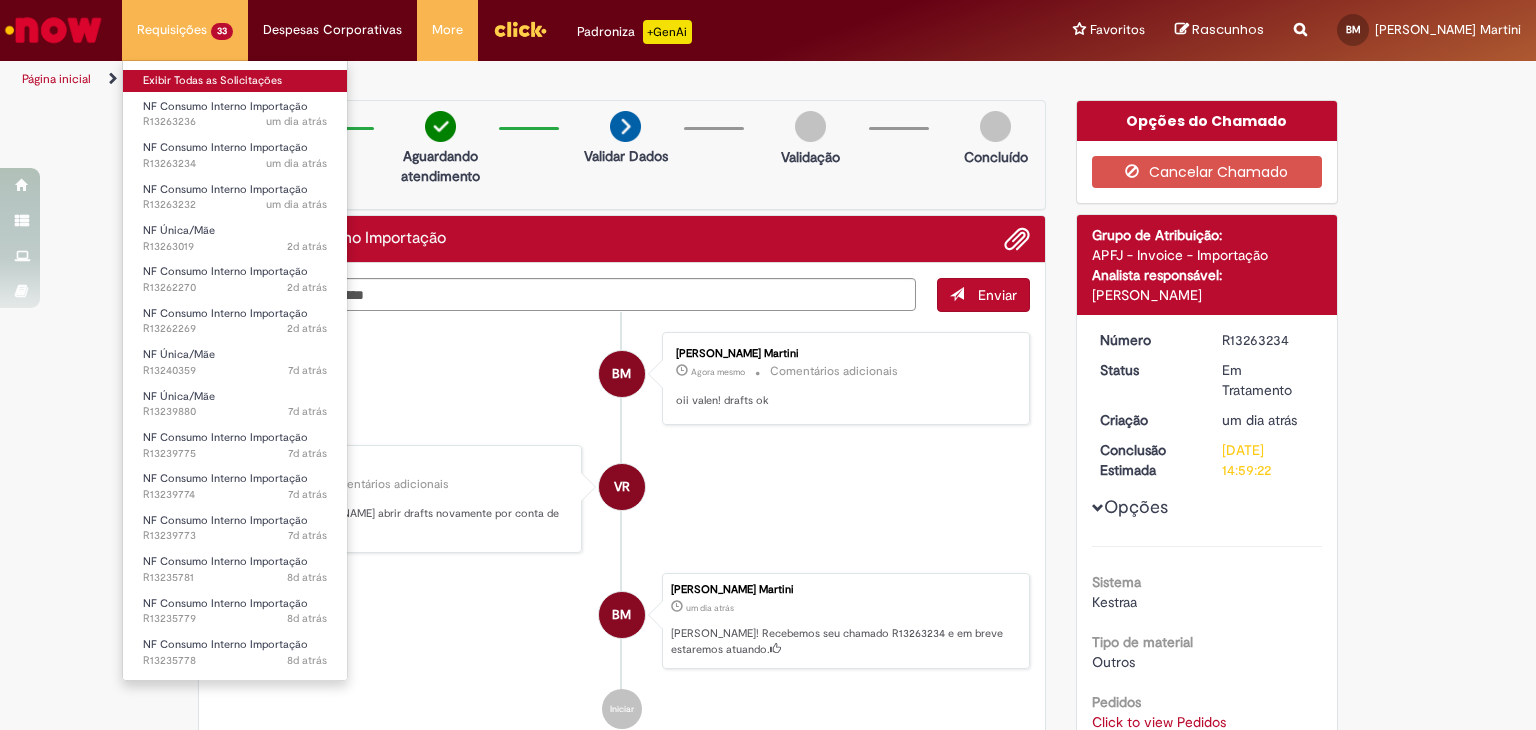 click on "Exibir Todas as Solicitações" at bounding box center (235, 81) 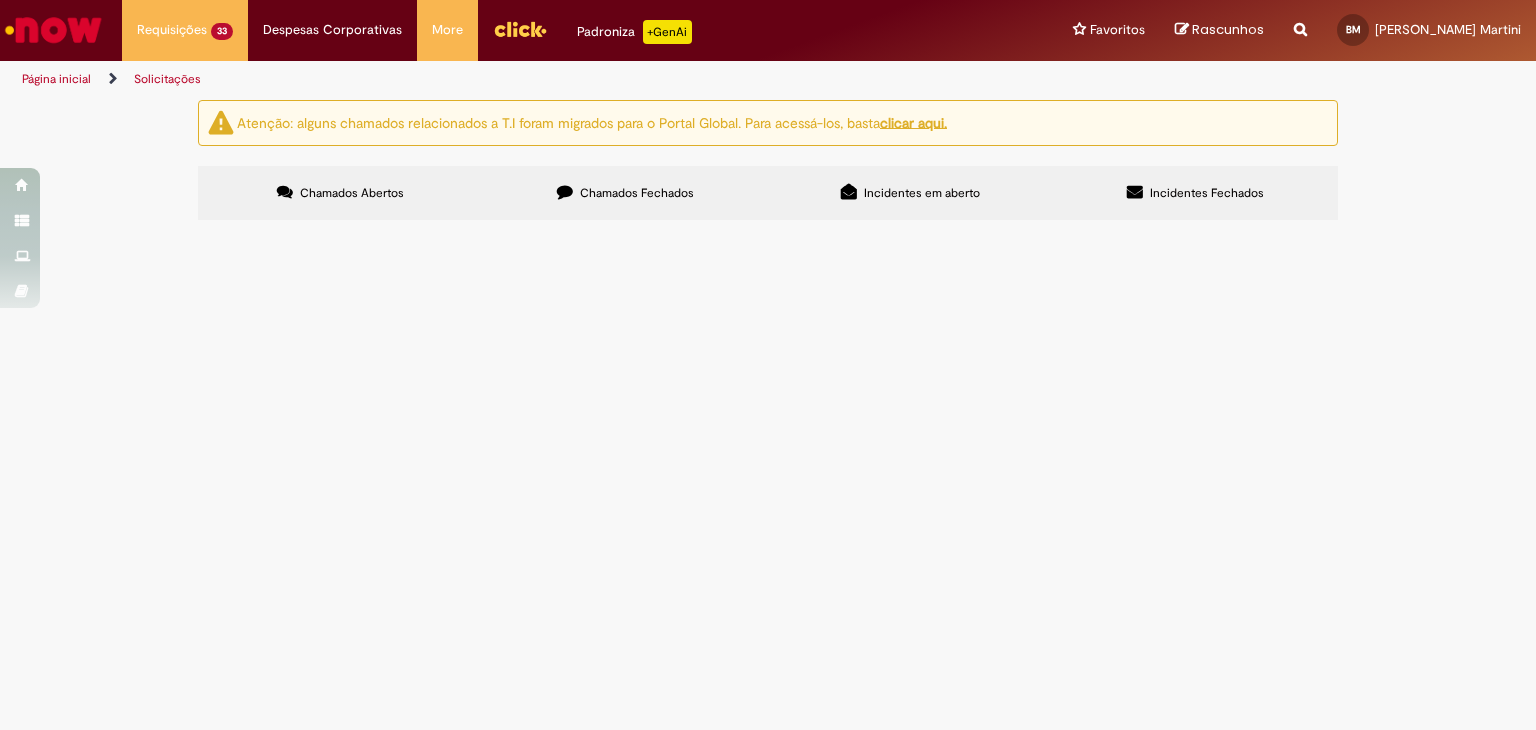 click on "PO - 4501074964
PLACA DO CAMINHÃO: IZO9D98 / SEMI-REBOQUE: JBP5C01" at bounding box center (0, 0) 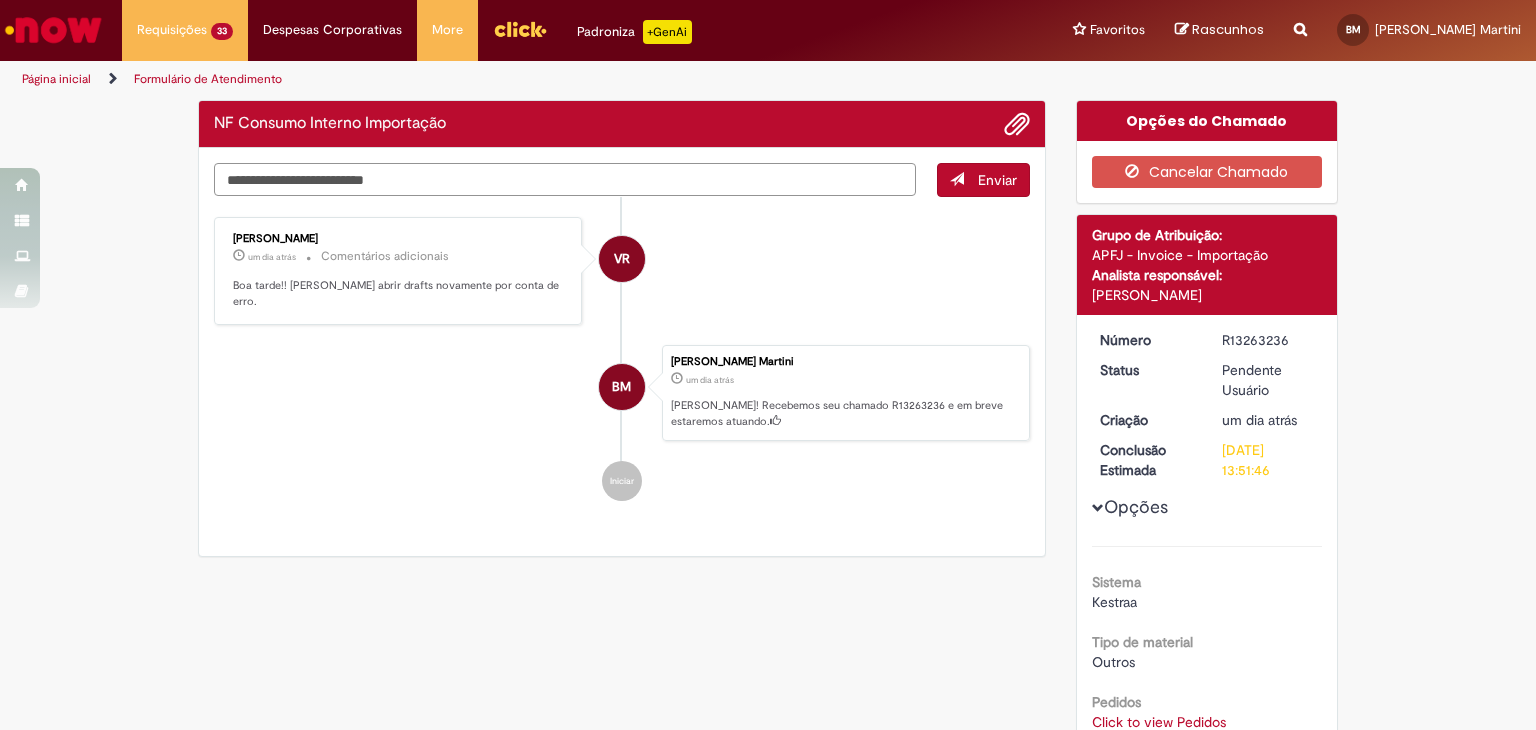 click at bounding box center [565, 180] 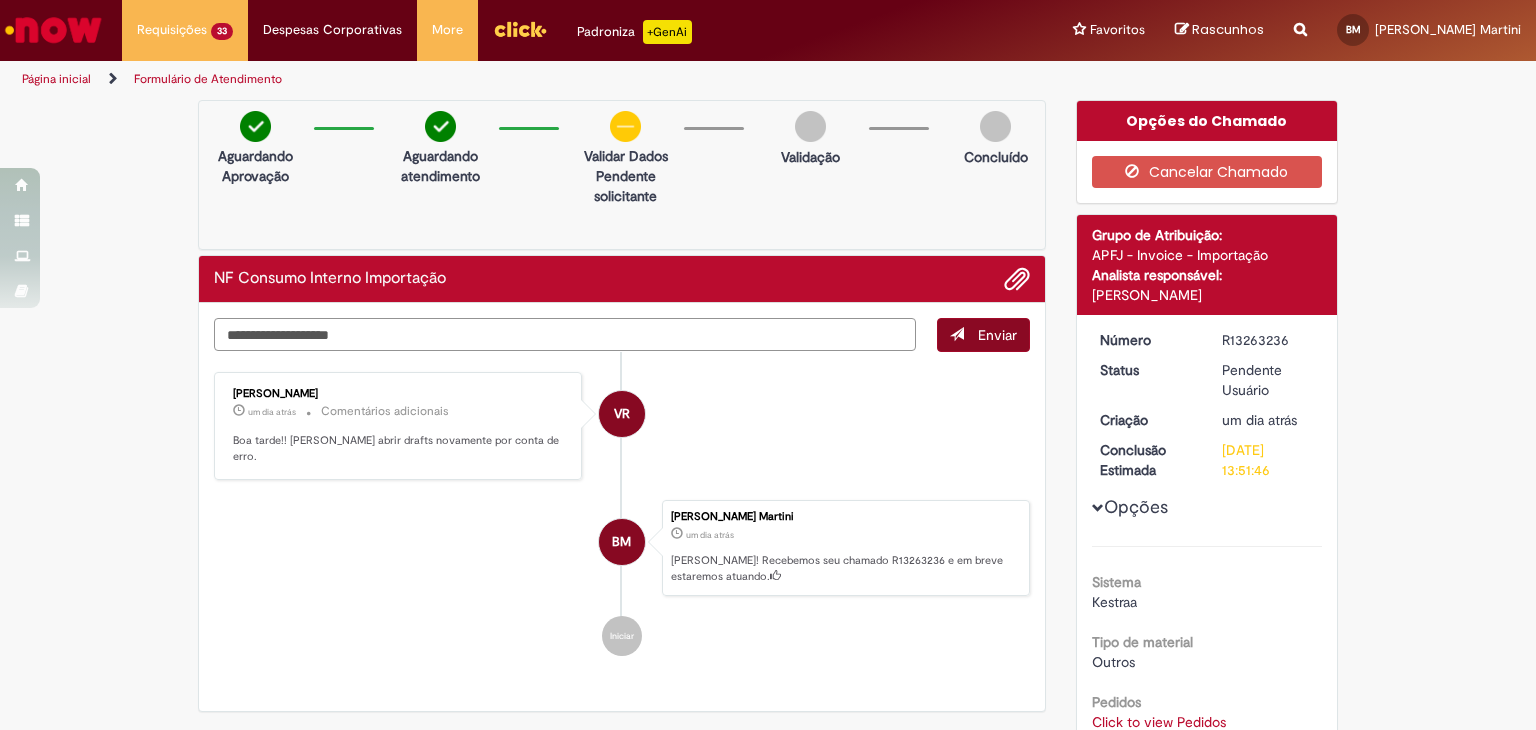 type on "**********" 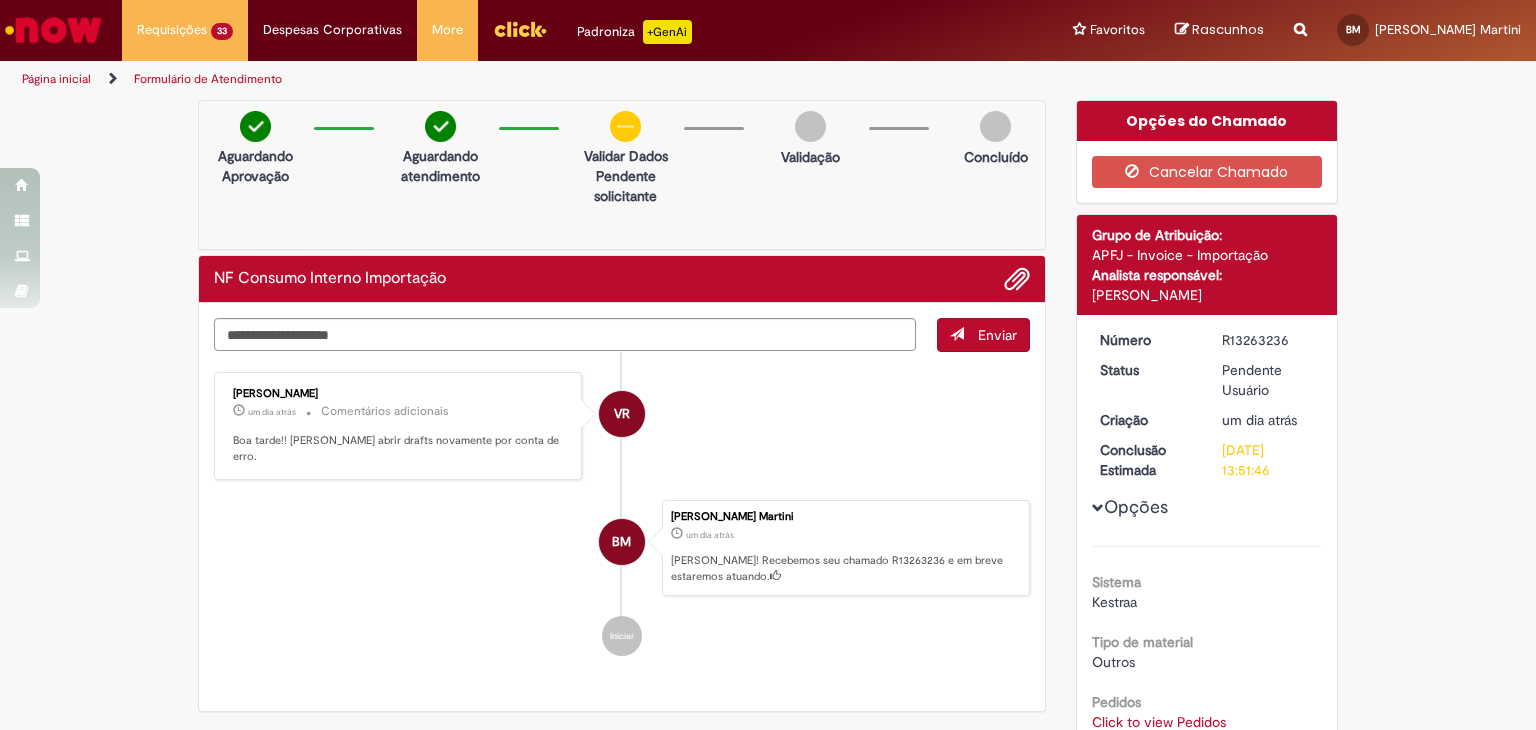 click on "Enviar" at bounding box center (997, 335) 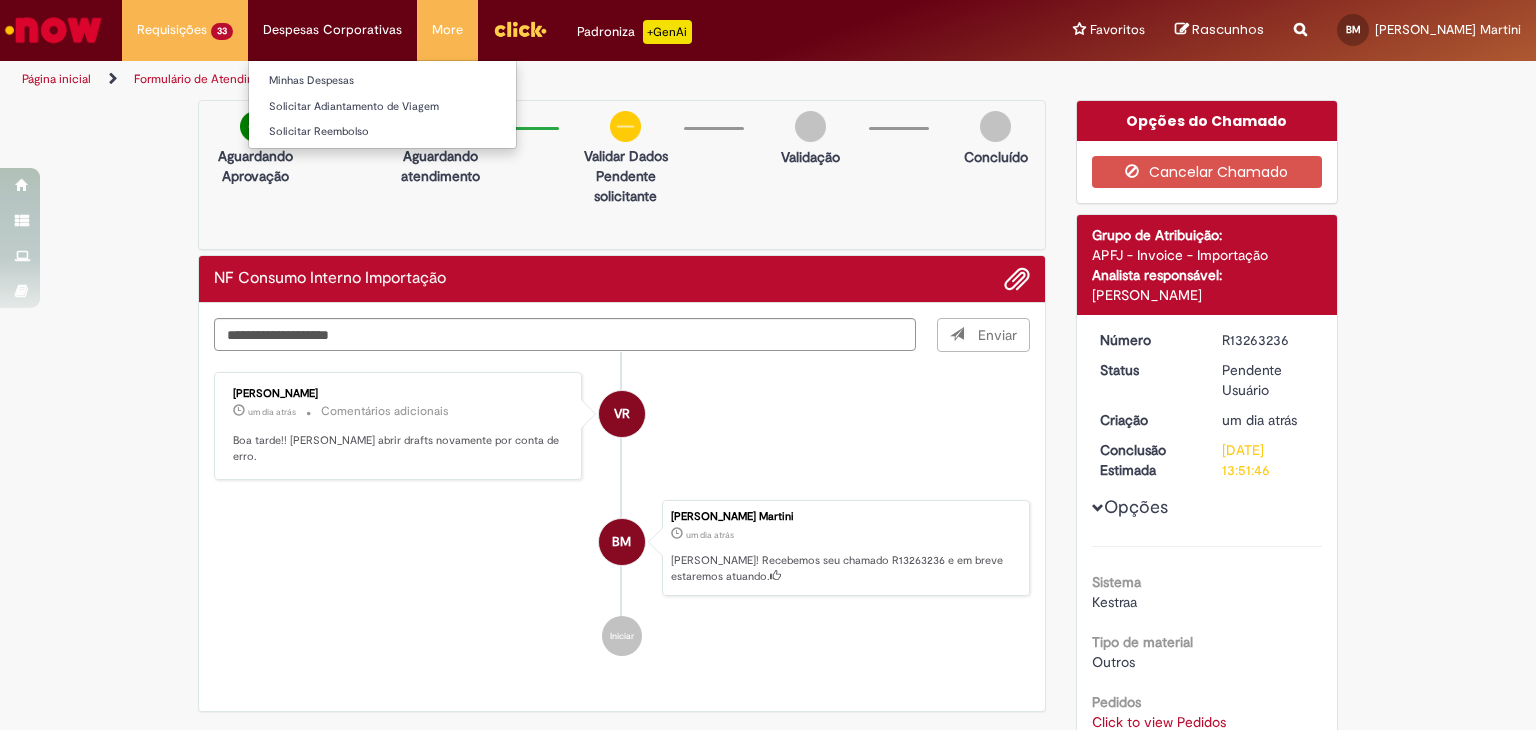 type 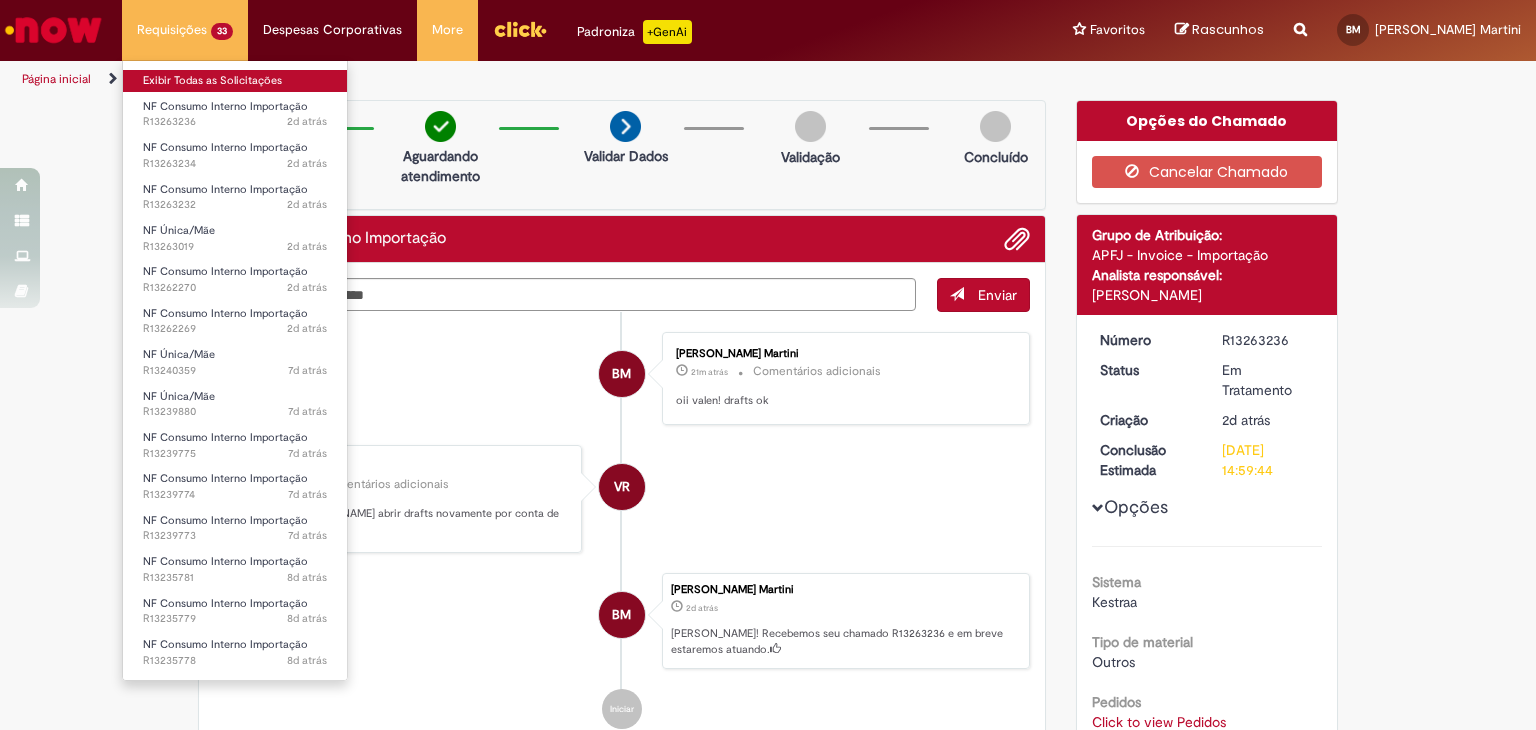 click on "Exibir Todas as Solicitações" at bounding box center [235, 81] 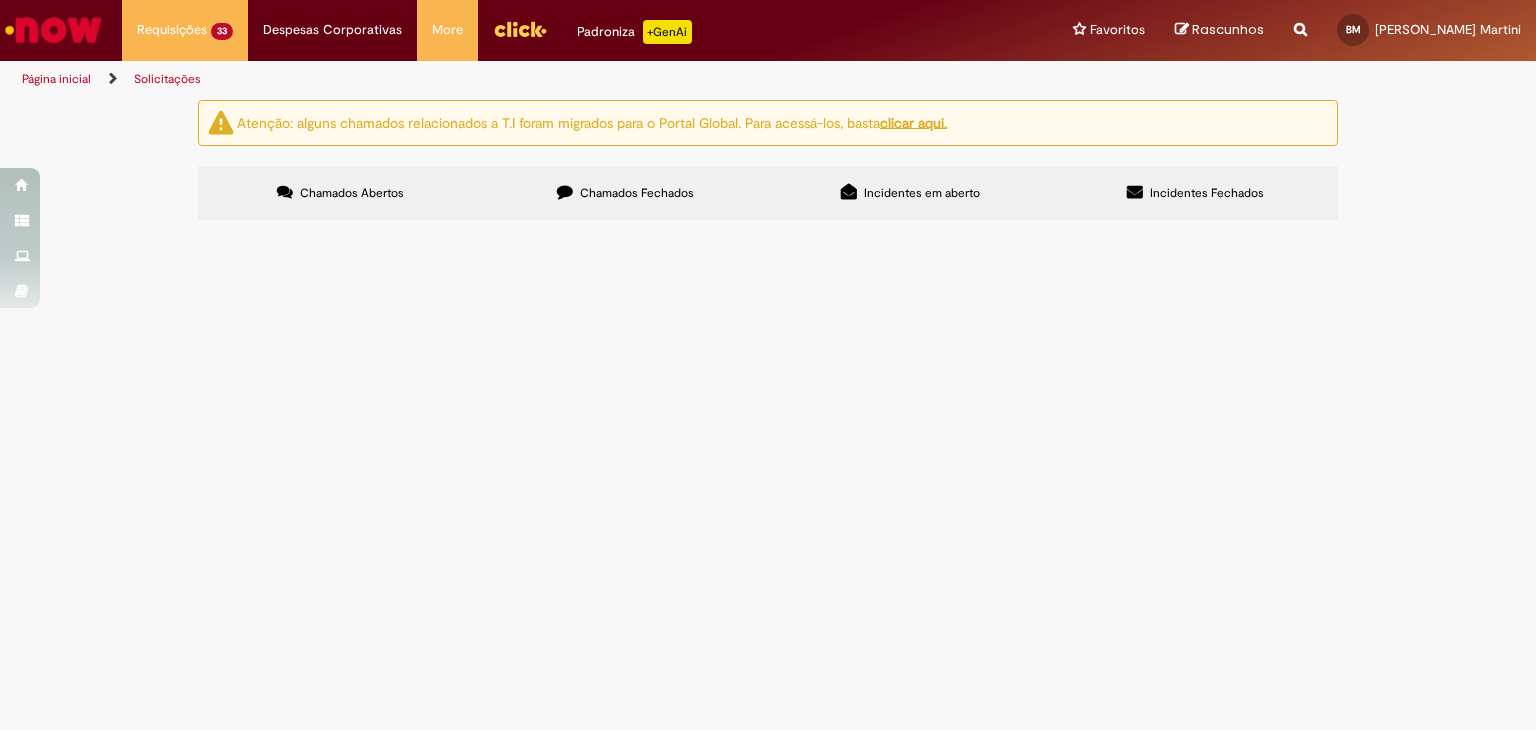 click on "PO - 4501074494" at bounding box center (0, 0) 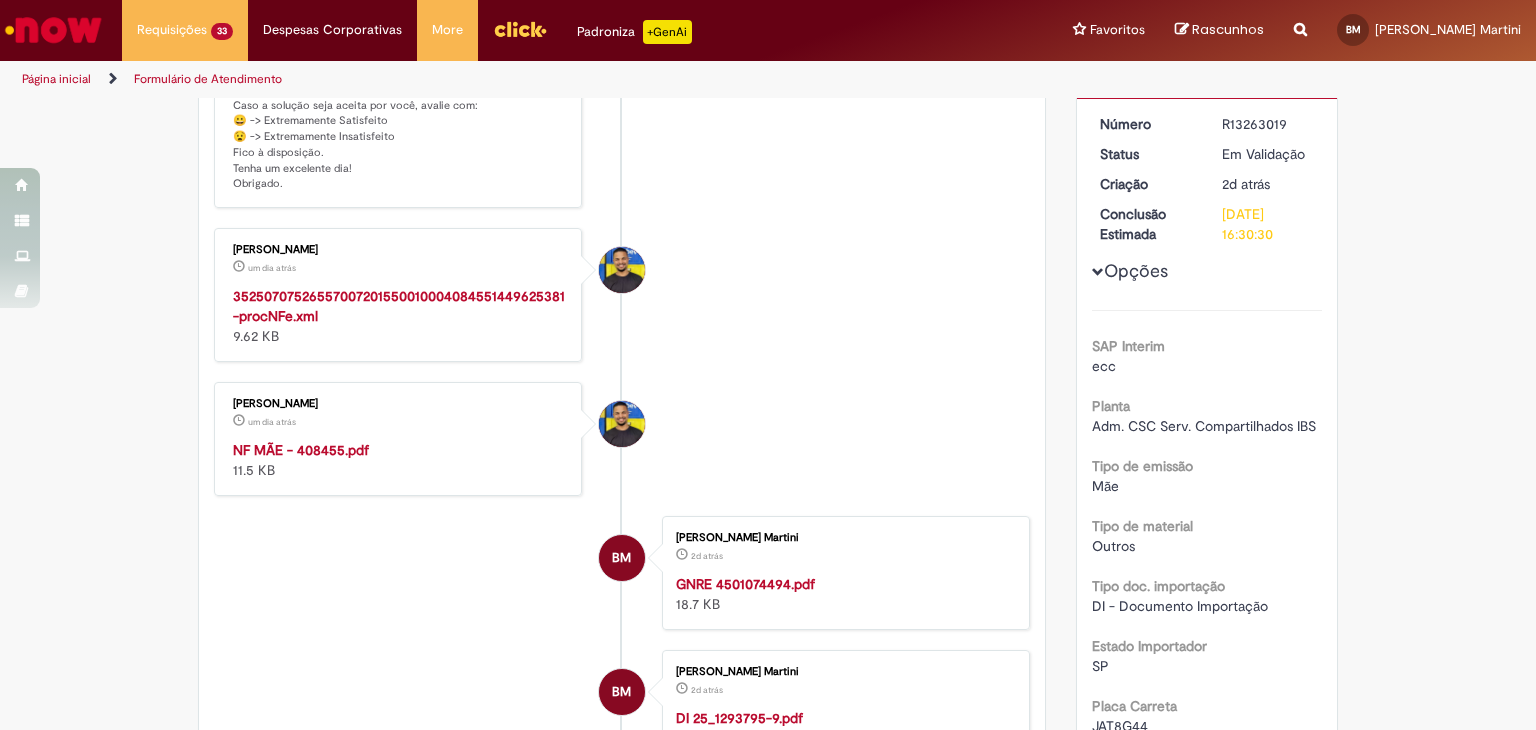 scroll, scrollTop: 372, scrollLeft: 0, axis: vertical 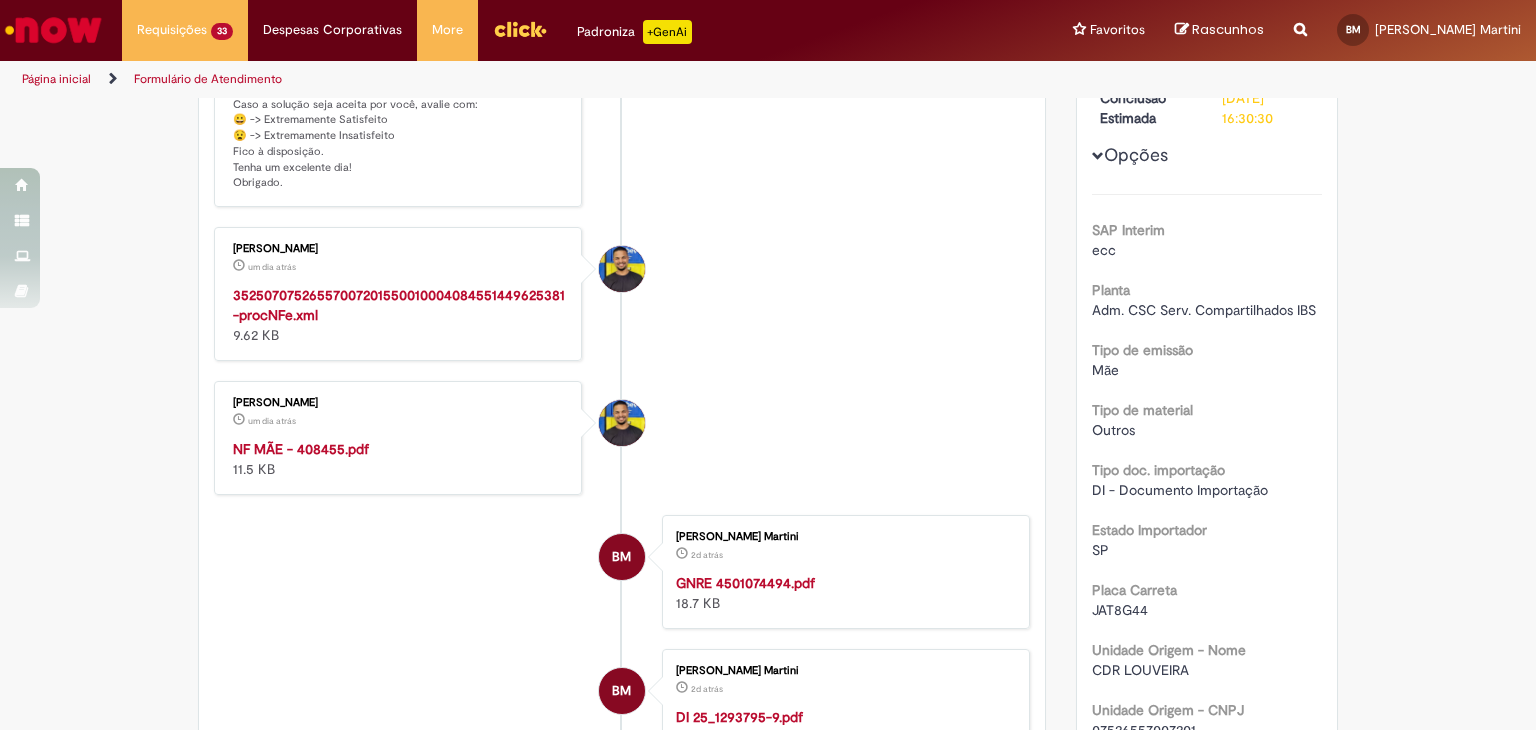 click on "NF MÃE - 408455.pdf" at bounding box center (301, 449) 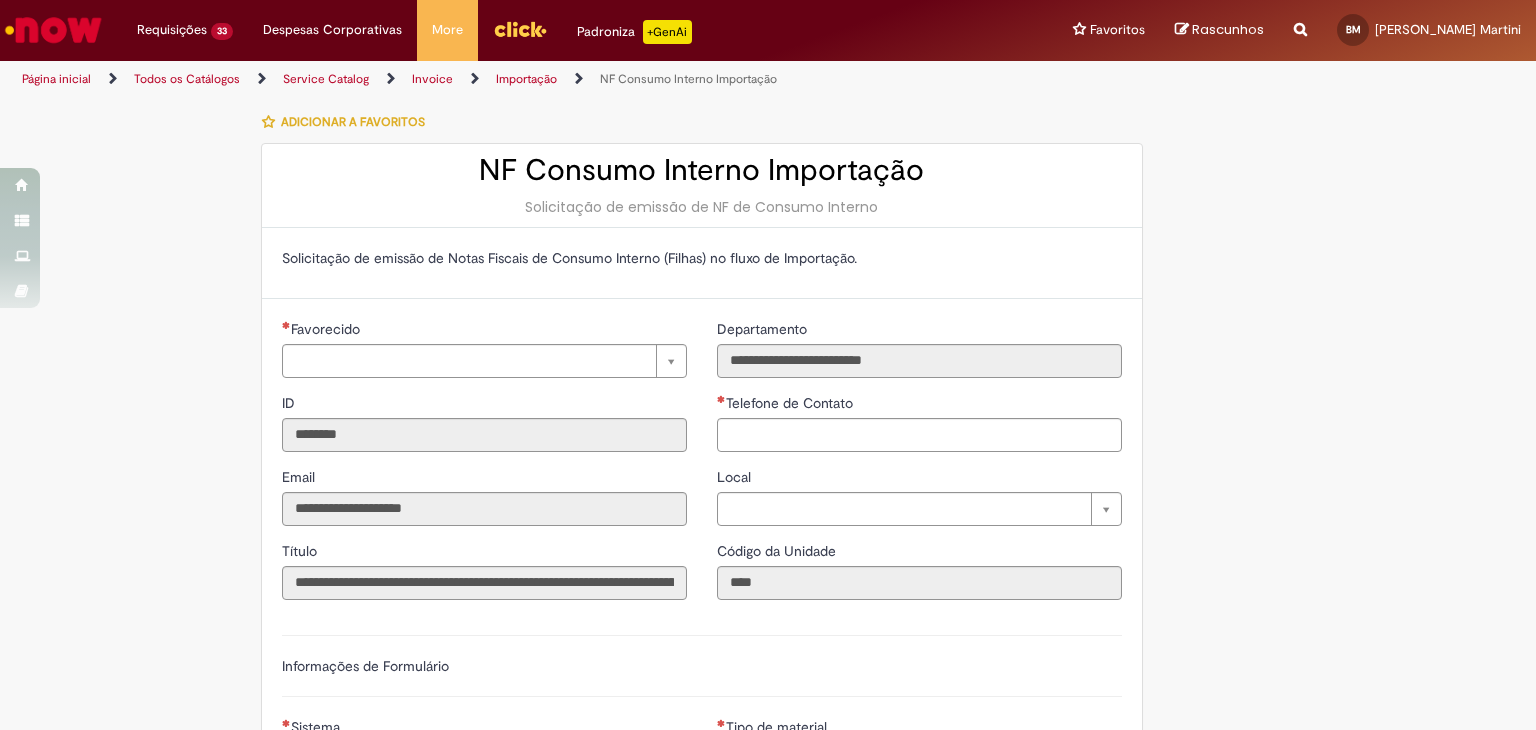type on "**********" 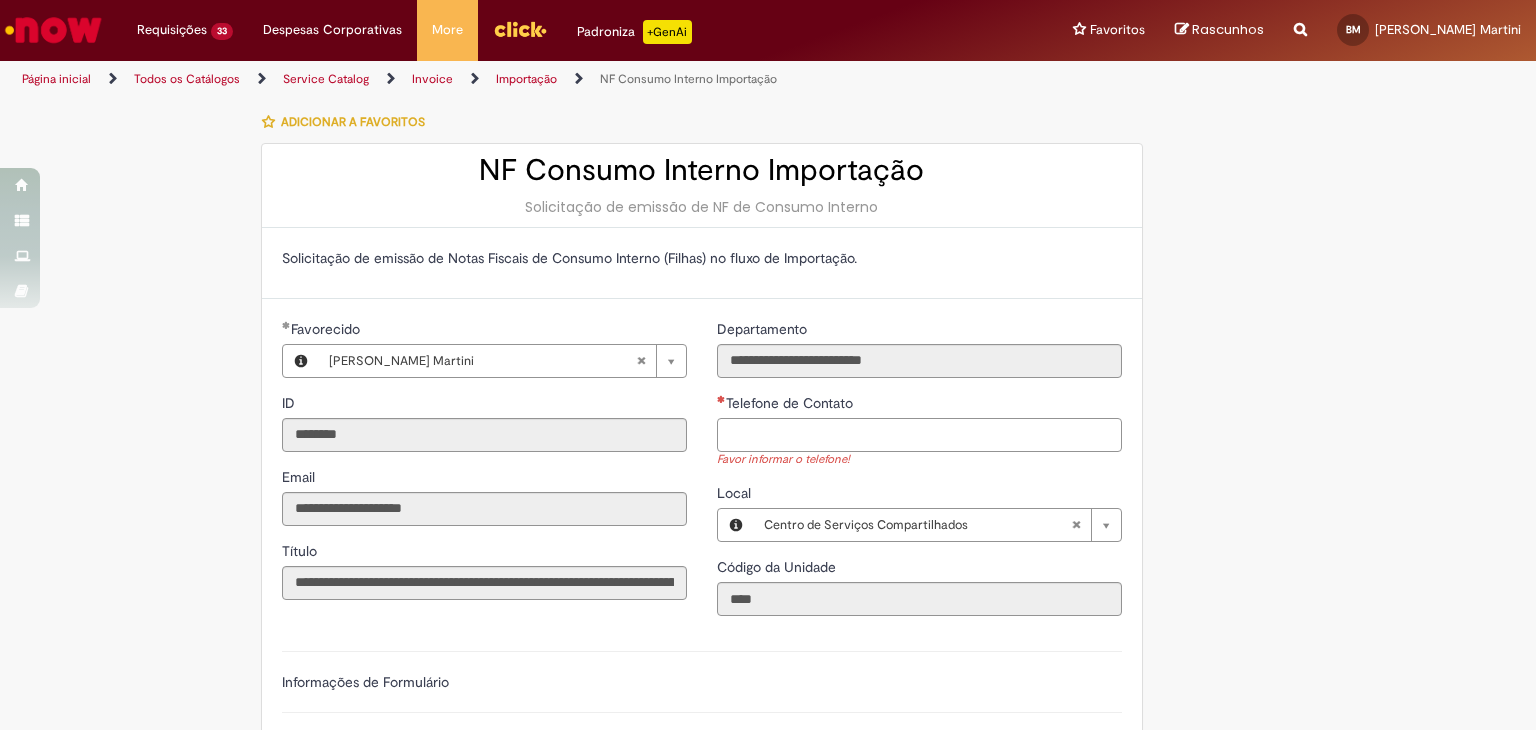 click on "Telefone de Contato" at bounding box center (919, 435) 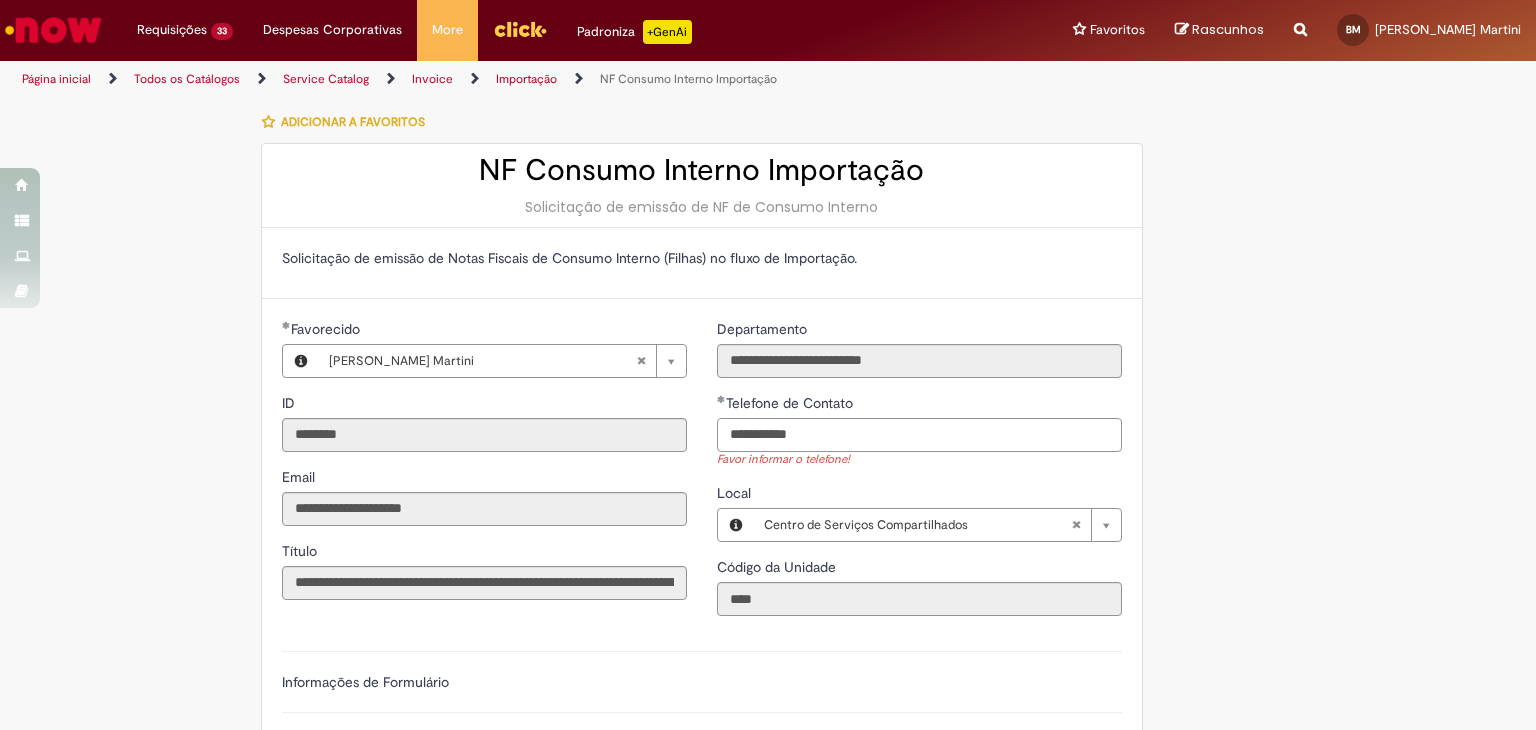 scroll, scrollTop: 424, scrollLeft: 0, axis: vertical 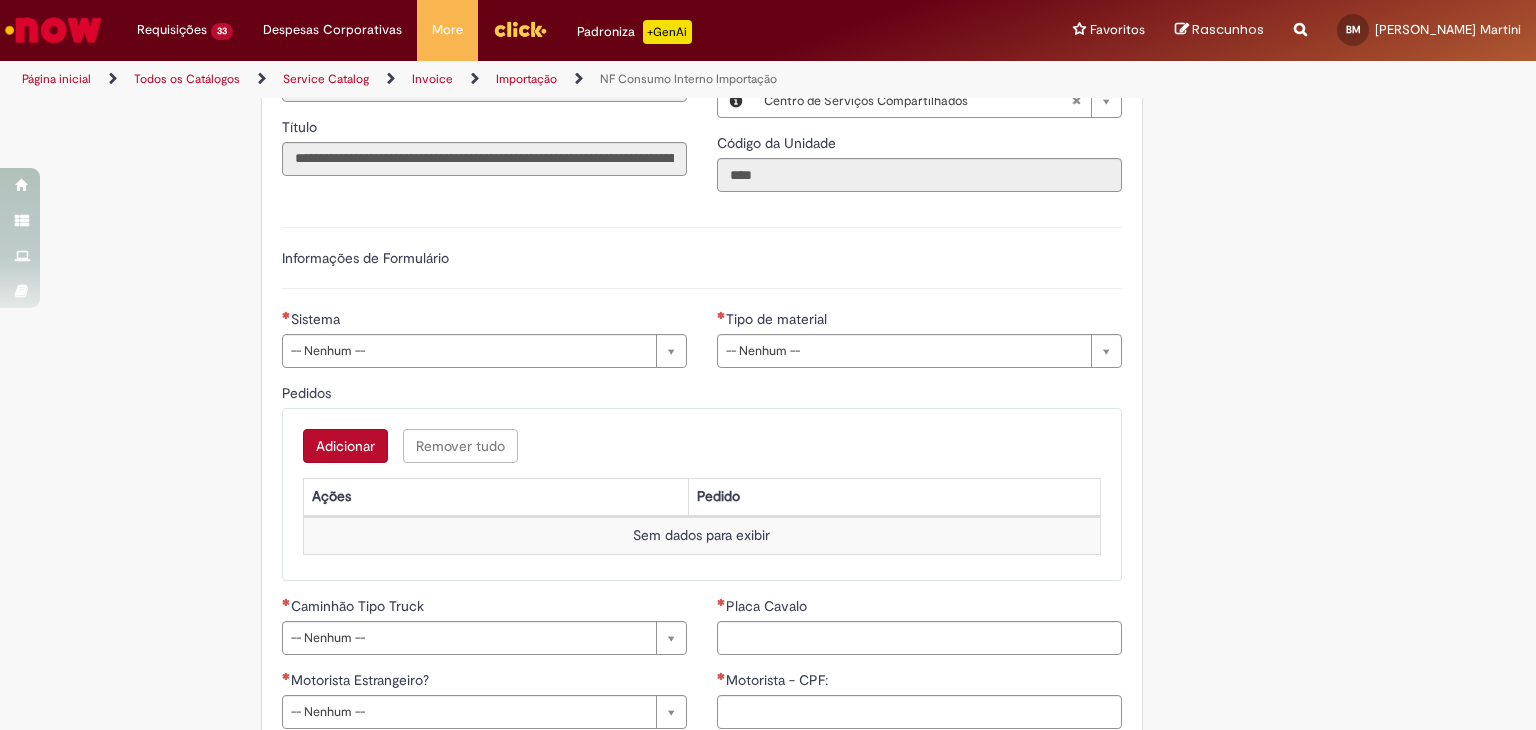 type on "**********" 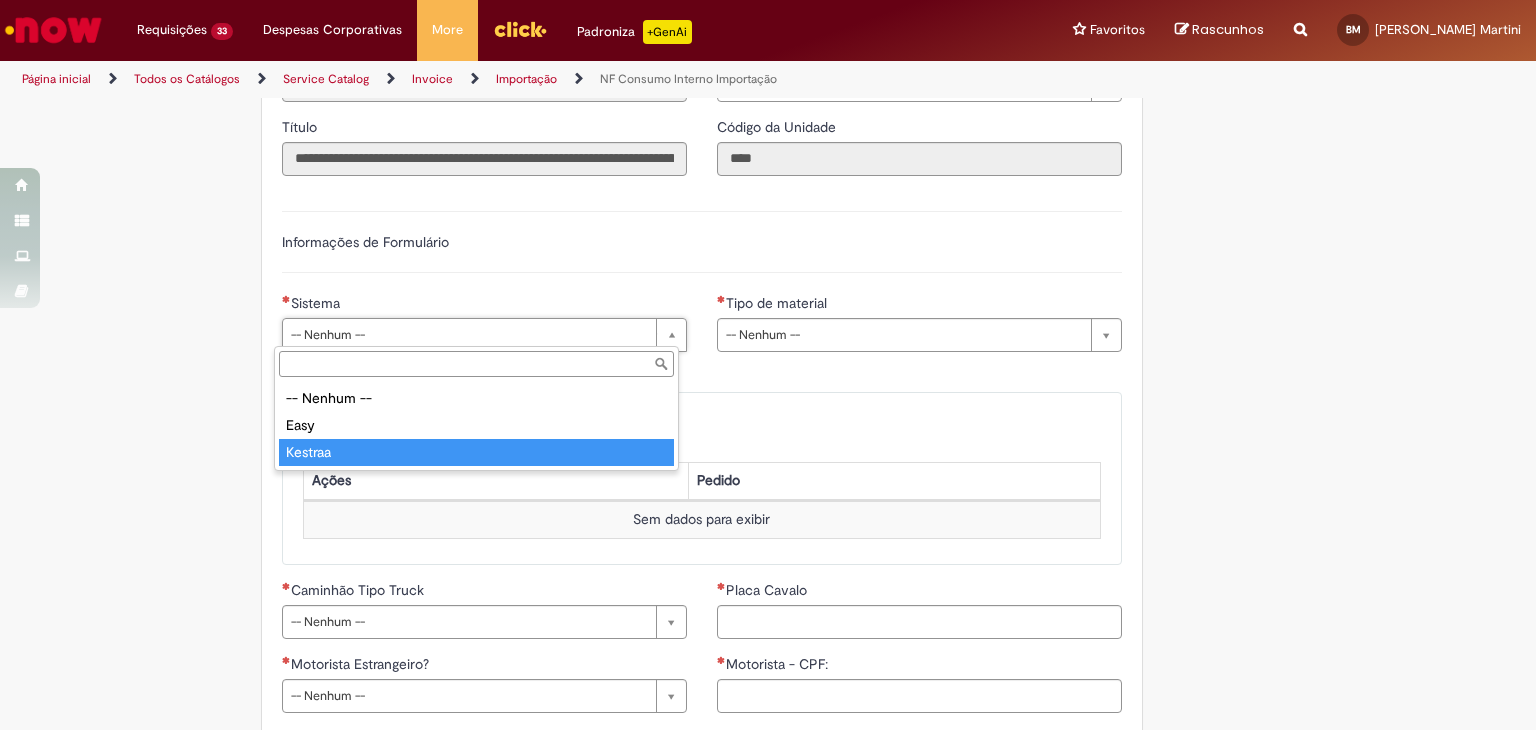type on "*******" 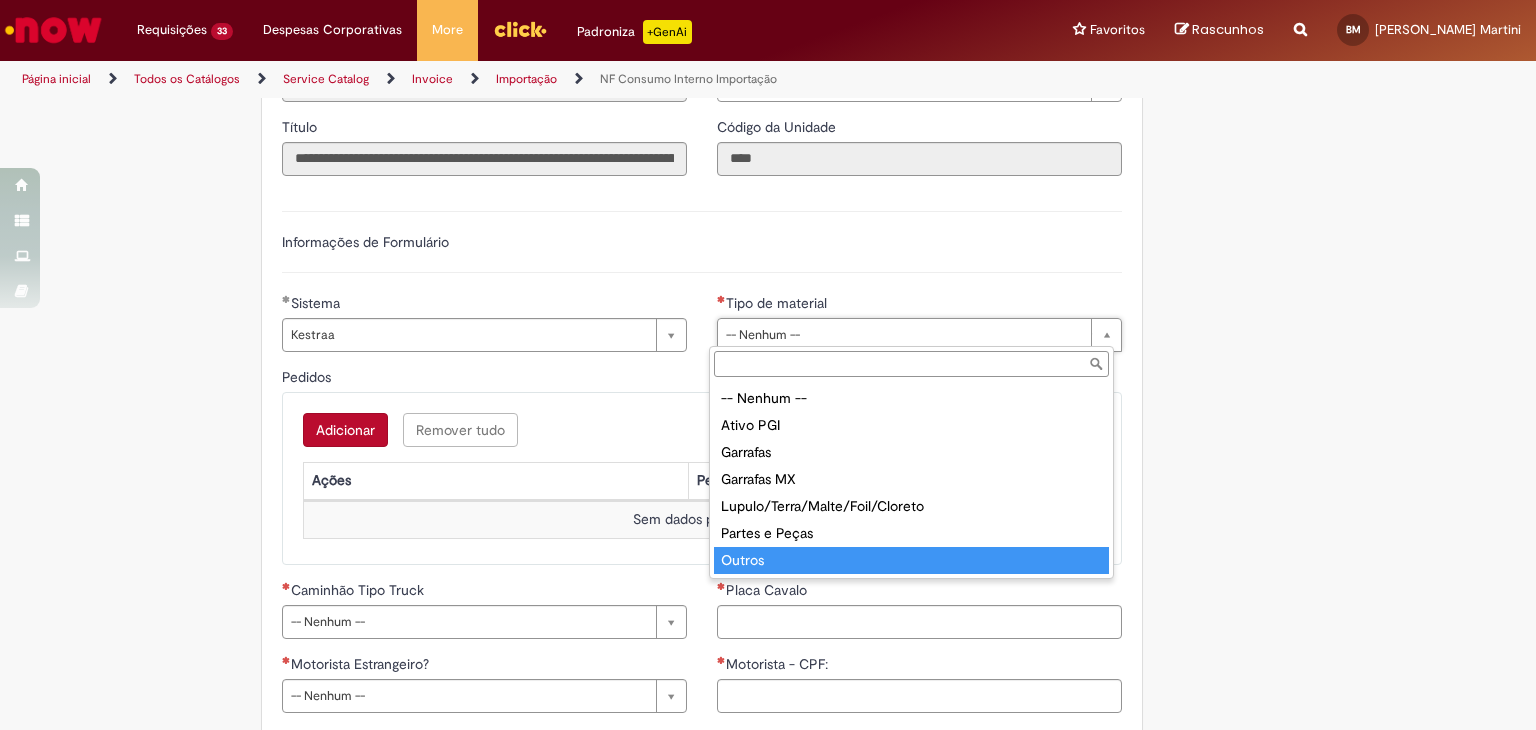 type on "******" 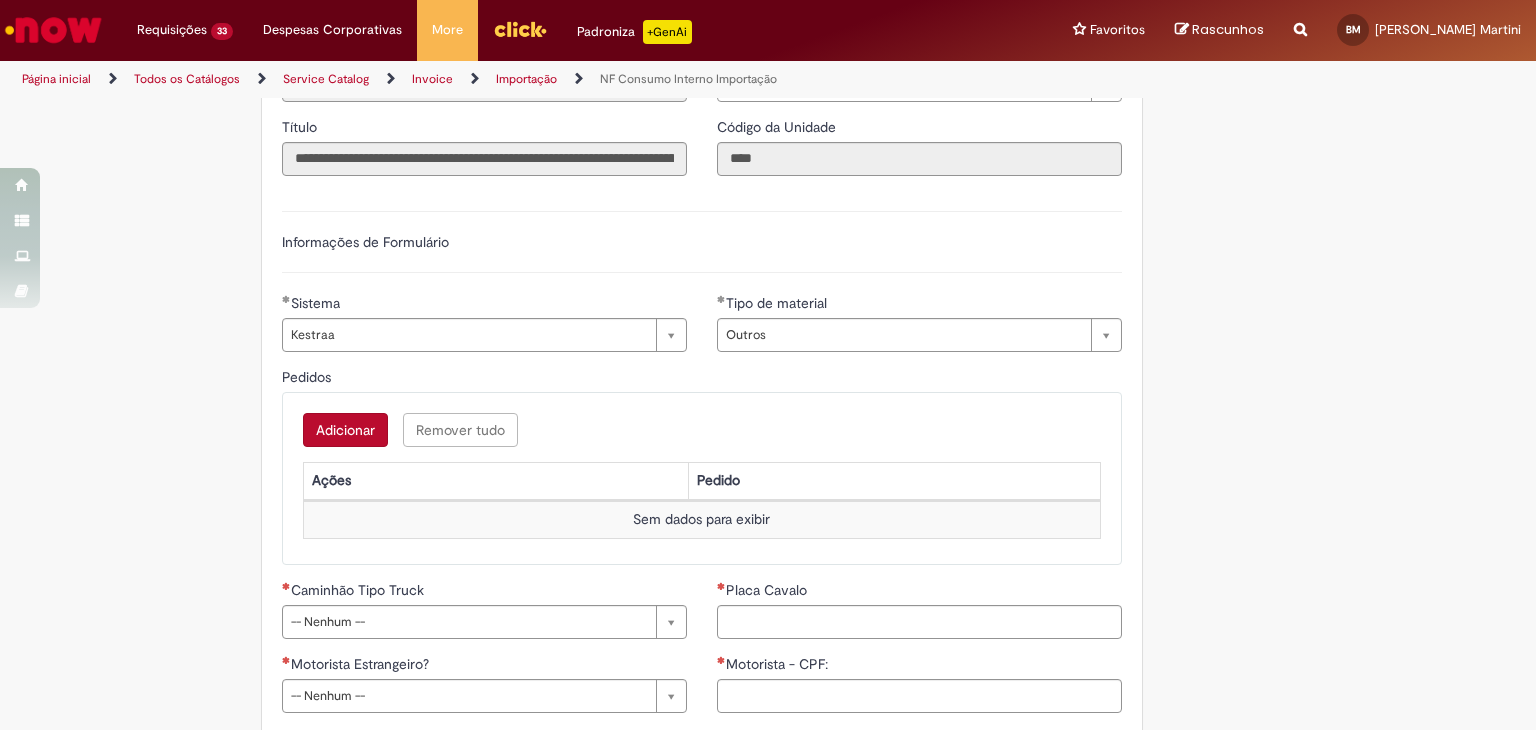 click on "Adicionar" at bounding box center (345, 430) 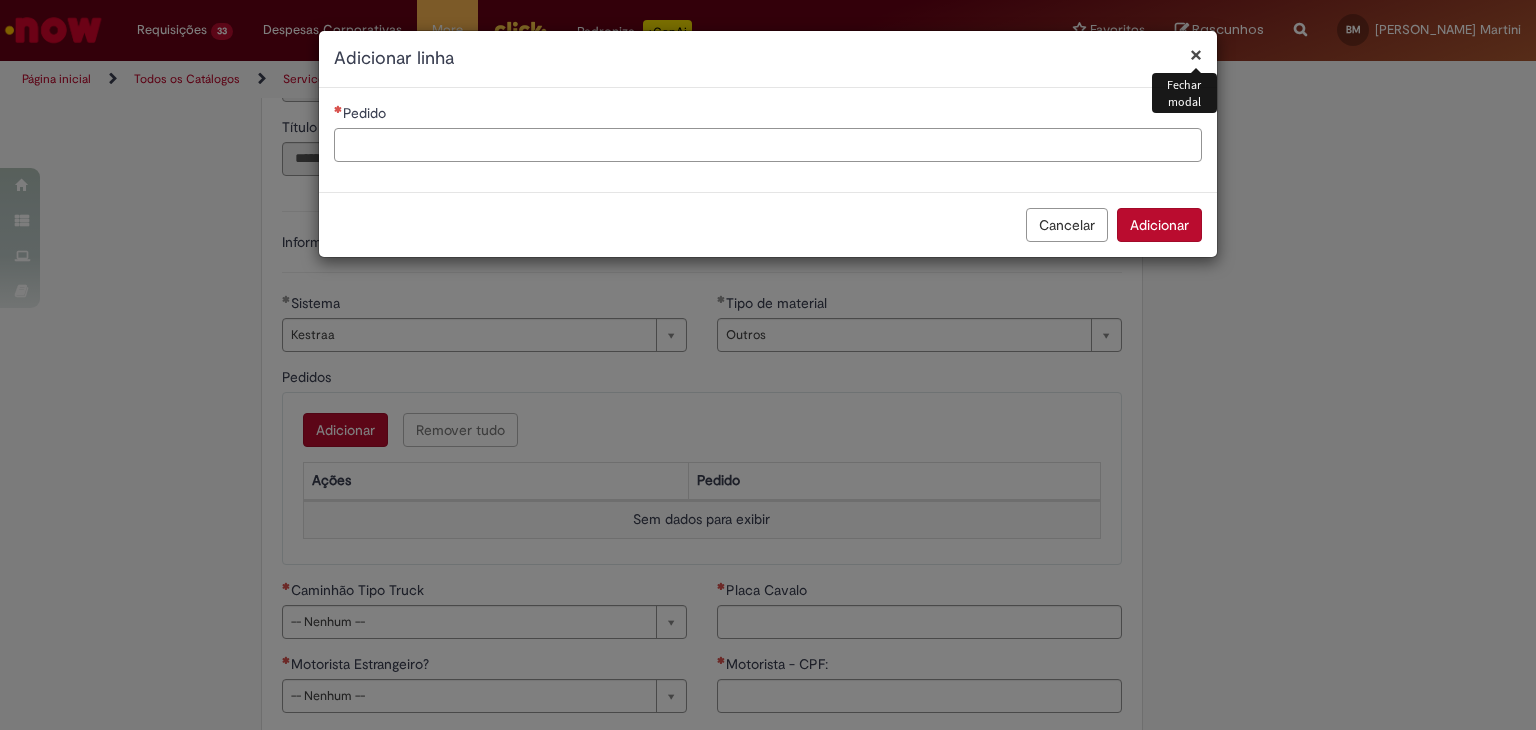 click on "Pedido" at bounding box center (768, 145) 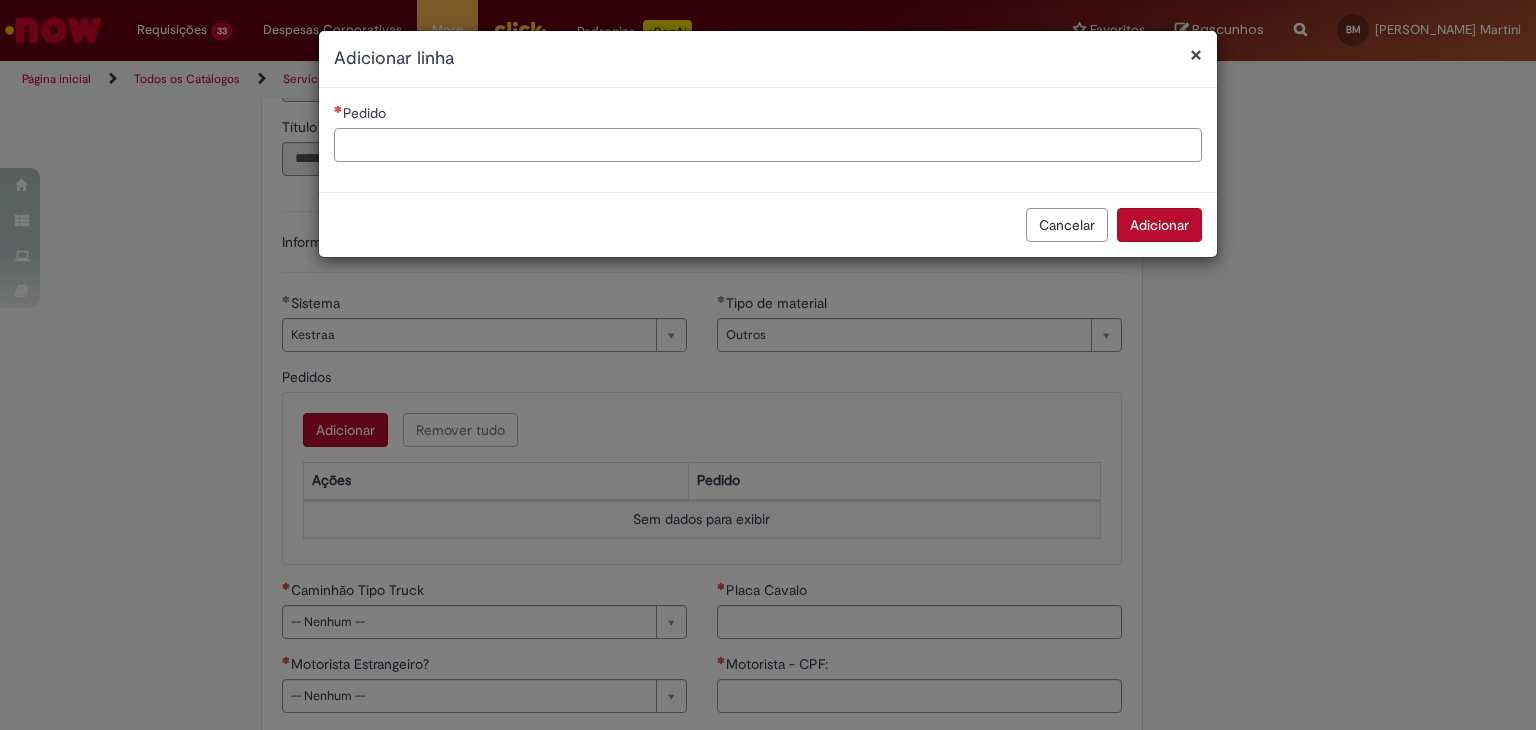 paste on "**********" 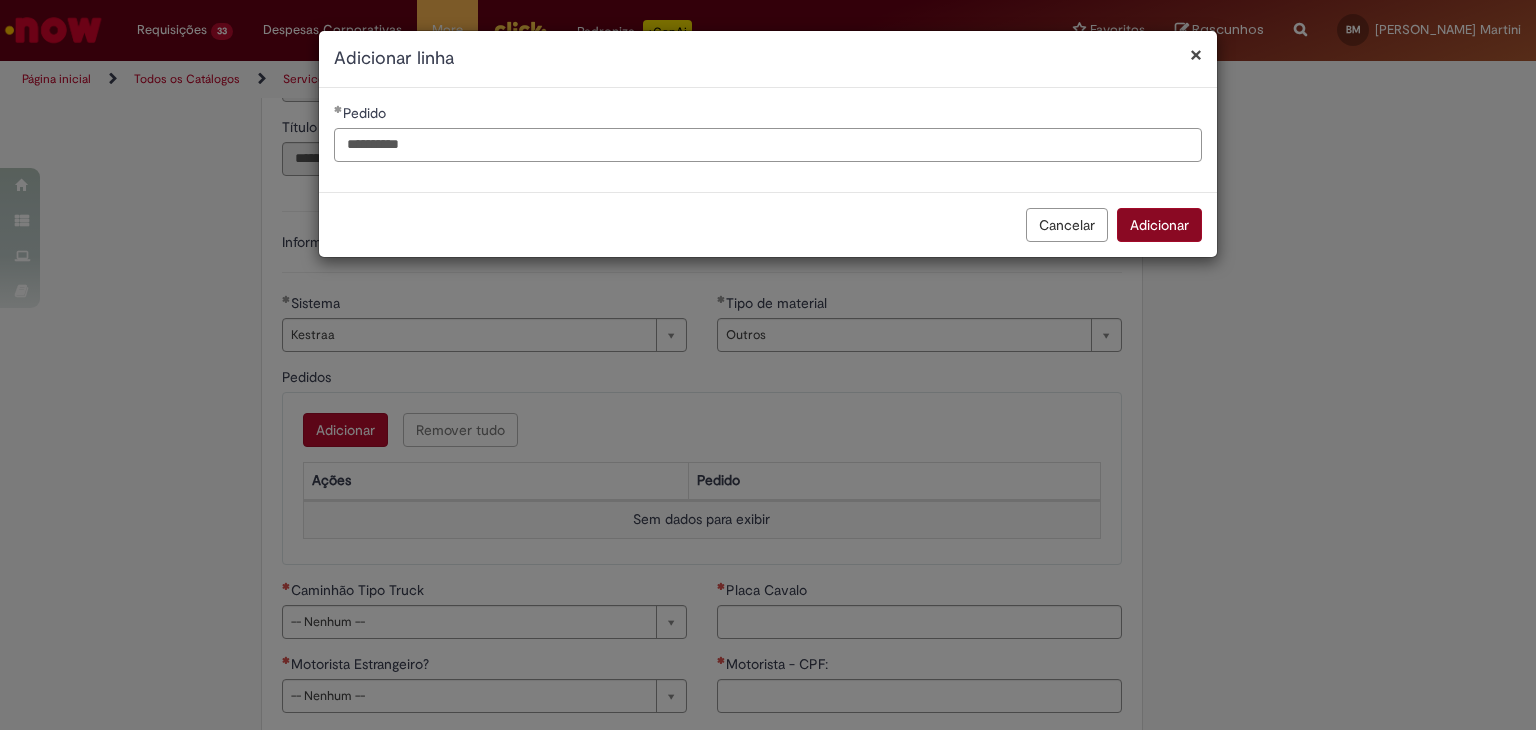 type on "**********" 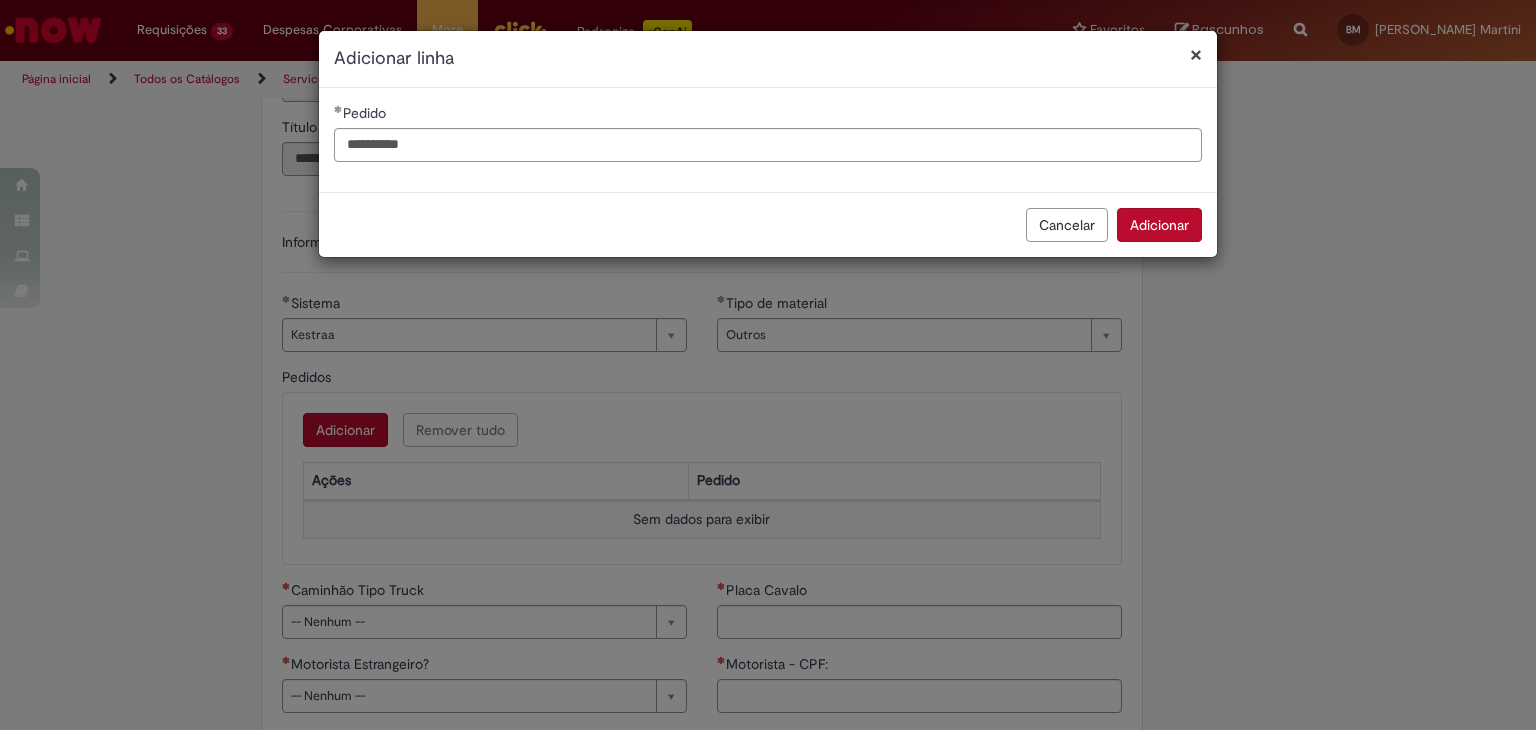 click on "Adicionar" at bounding box center [1159, 225] 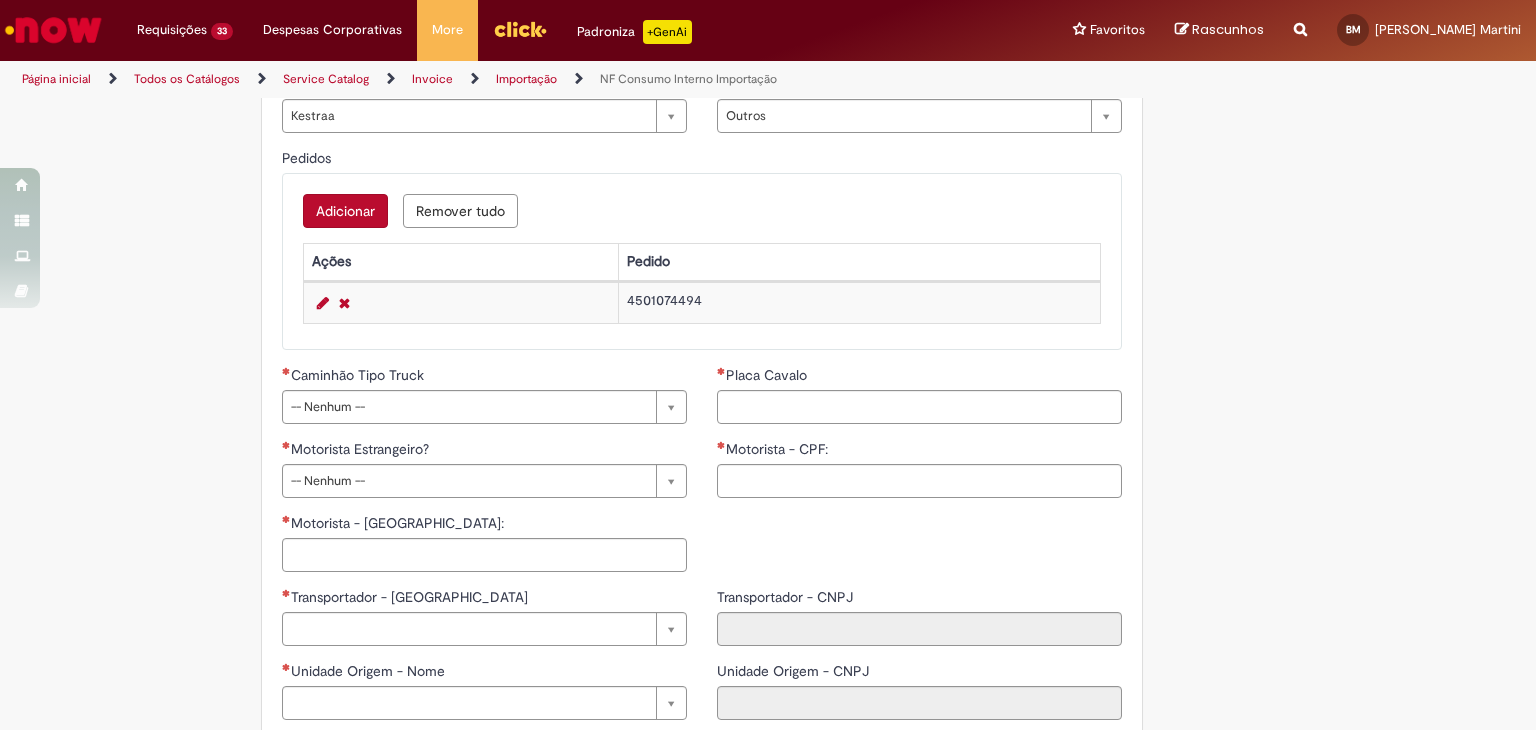 scroll, scrollTop: 644, scrollLeft: 0, axis: vertical 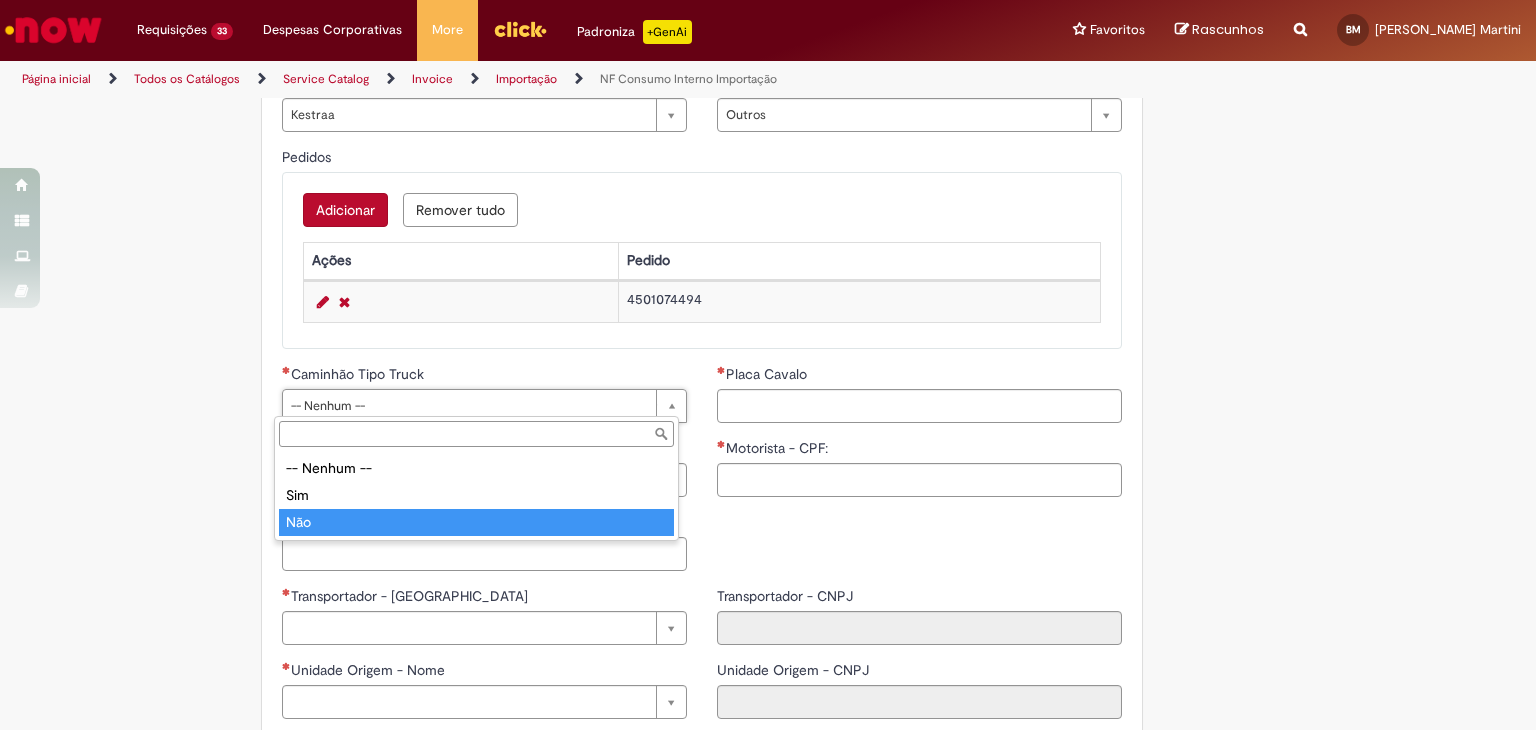 type on "***" 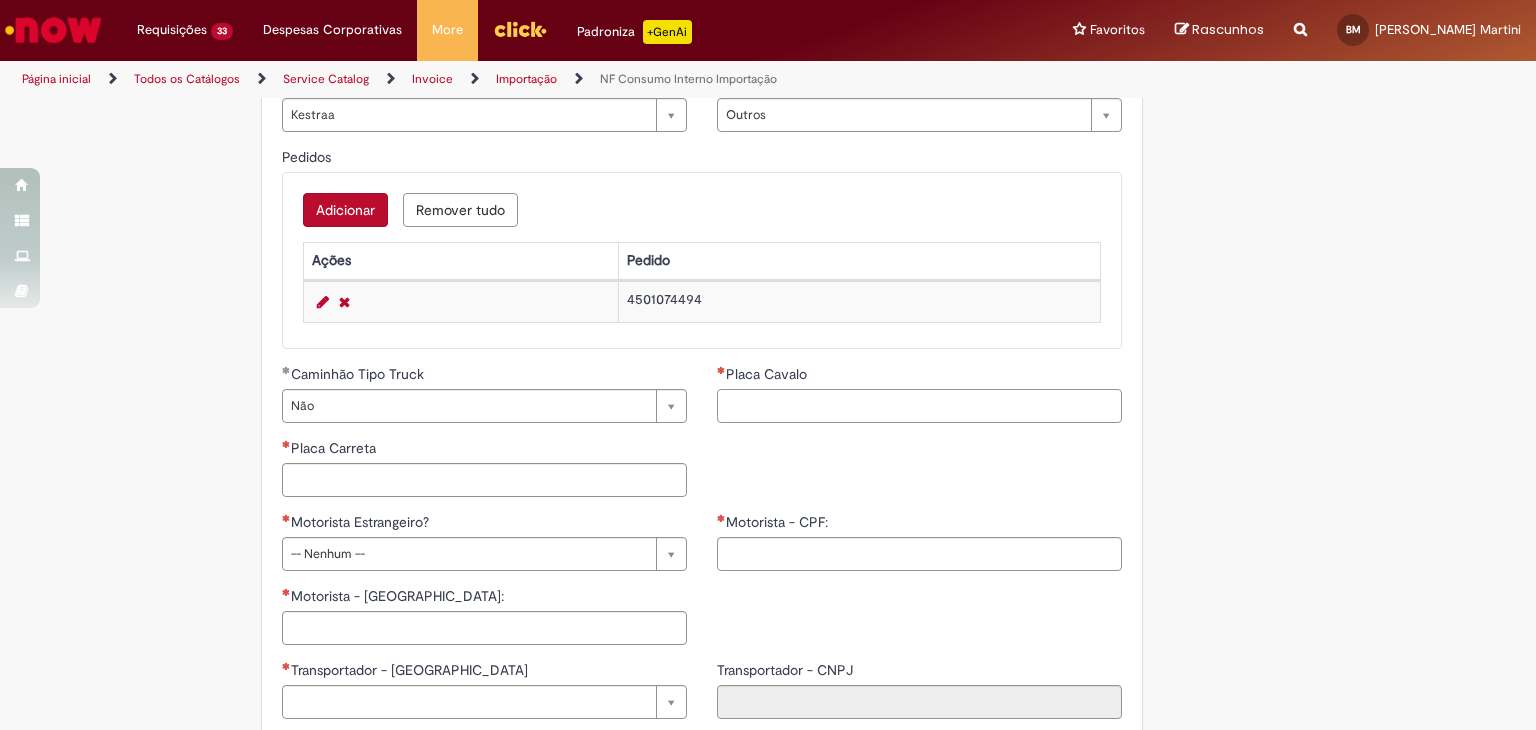 paste on "*******" 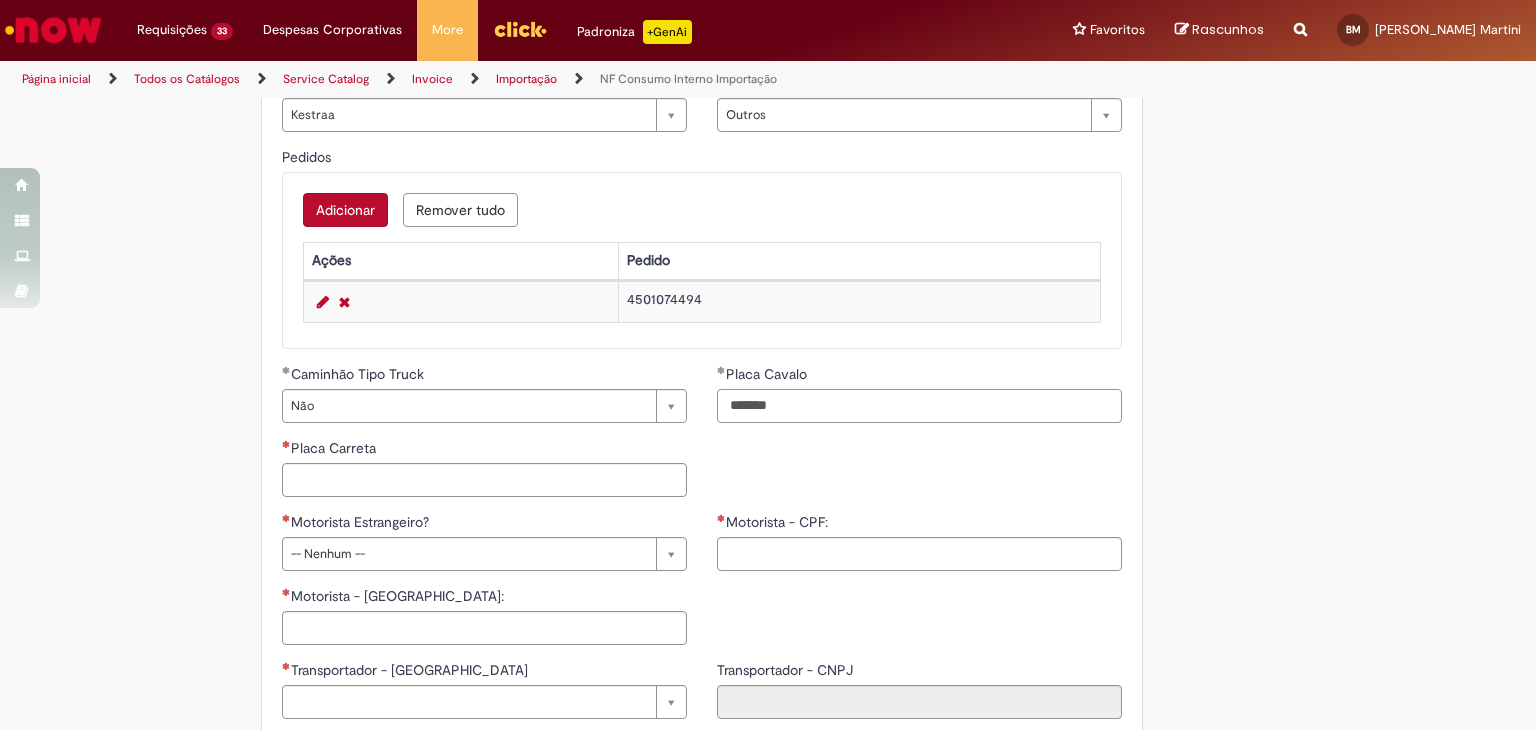 type on "*******" 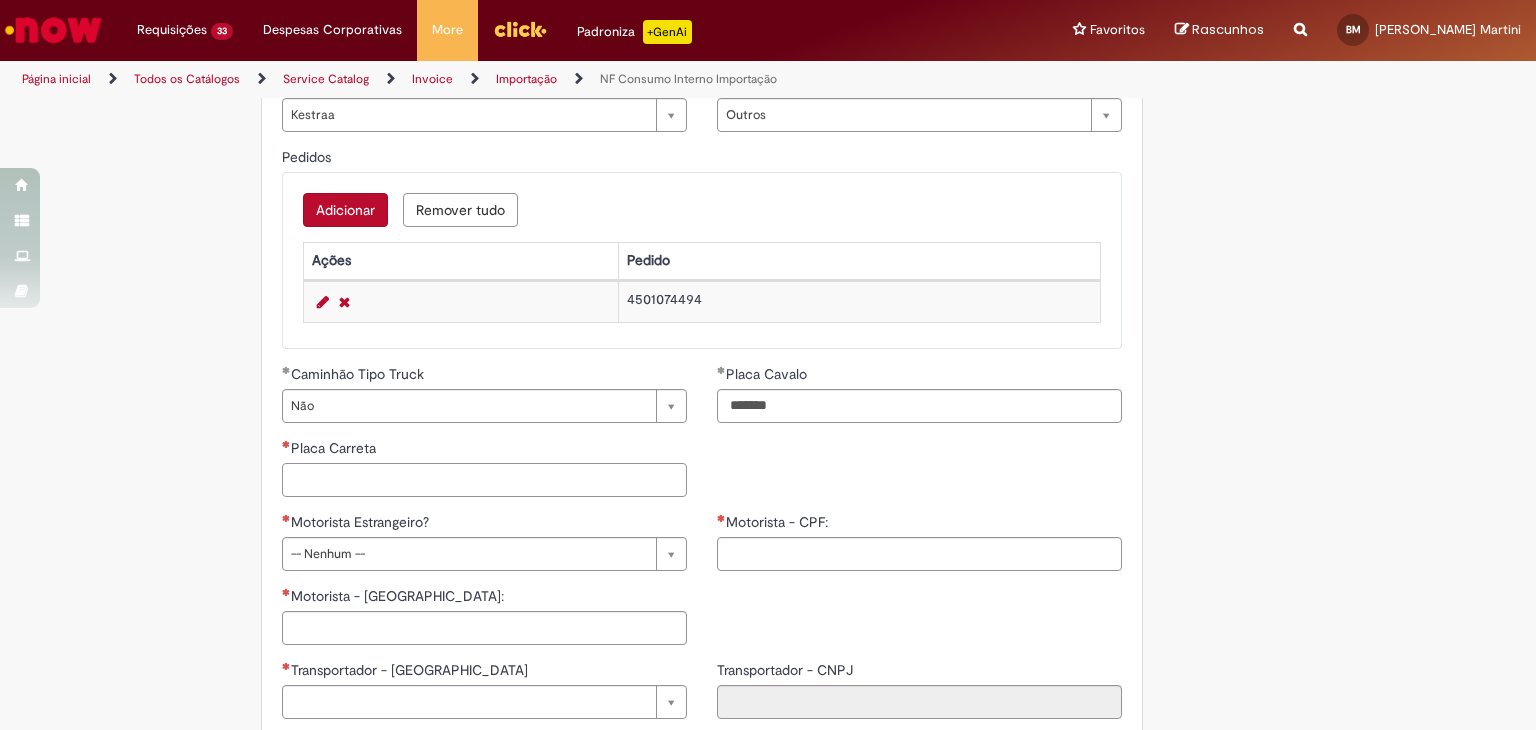 paste on "*******" 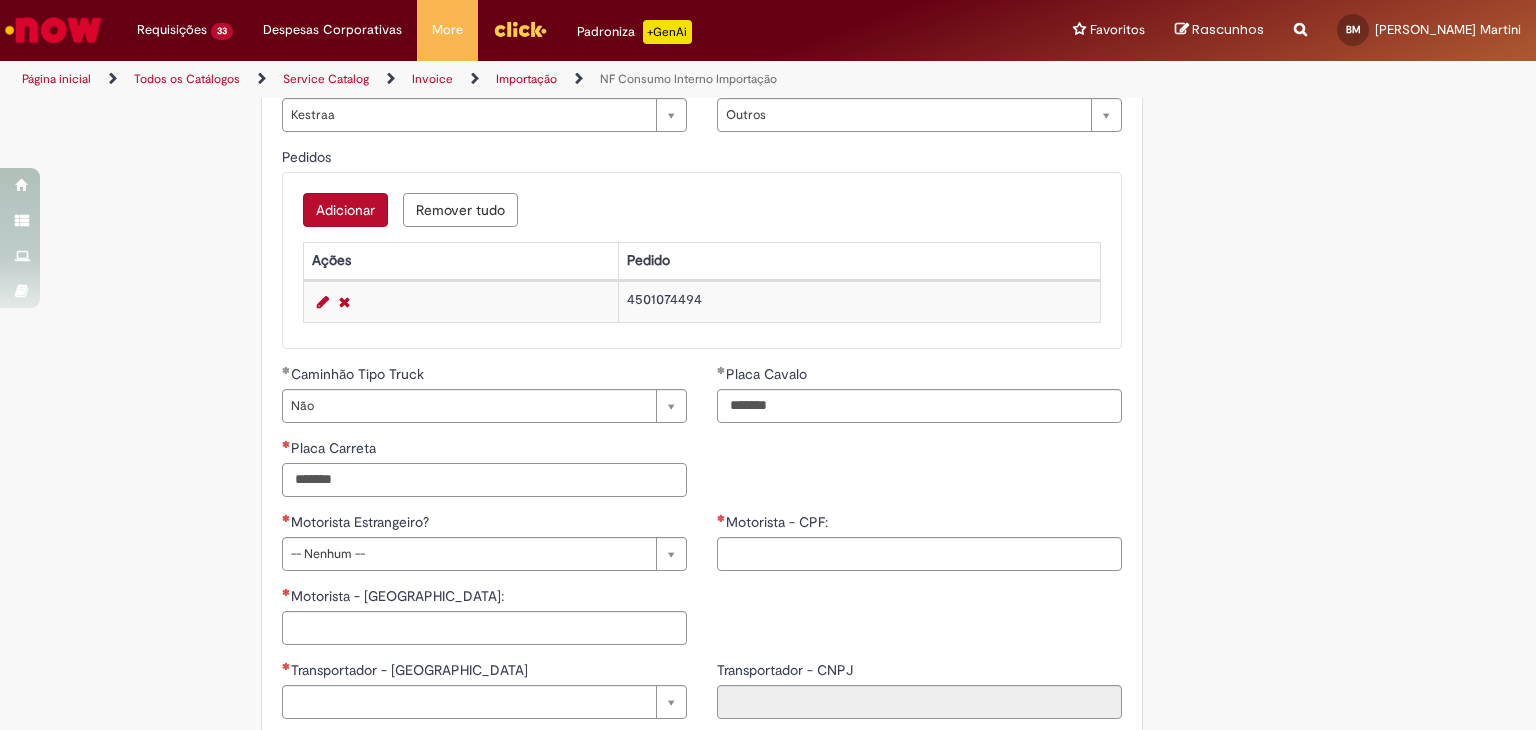 click on "*******" at bounding box center [484, 480] 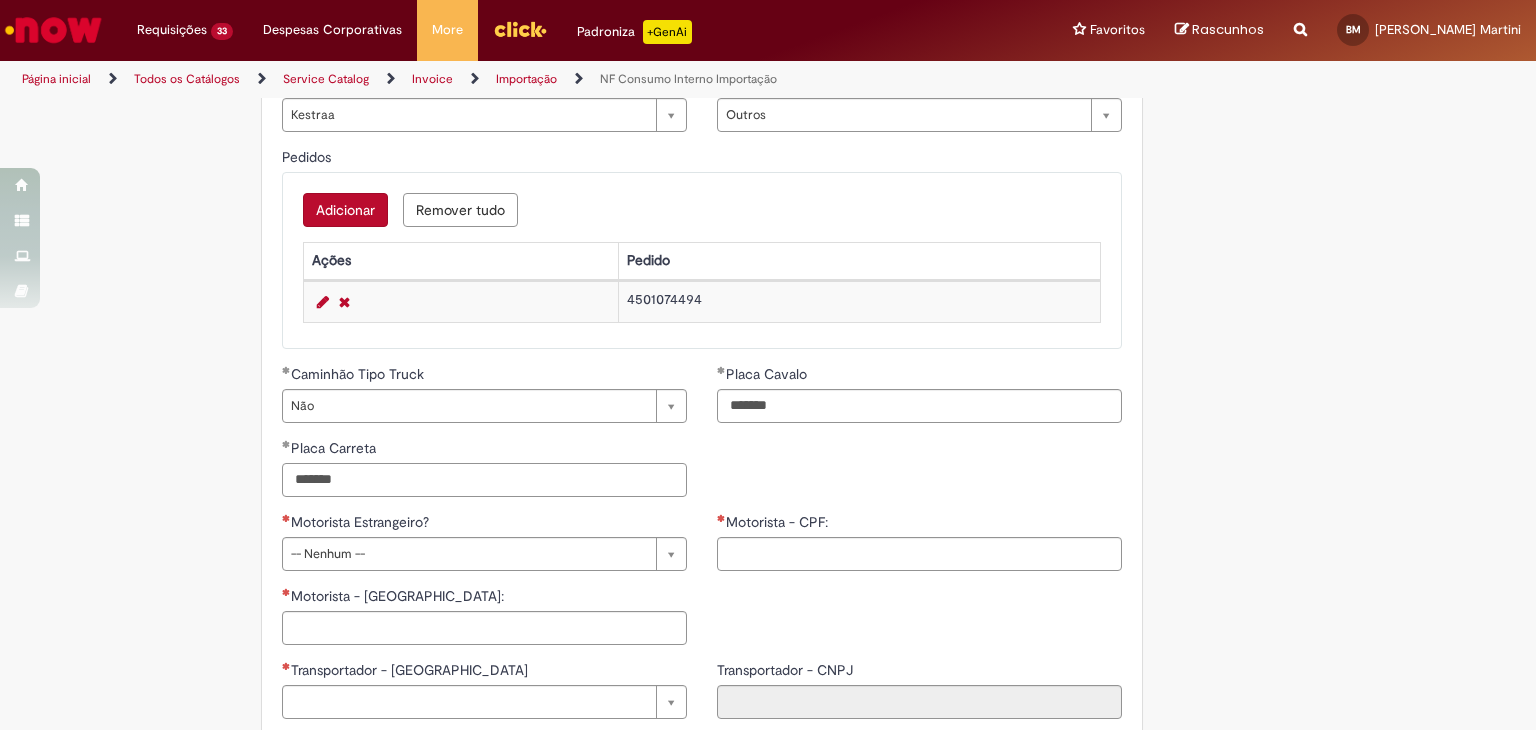 type on "*******" 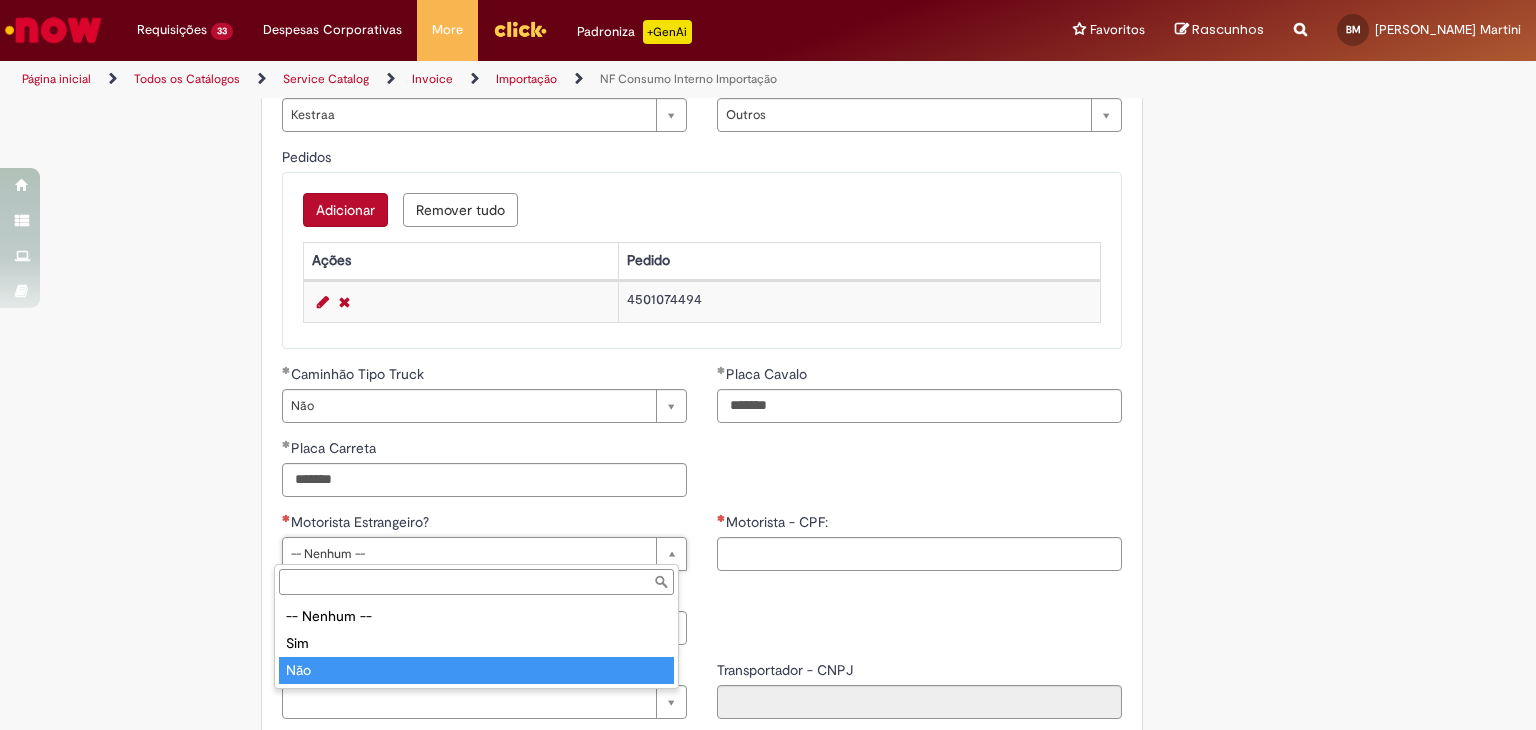 type on "***" 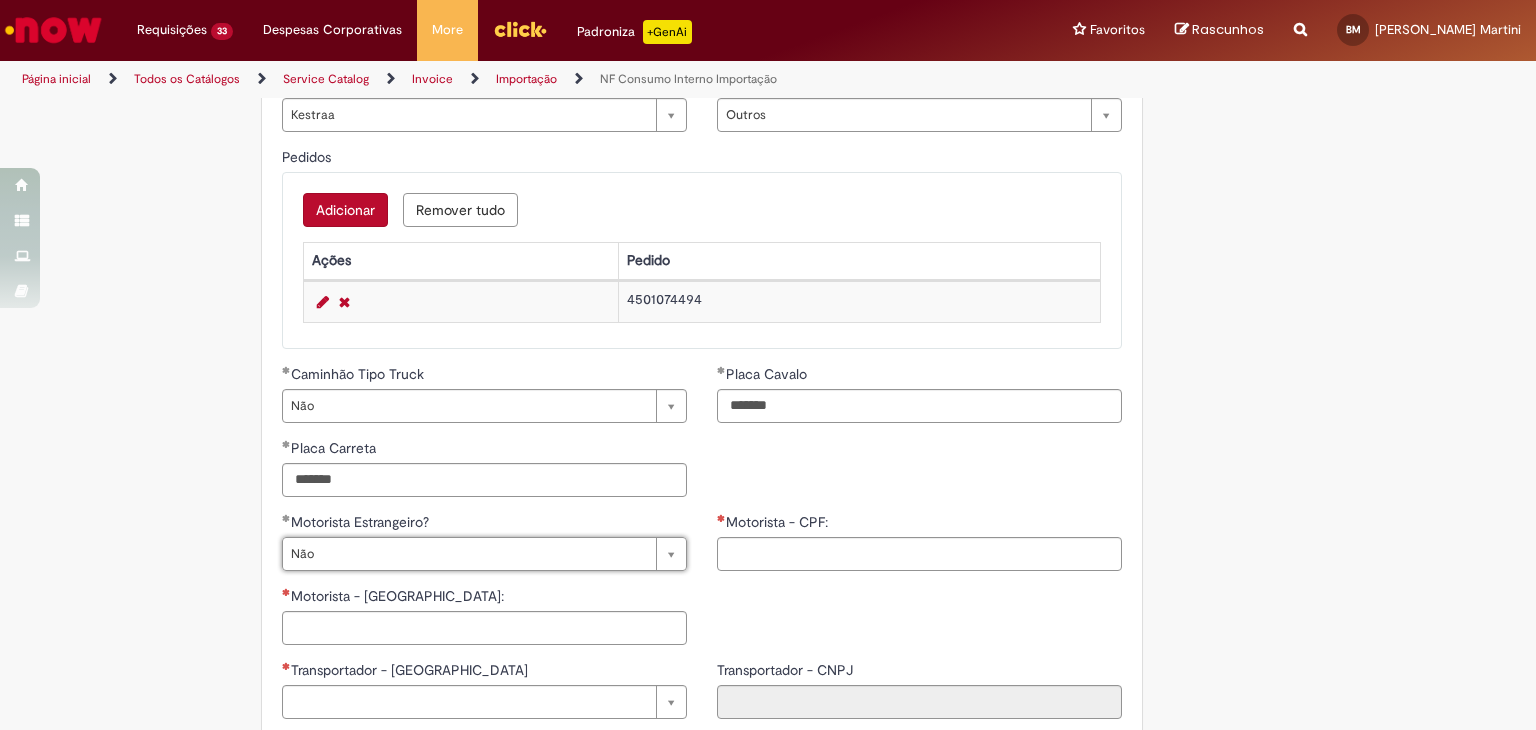 scroll, scrollTop: 800, scrollLeft: 0, axis: vertical 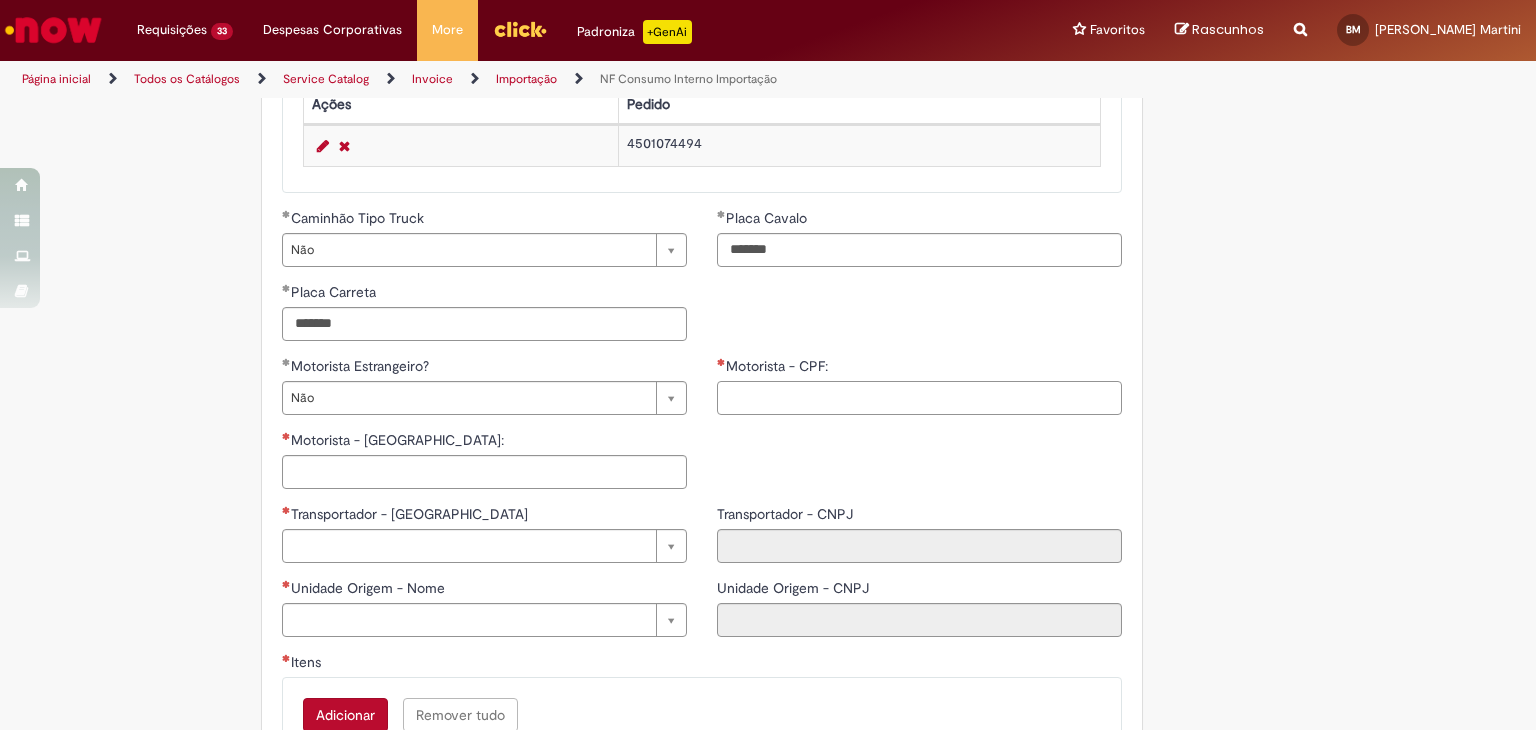 click on "Motorista - CPF:" at bounding box center (919, 398) 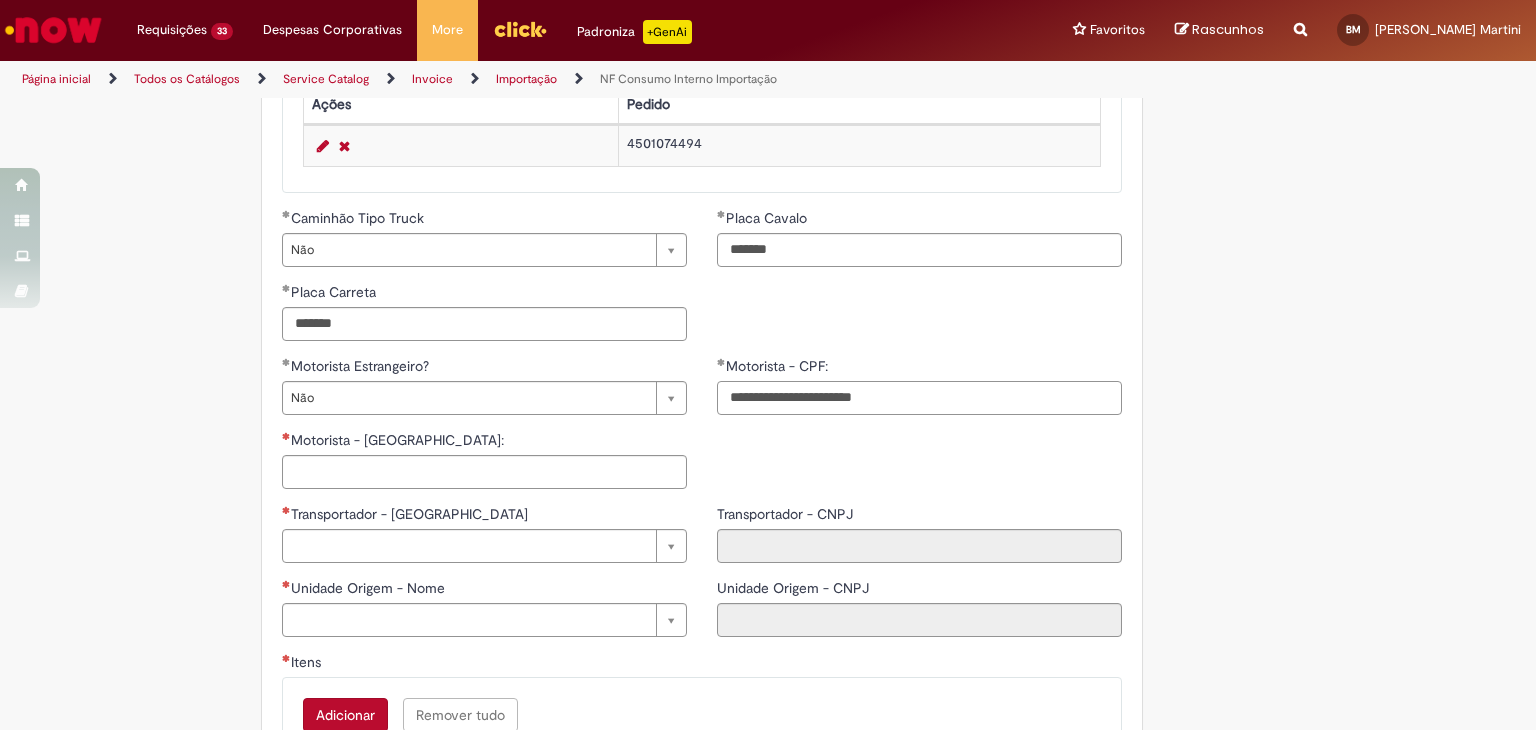 drag, startPoint x: 908, startPoint y: 390, endPoint x: 812, endPoint y: 392, distance: 96.02083 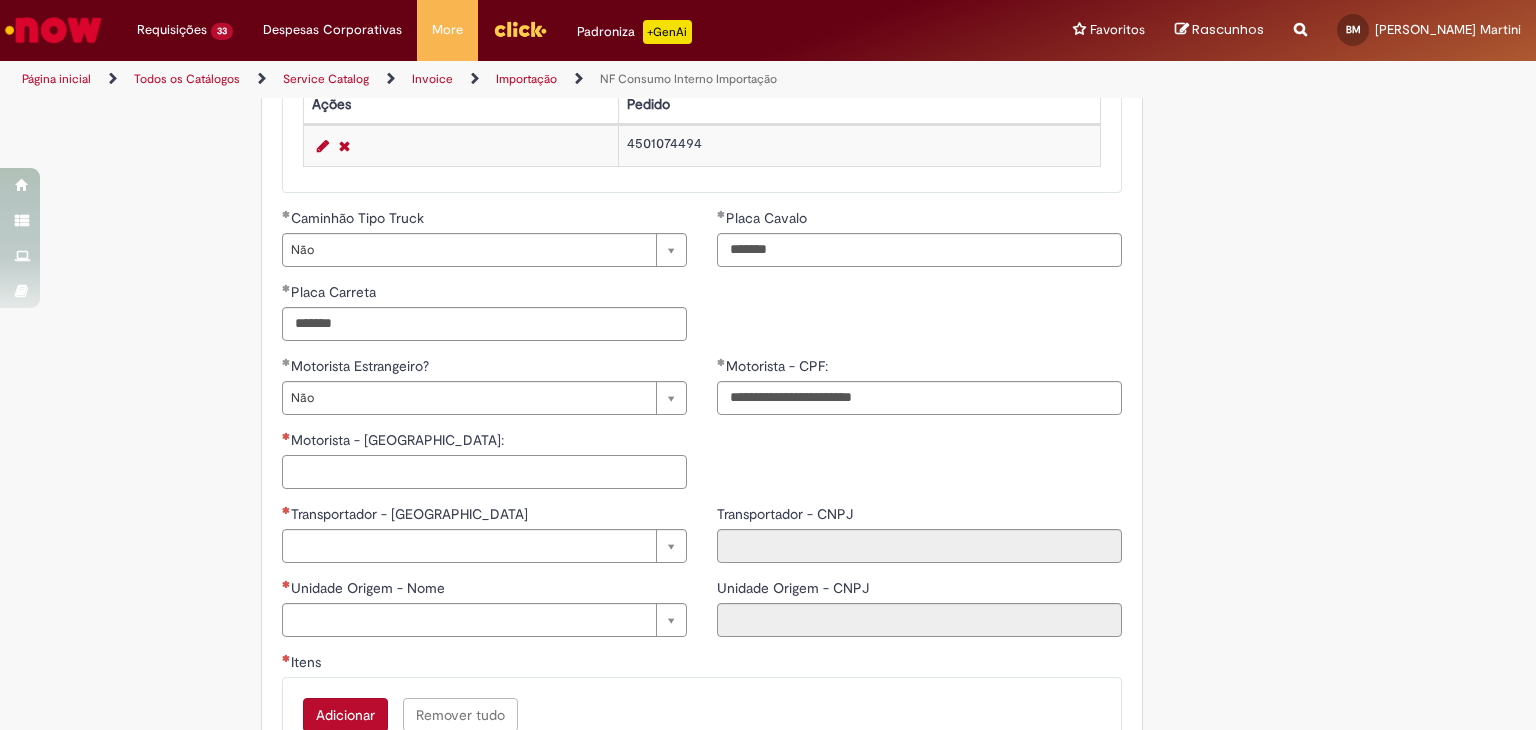 type on "**********" 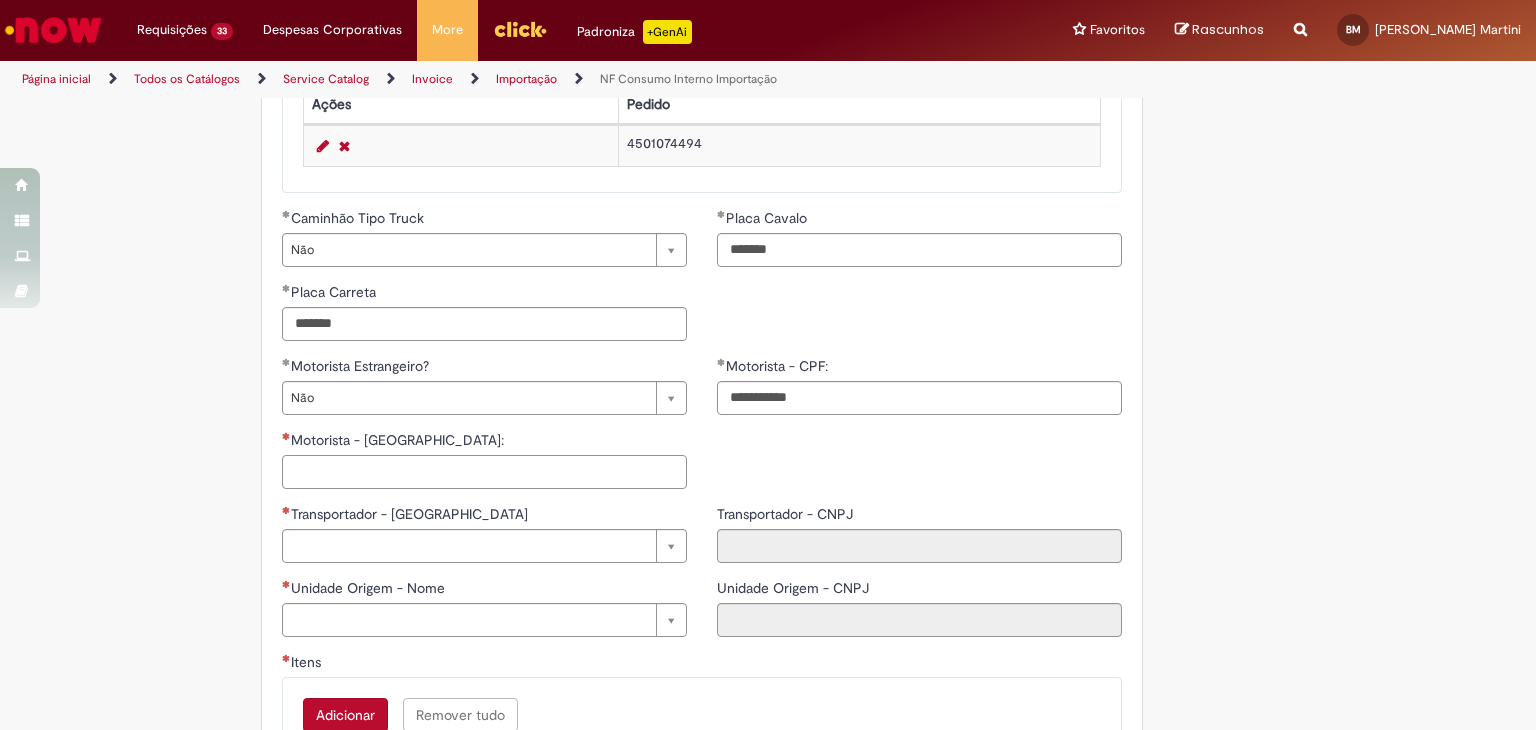 click on "Motorista - [GEOGRAPHIC_DATA]:" at bounding box center [484, 472] 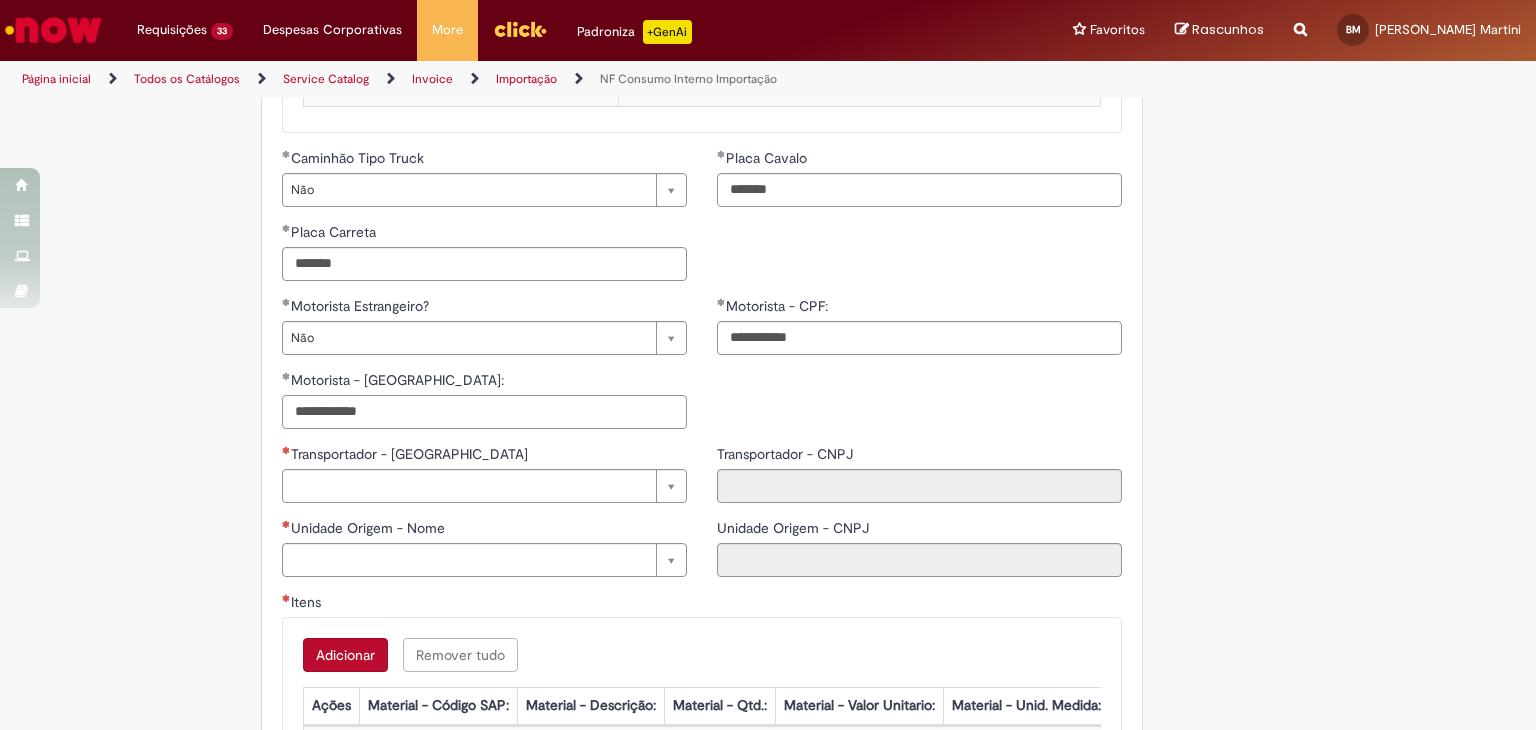 scroll, scrollTop: 860, scrollLeft: 0, axis: vertical 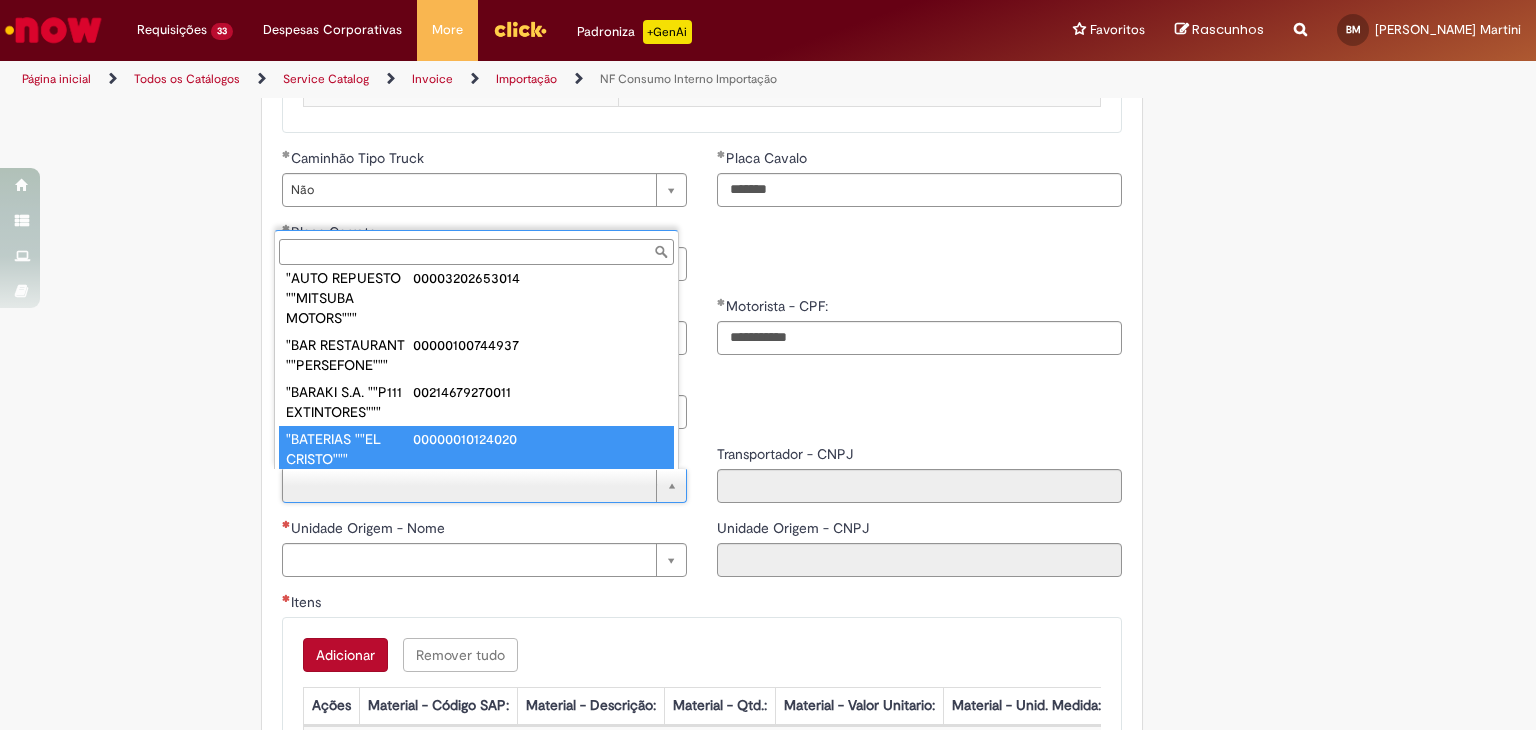 paste on "**********" 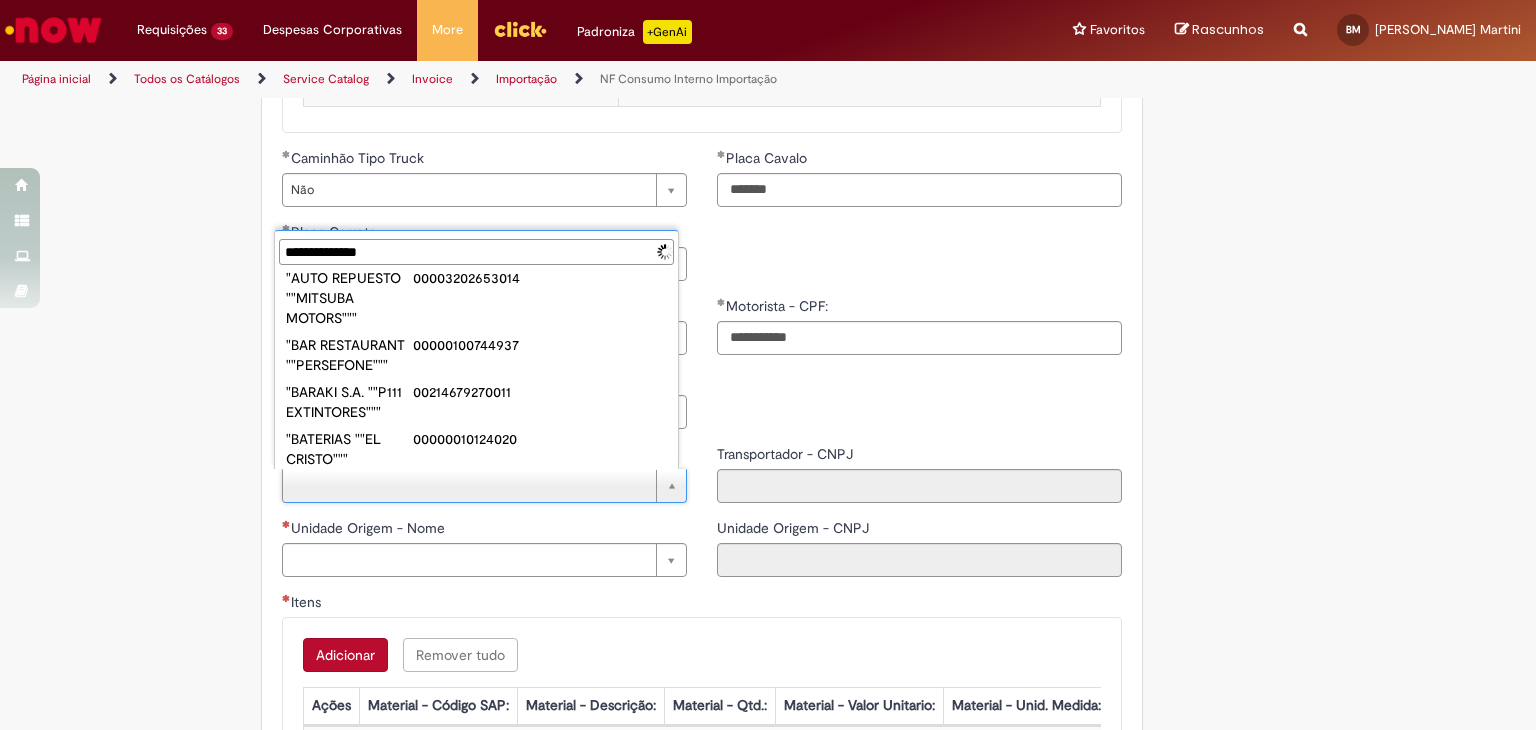 scroll, scrollTop: 0, scrollLeft: 0, axis: both 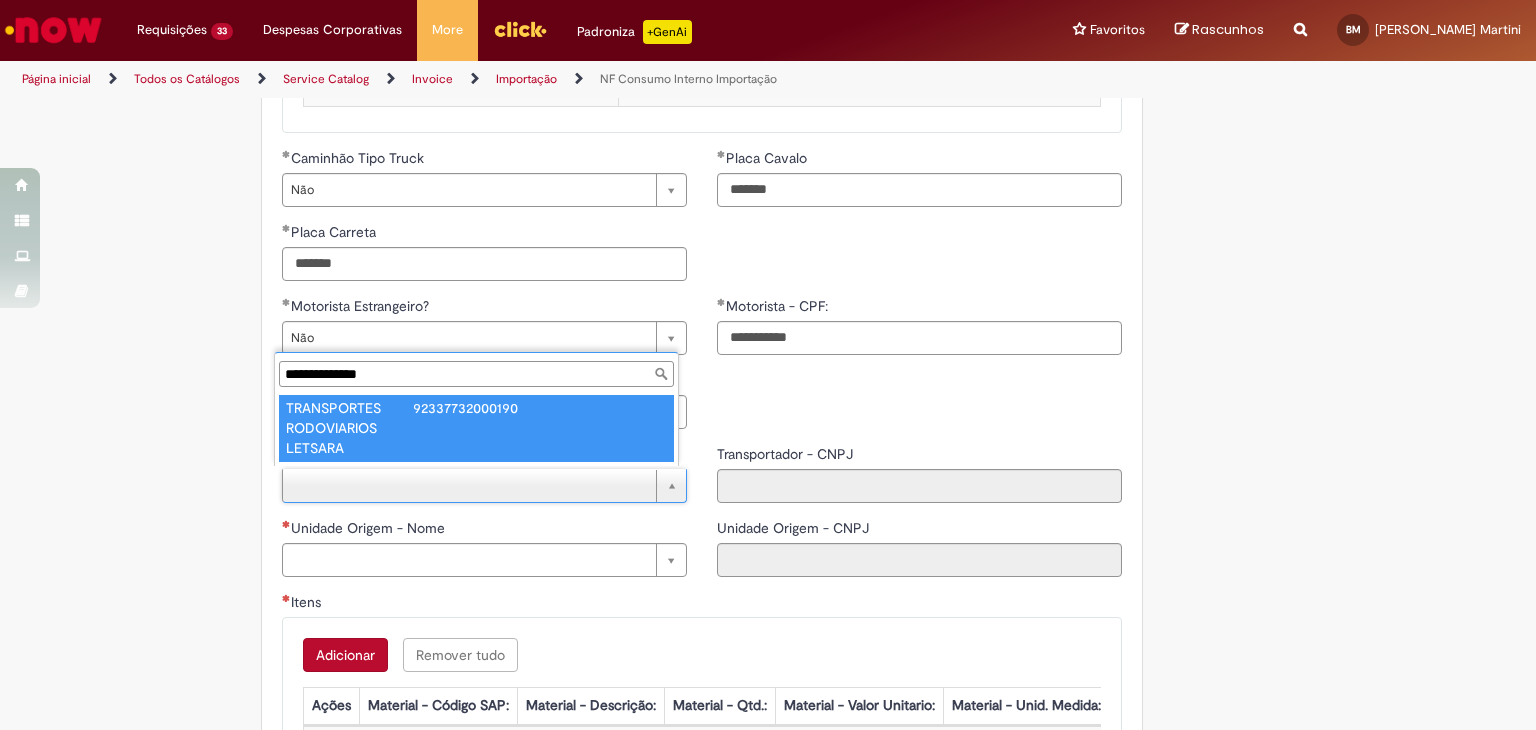 type on "**********" 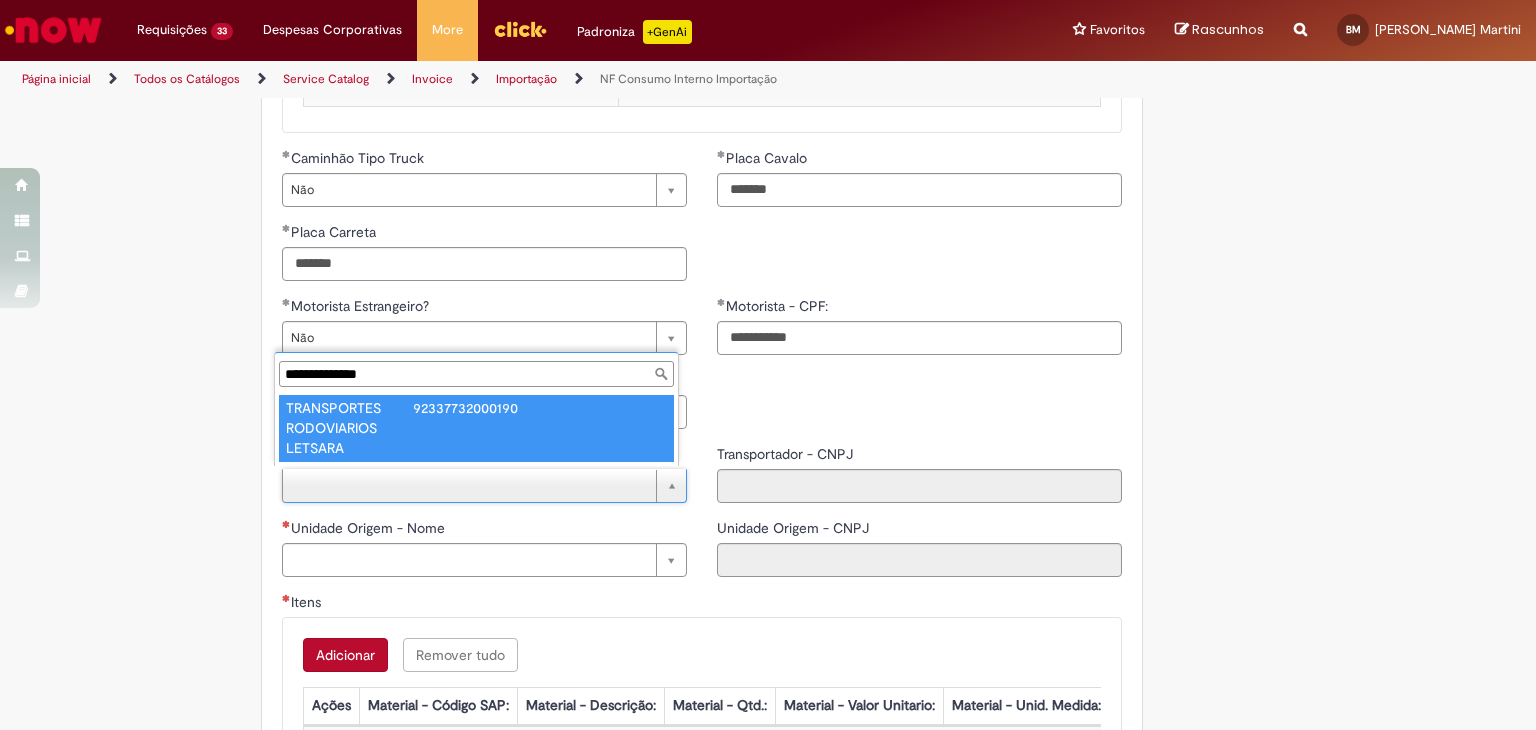 type on "**********" 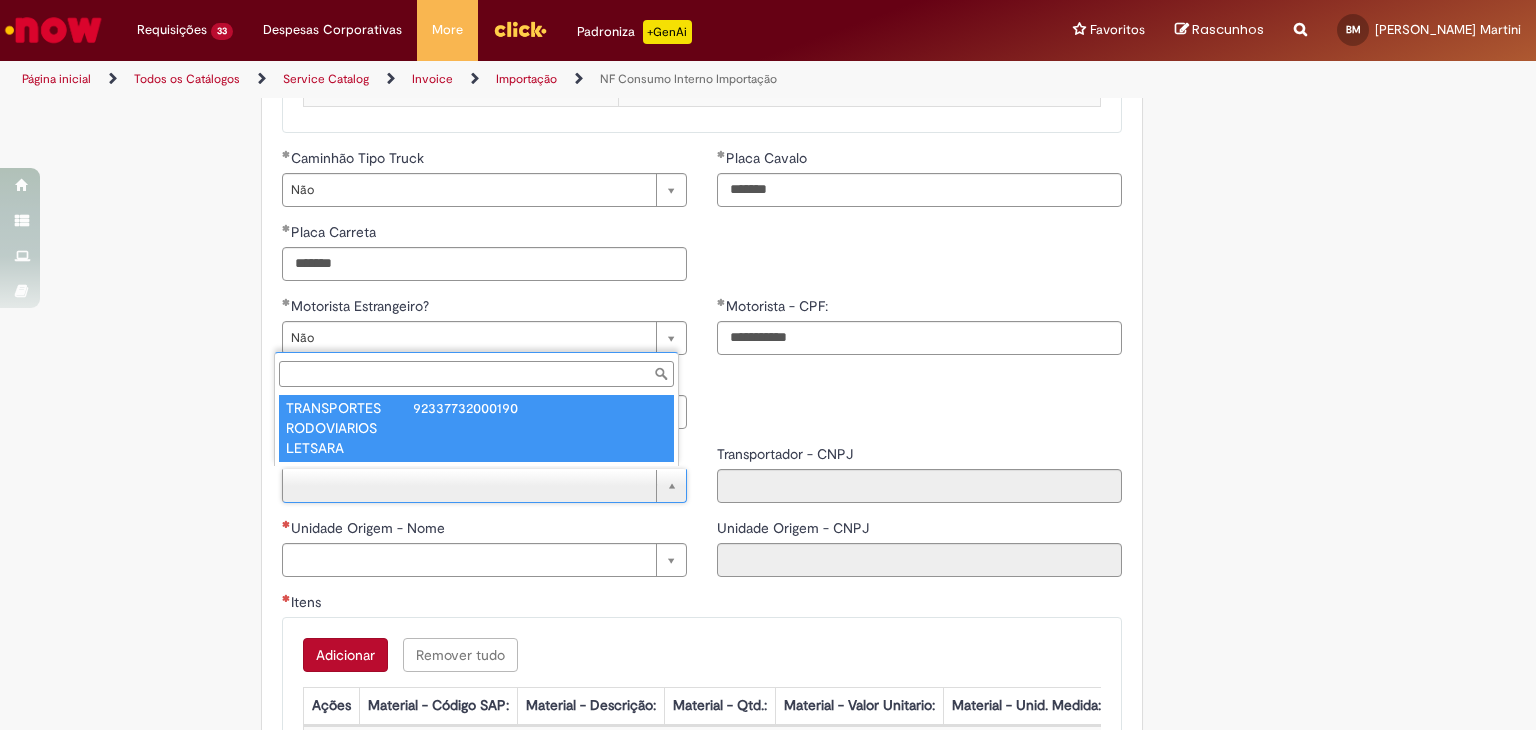 type on "**********" 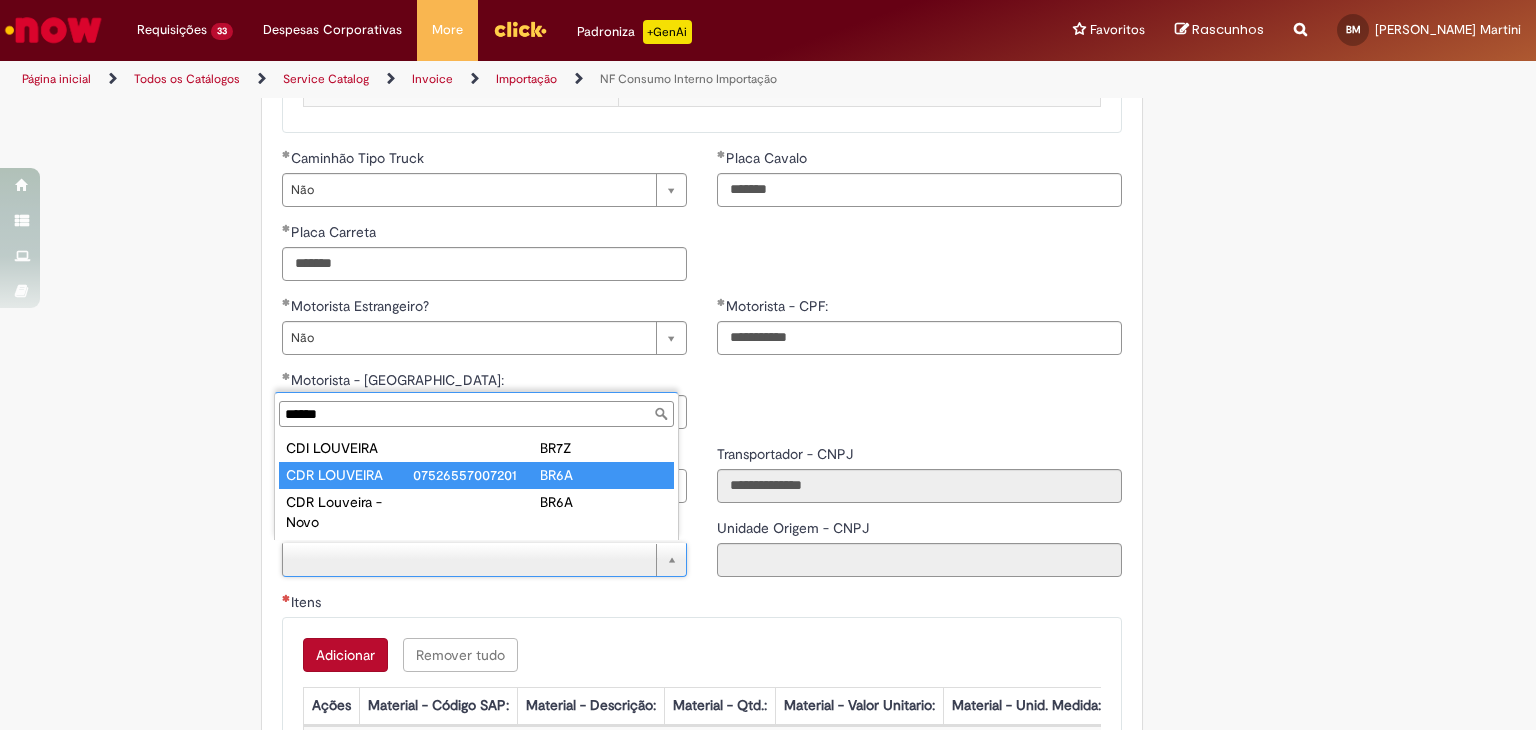 type on "******" 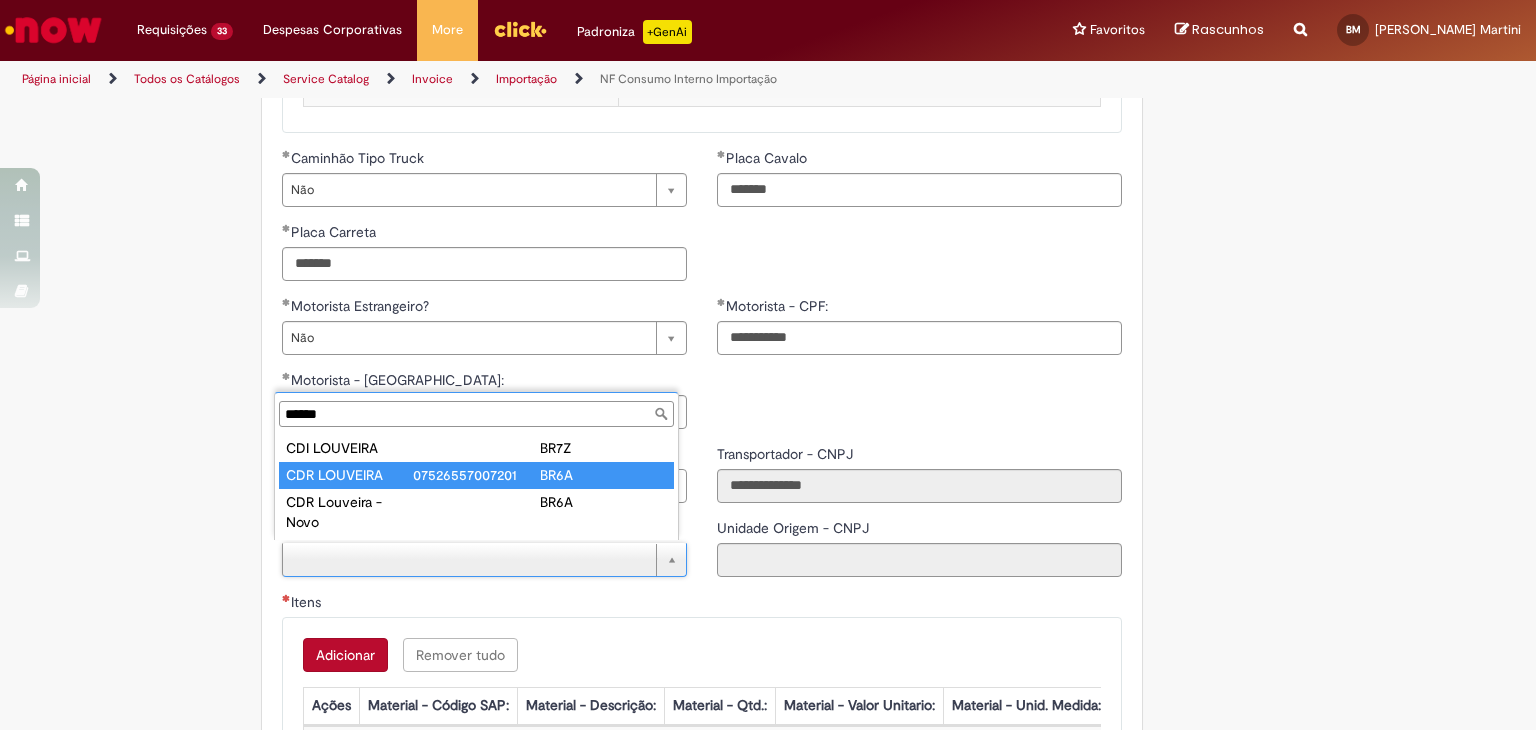 type on "**********" 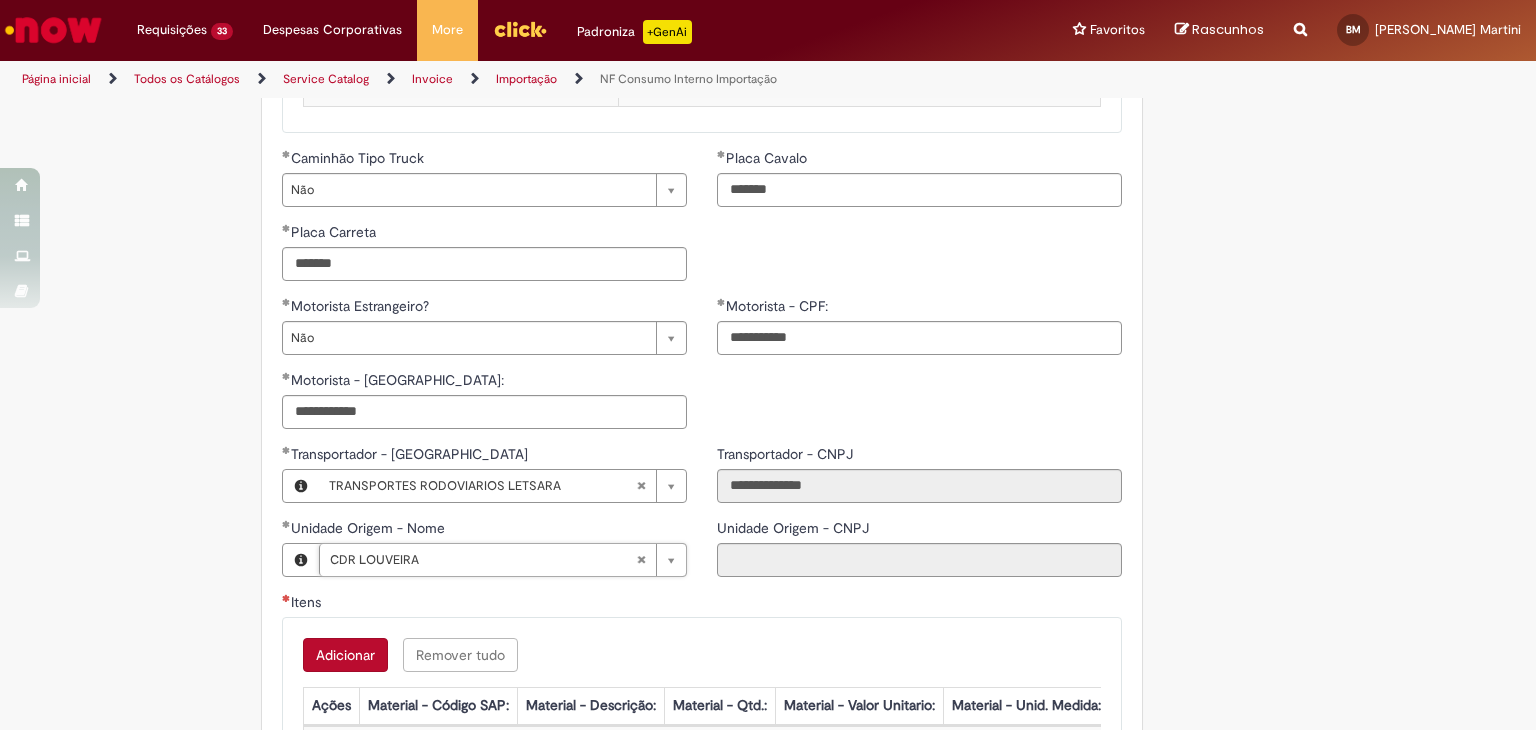 type on "**********" 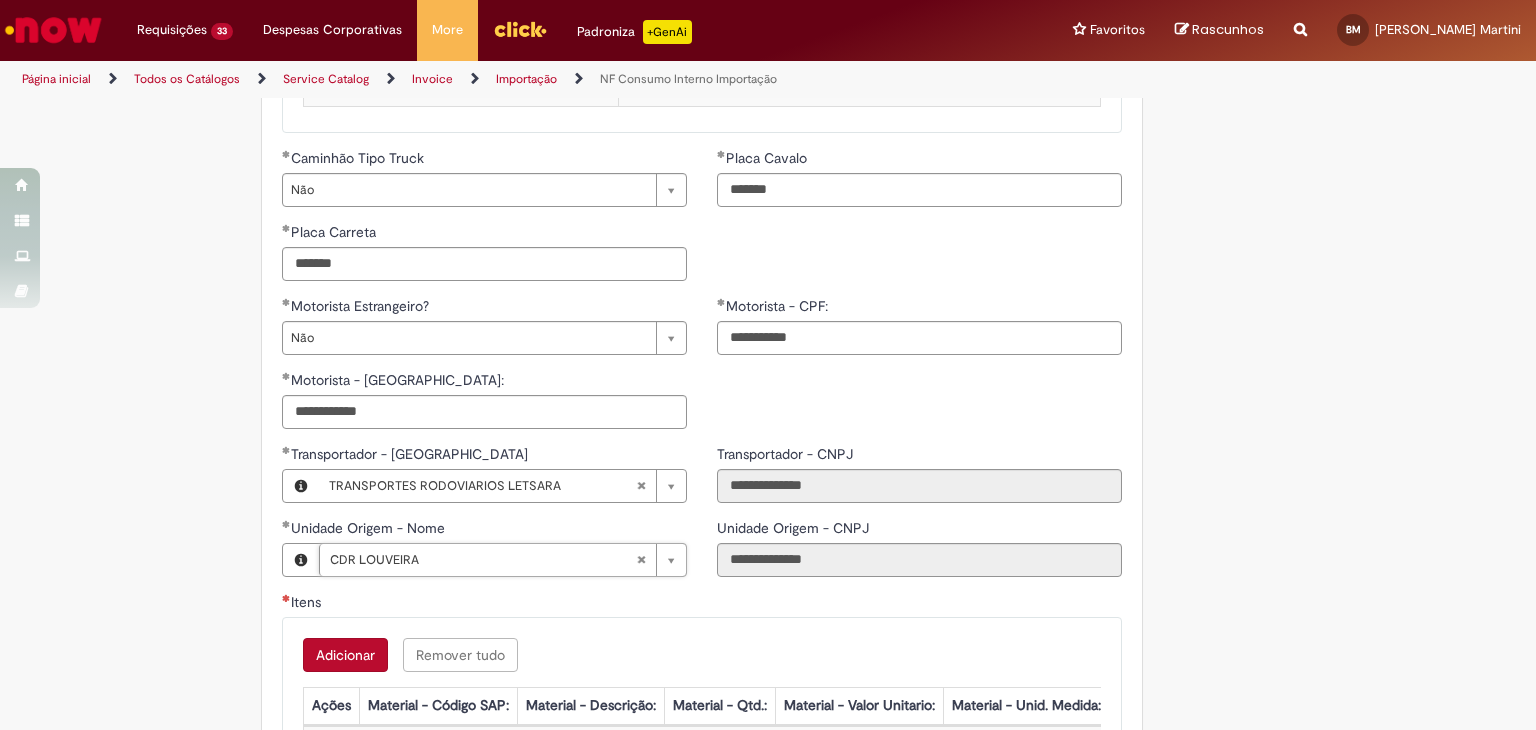 scroll, scrollTop: 1048, scrollLeft: 0, axis: vertical 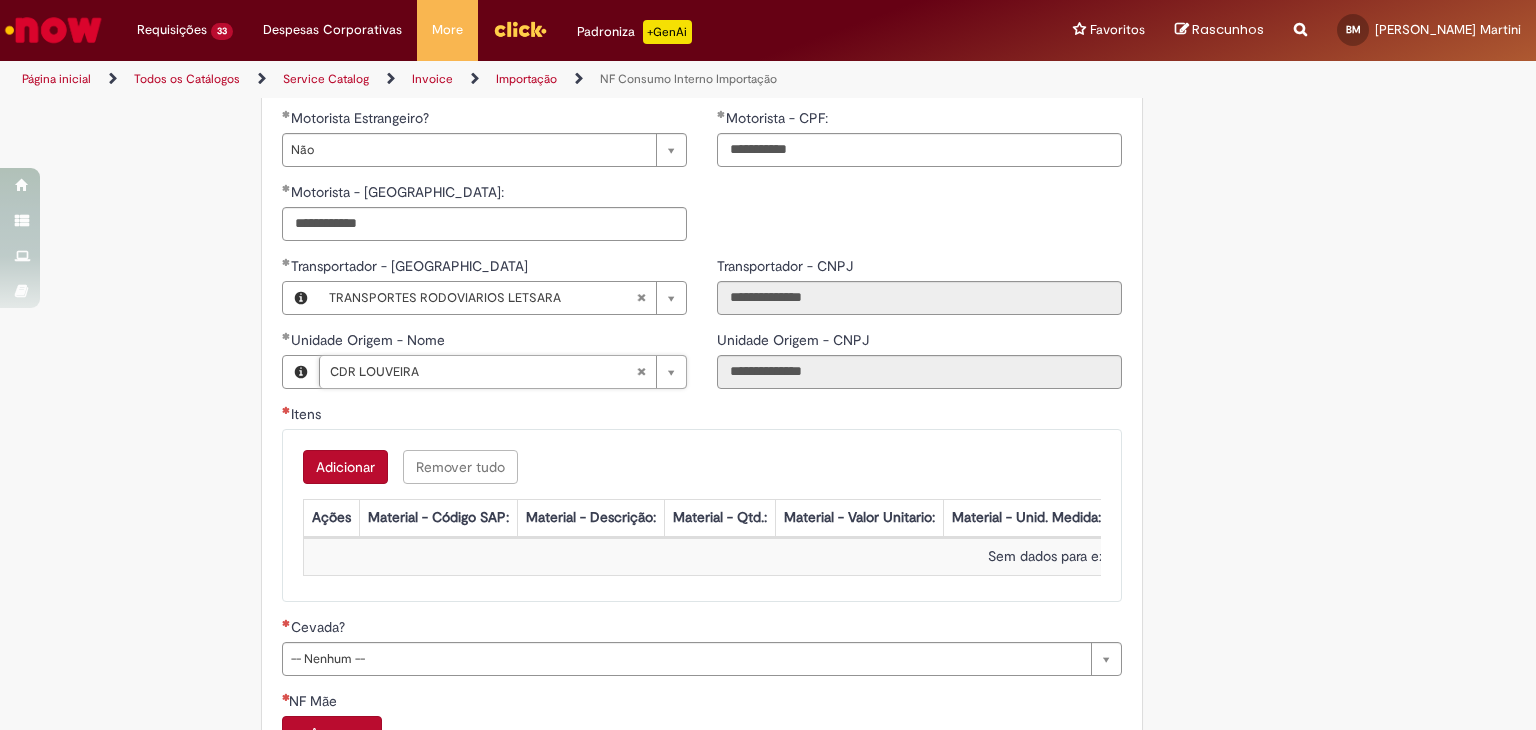 click on "Adicionar" at bounding box center (345, 467) 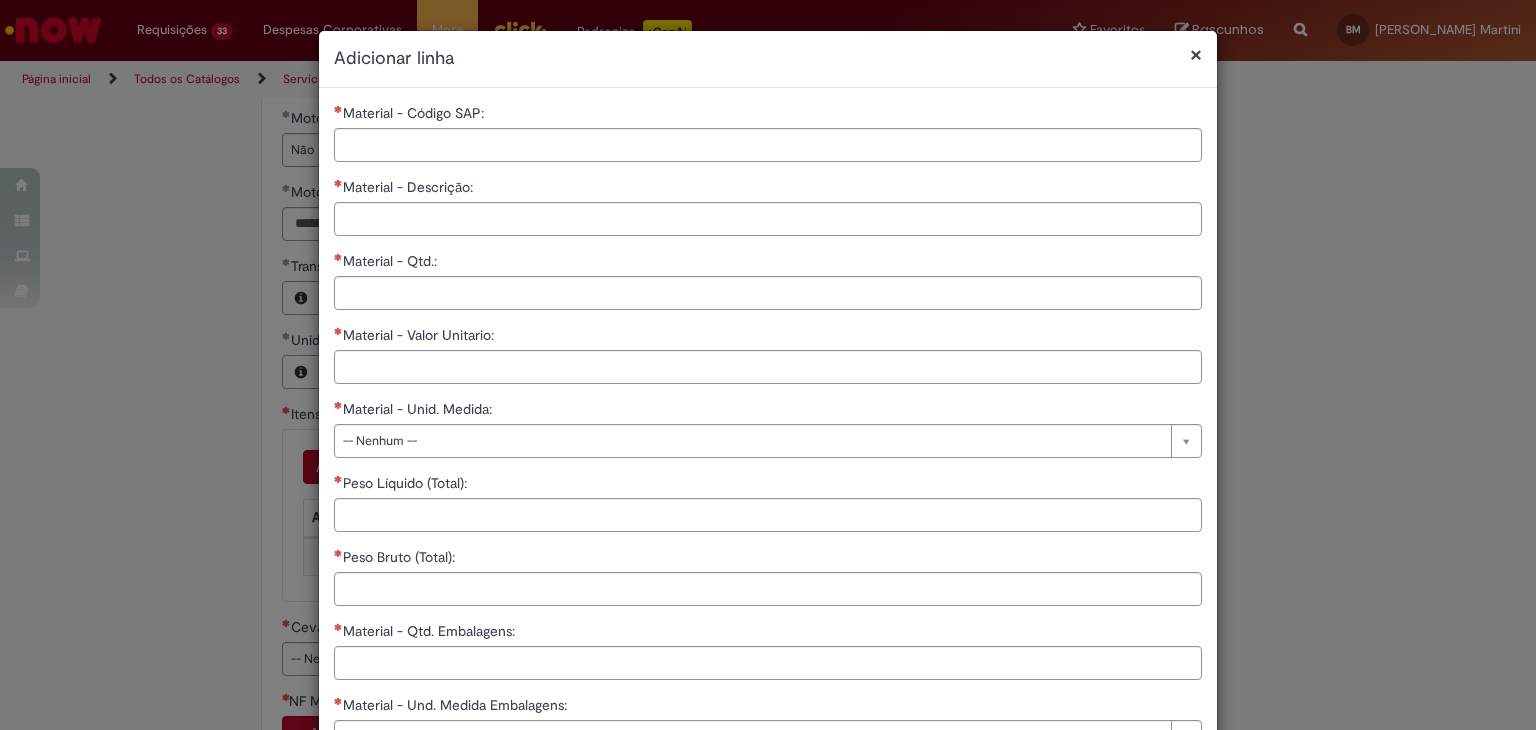 type 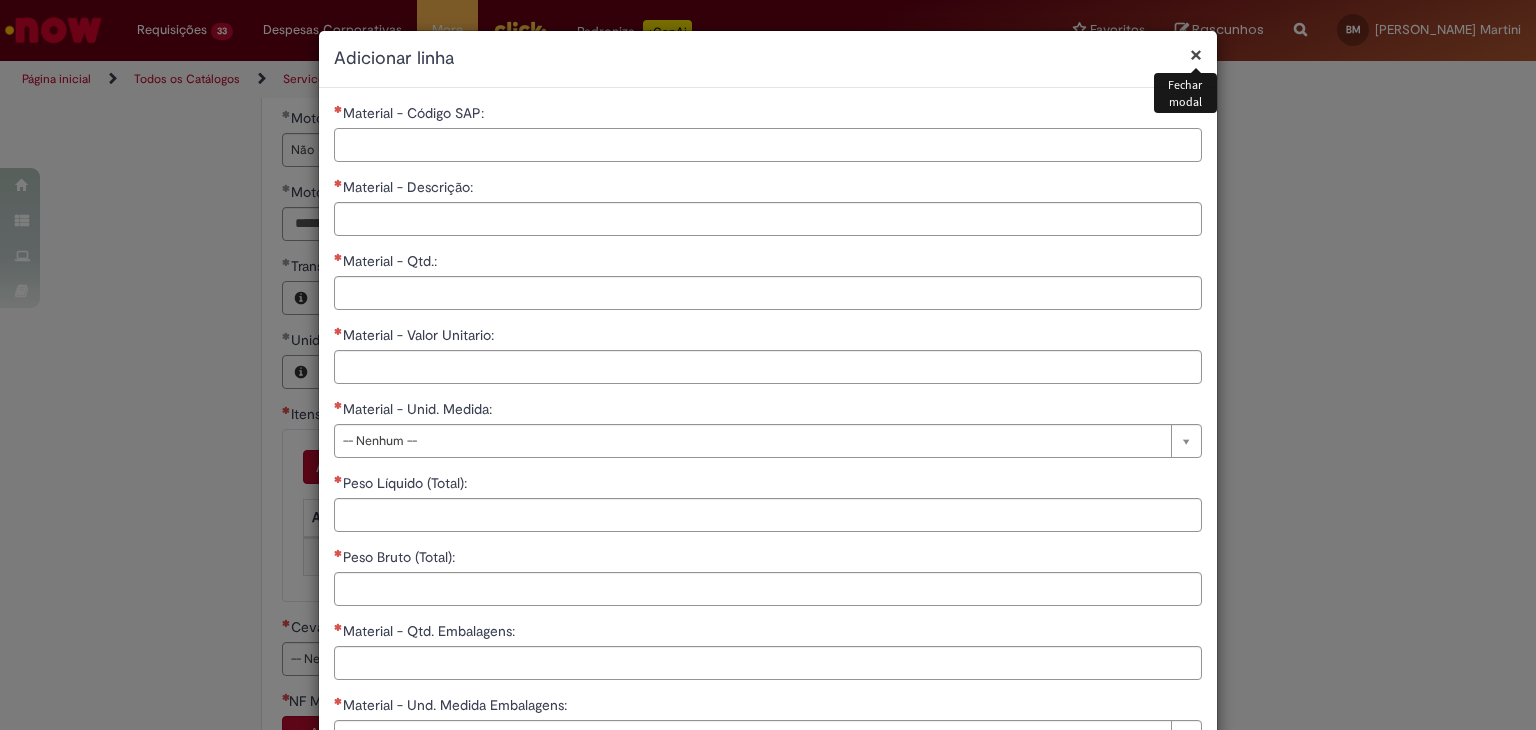 click on "Material - Código SAP:" at bounding box center (768, 145) 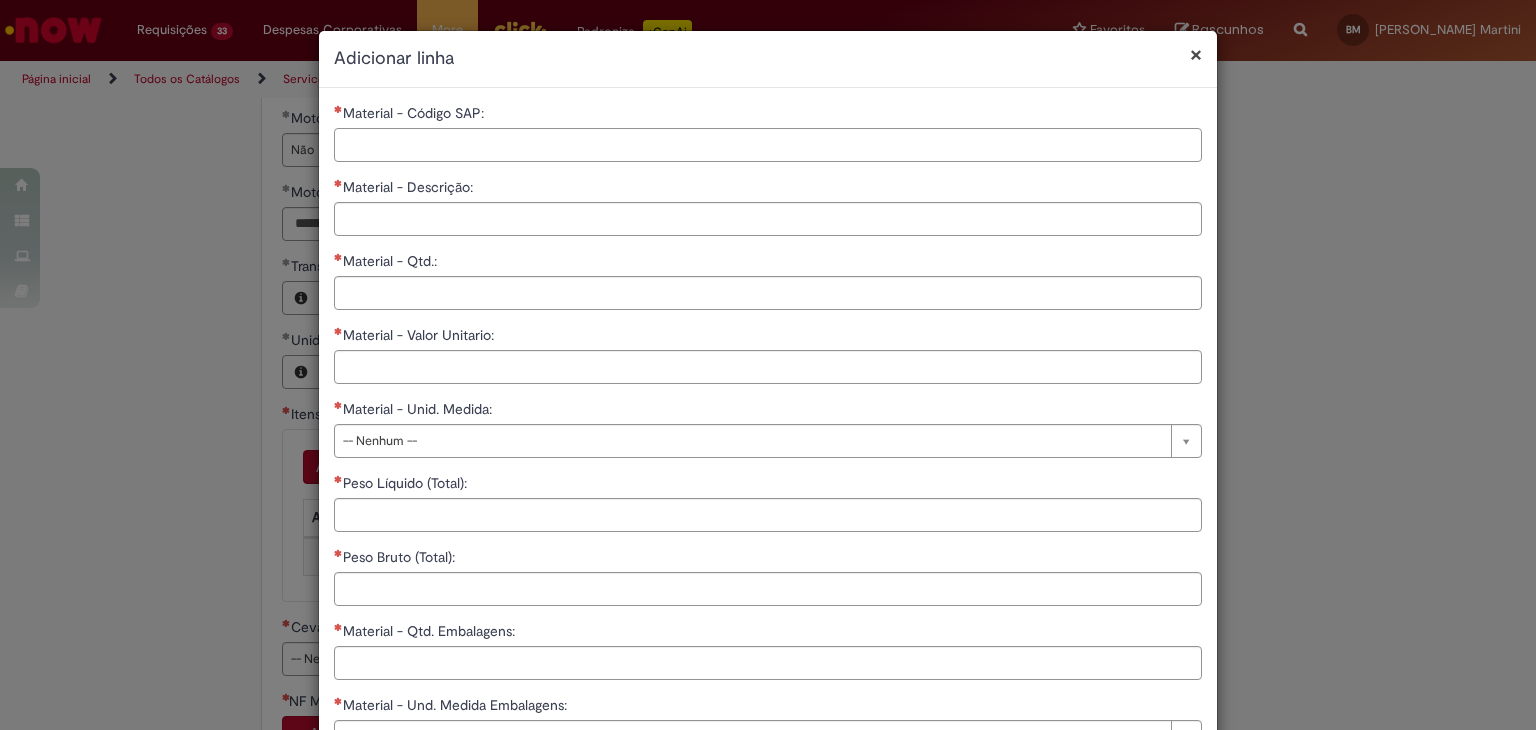 paste on "*****" 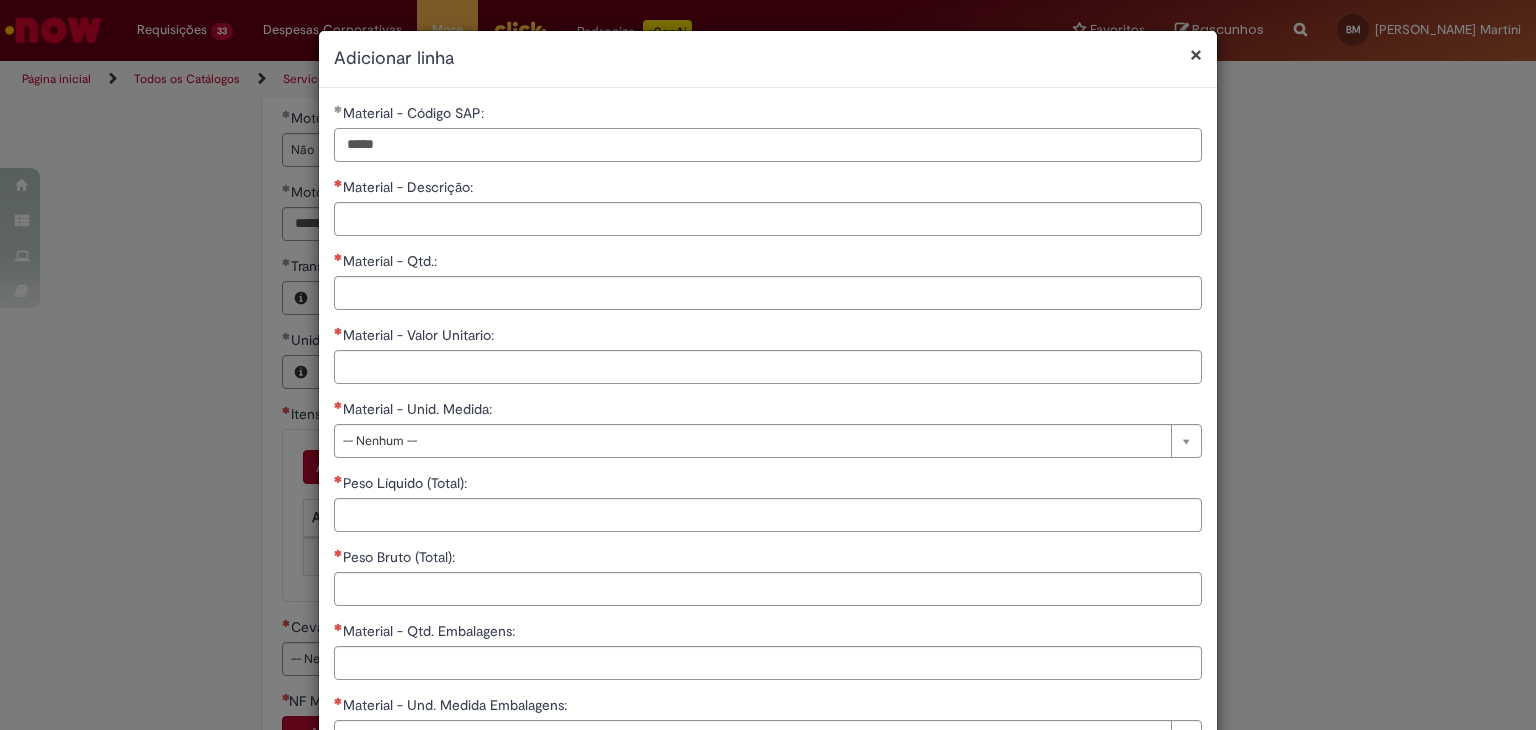 type on "*****" 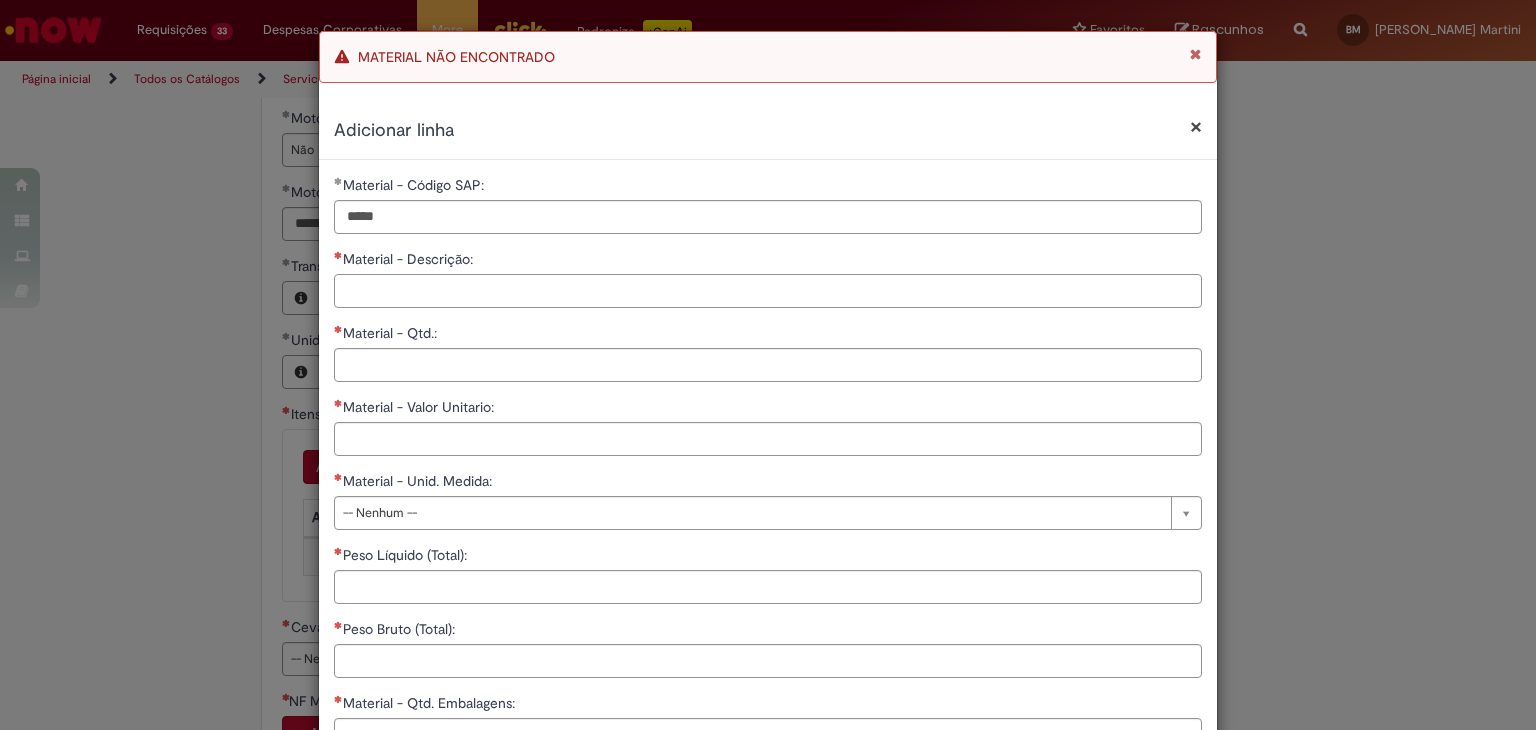 paste on "**********" 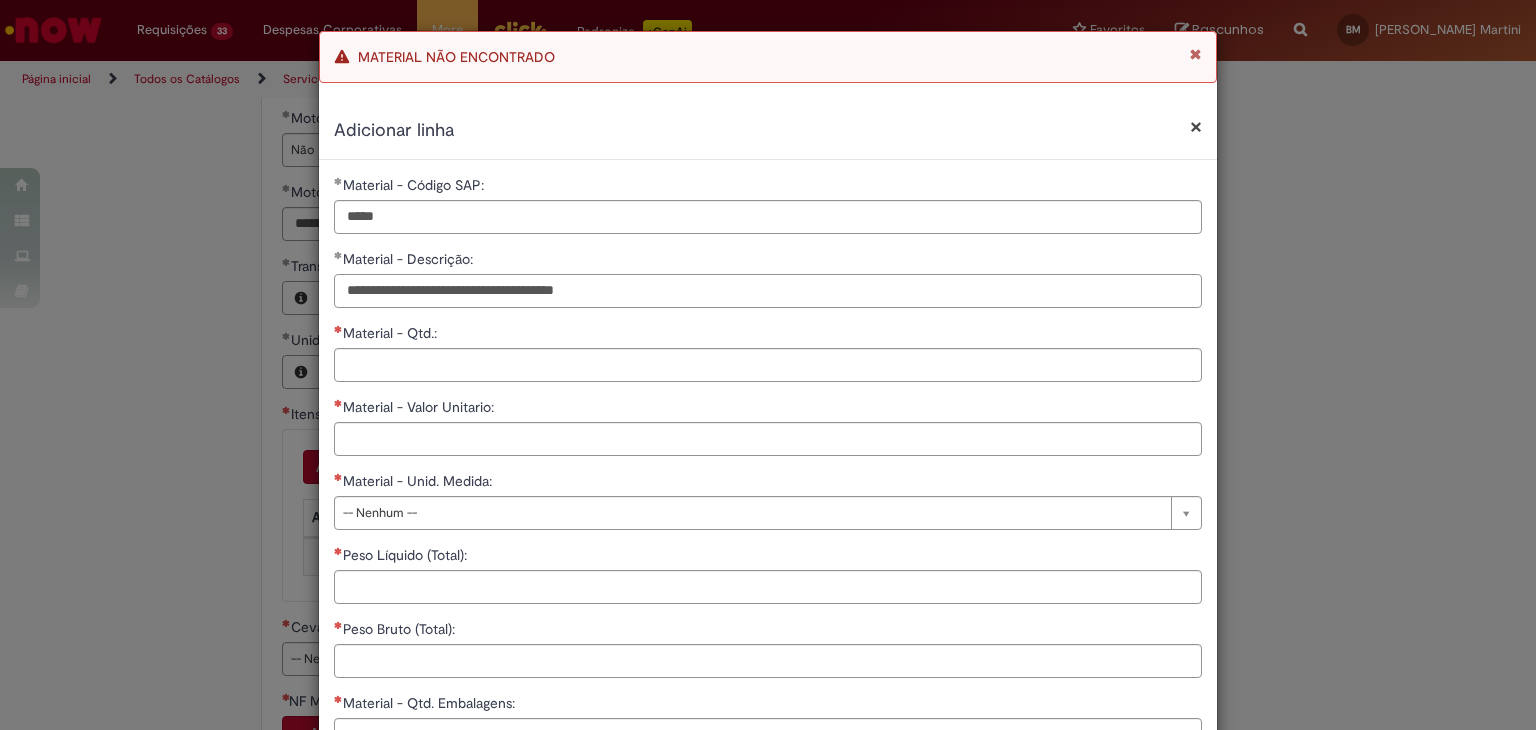 type on "**********" 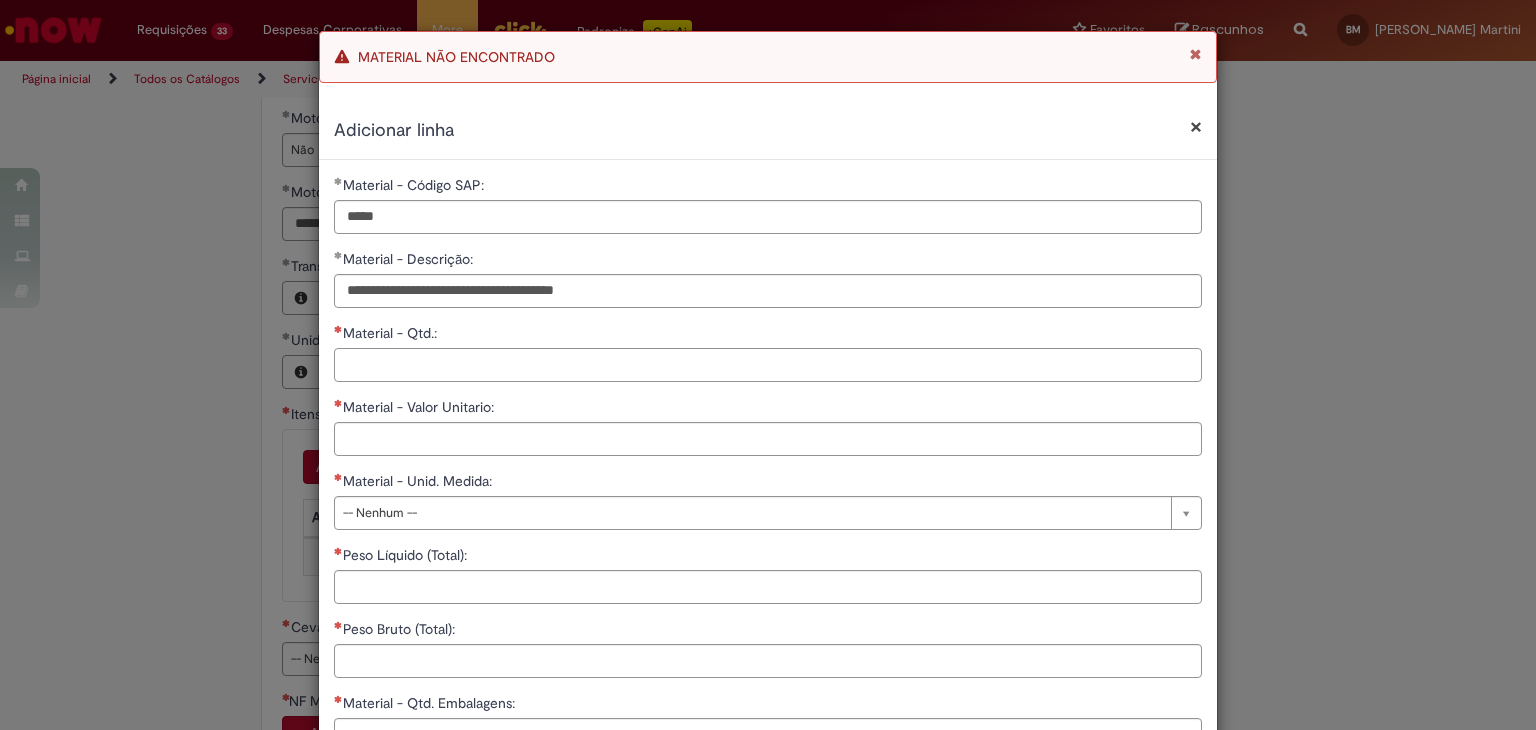 click on "Material - Qtd.:" at bounding box center [768, 365] 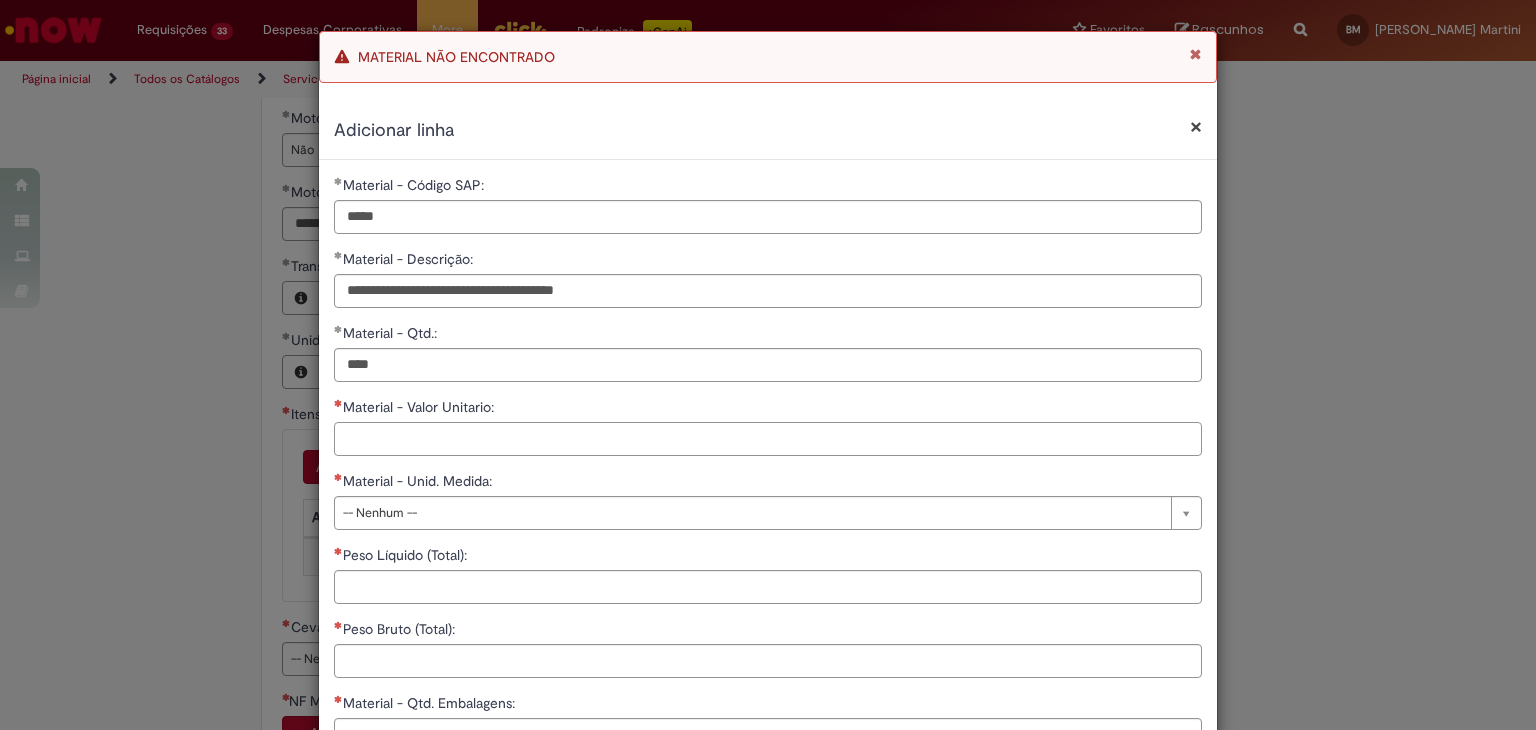 type on "********" 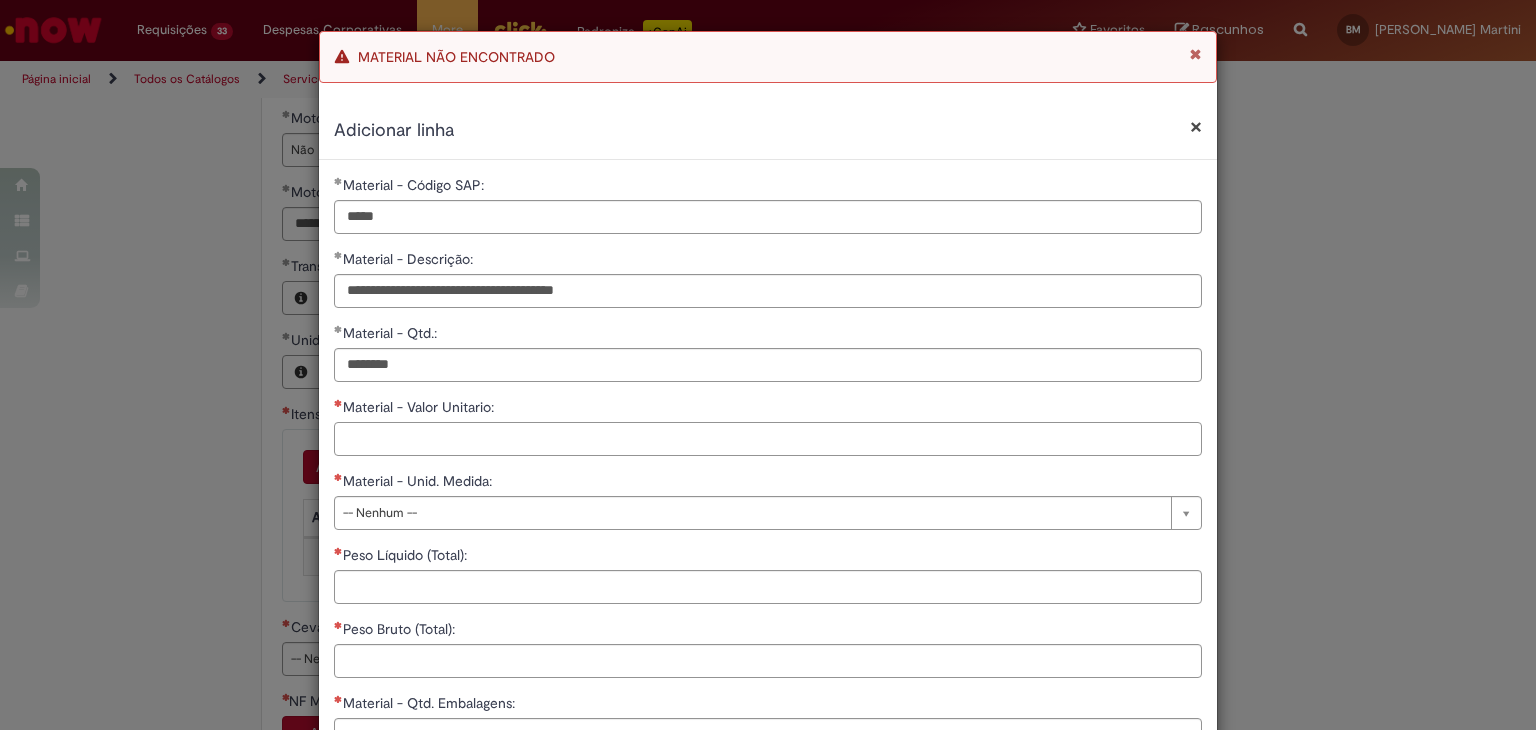 click on "Material - Valor Unitario:" at bounding box center [768, 439] 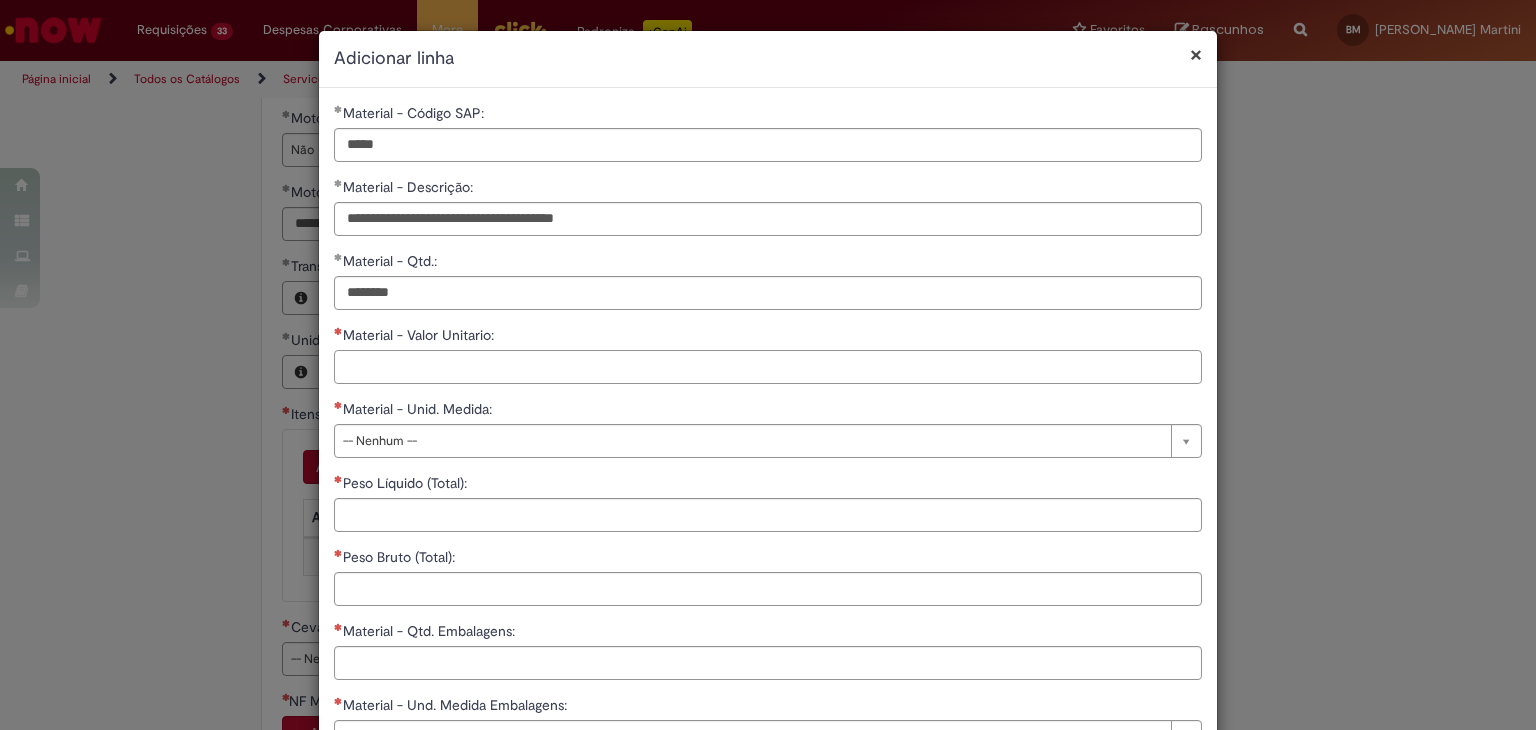 paste on "*******" 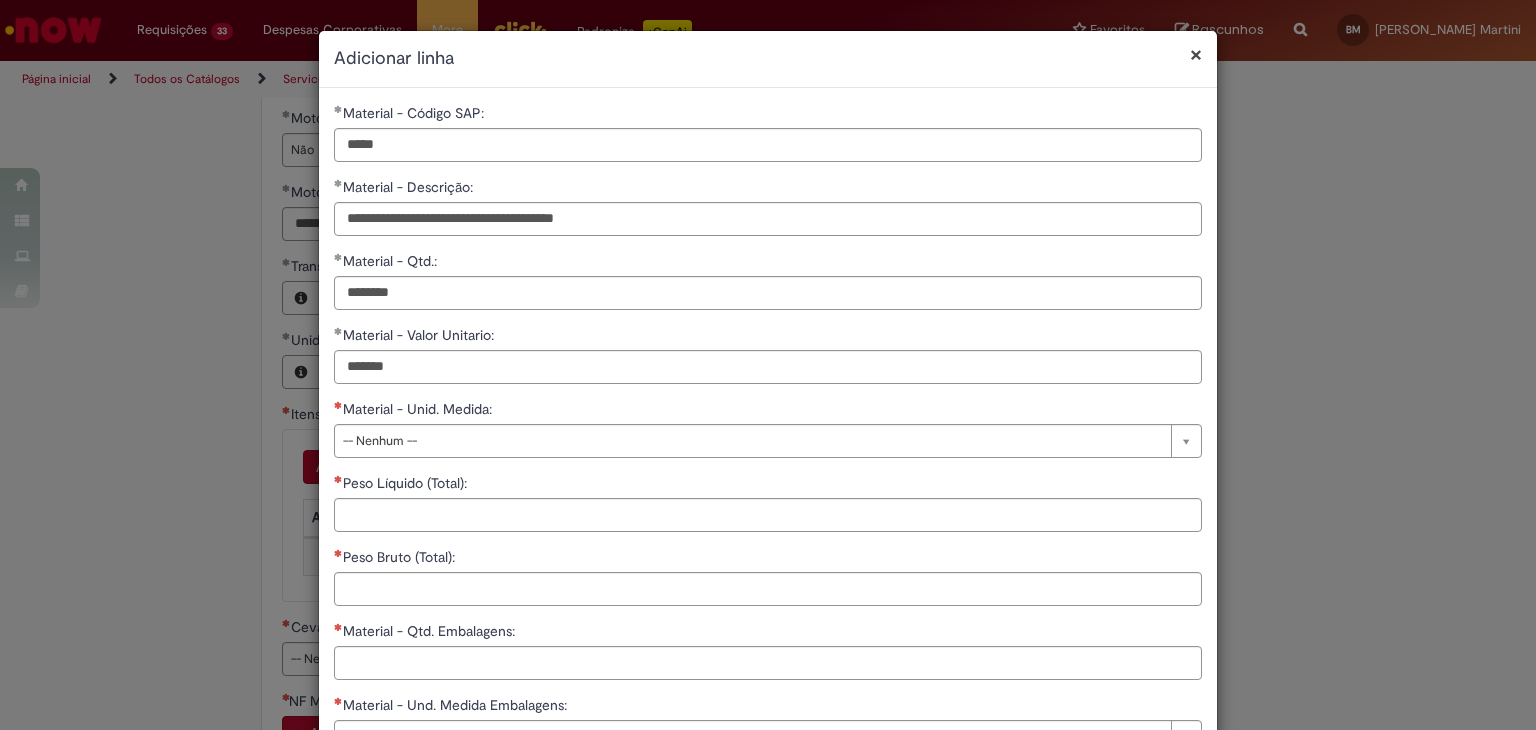 type on "********" 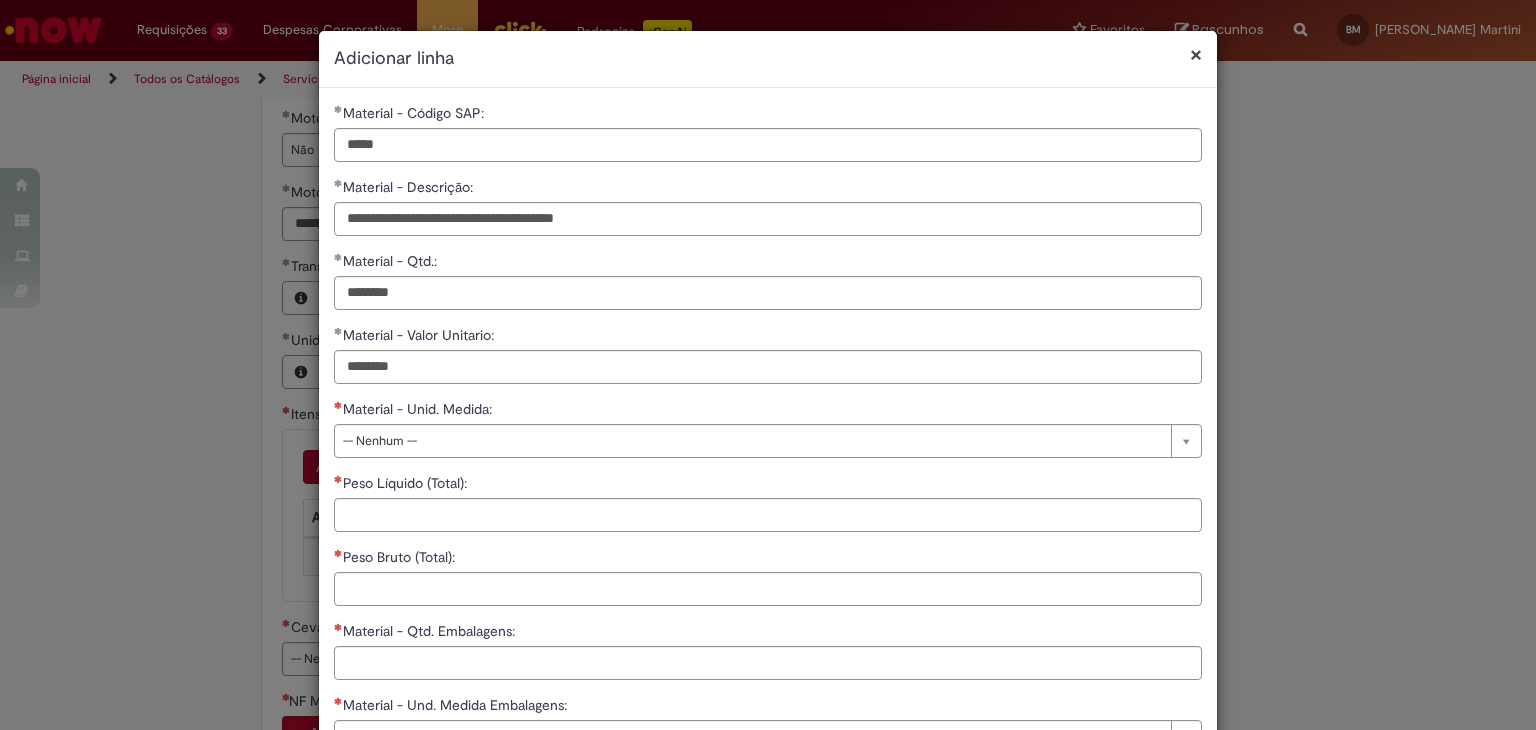 click on "**********" at bounding box center (768, 436) 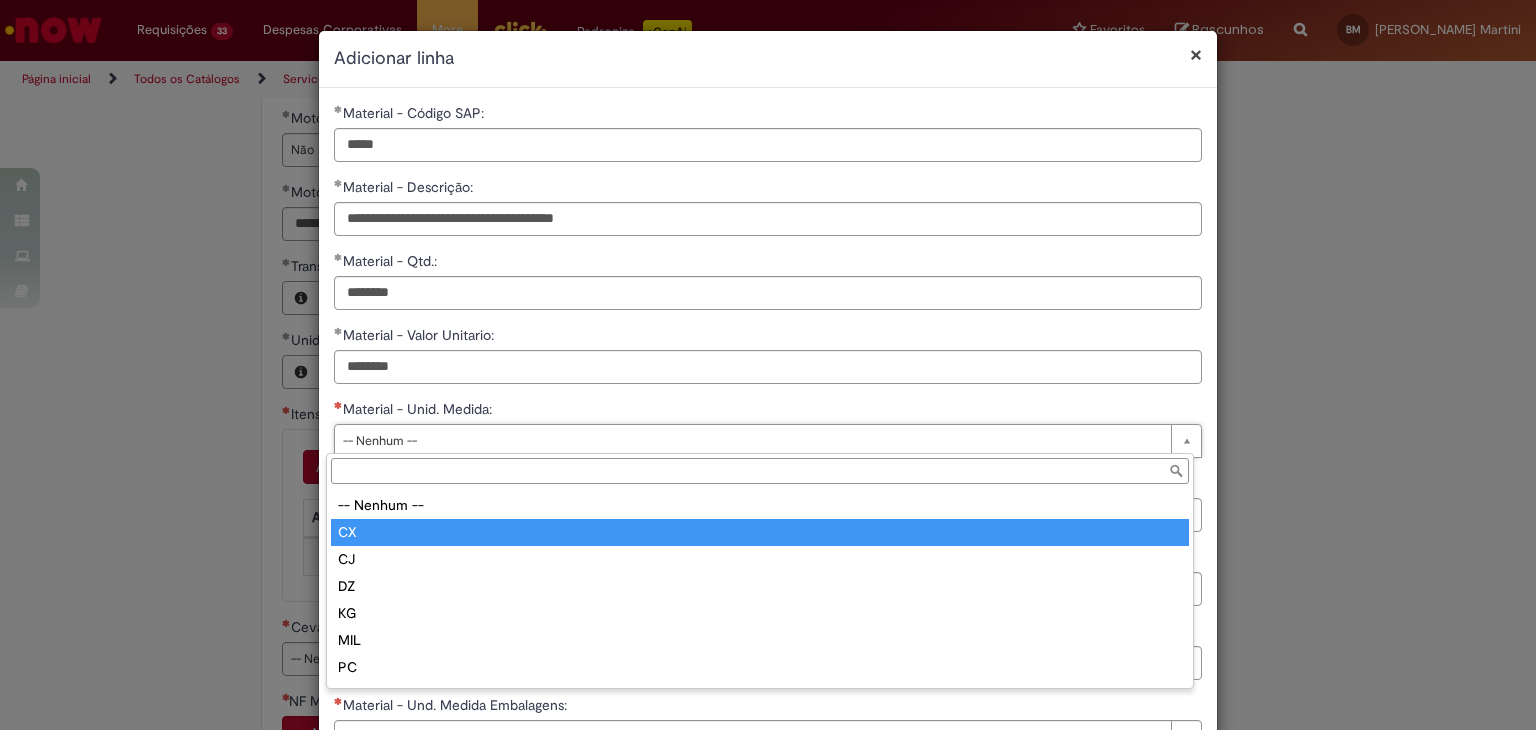 type on "**" 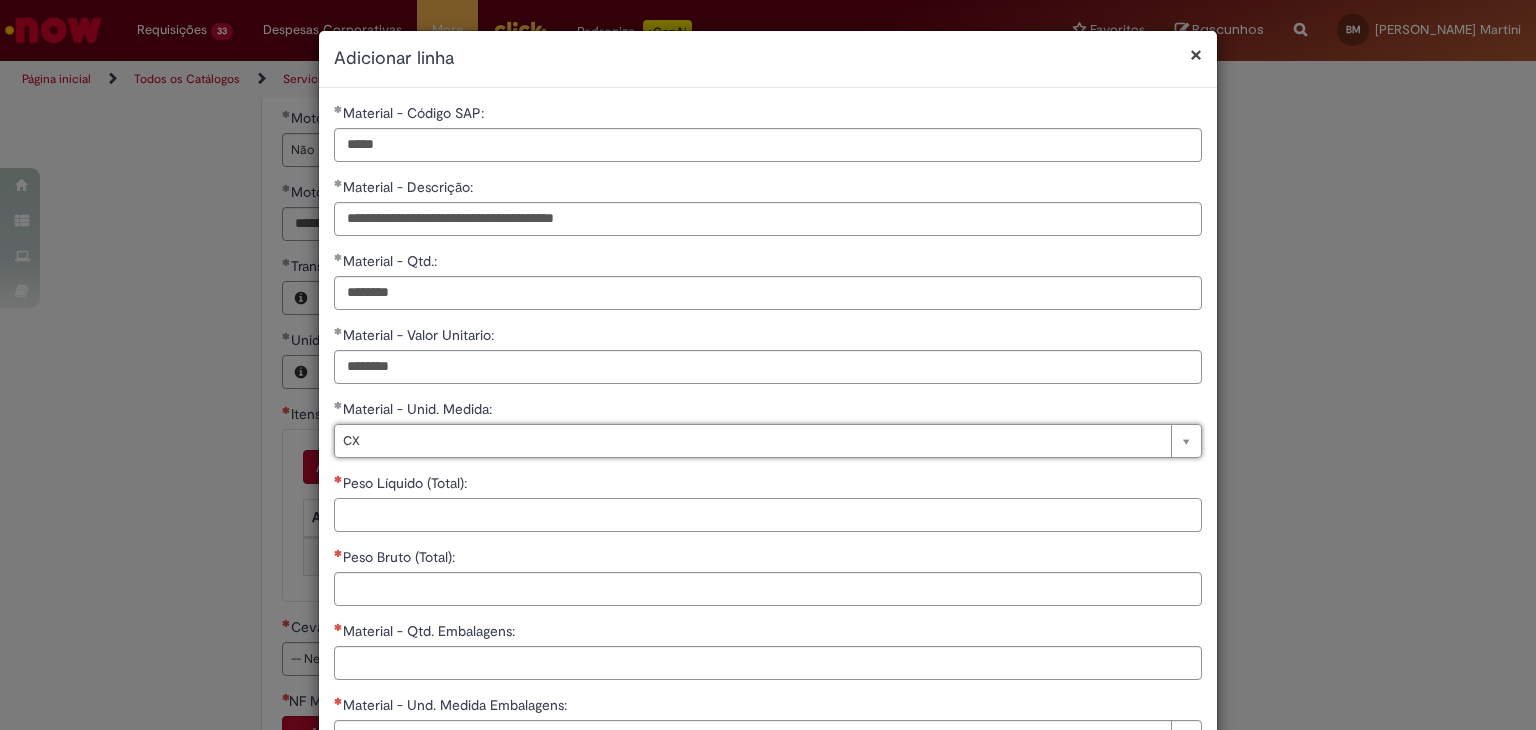 click on "Peso Líquido (Total):" at bounding box center [768, 515] 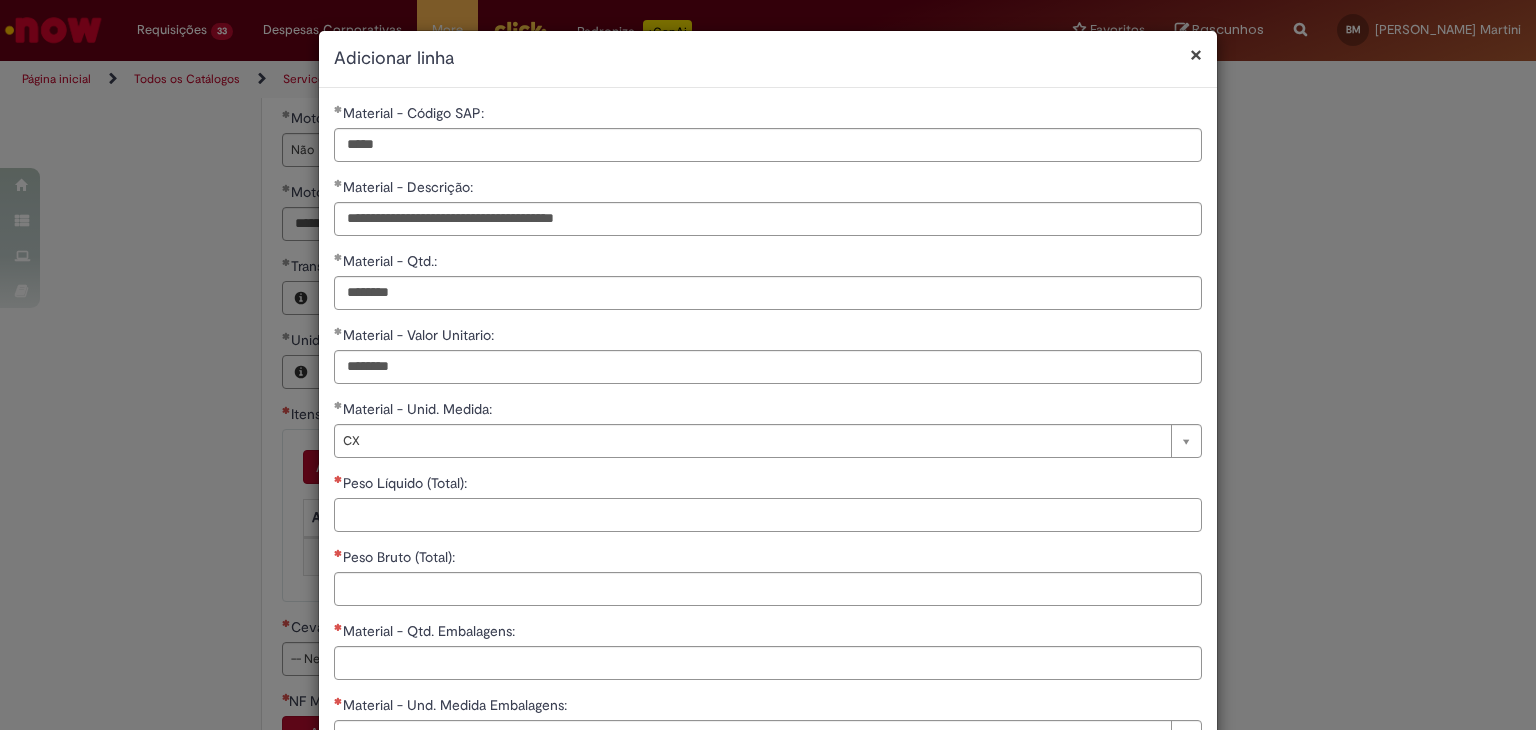 click on "Peso Líquido (Total):" at bounding box center (768, 515) 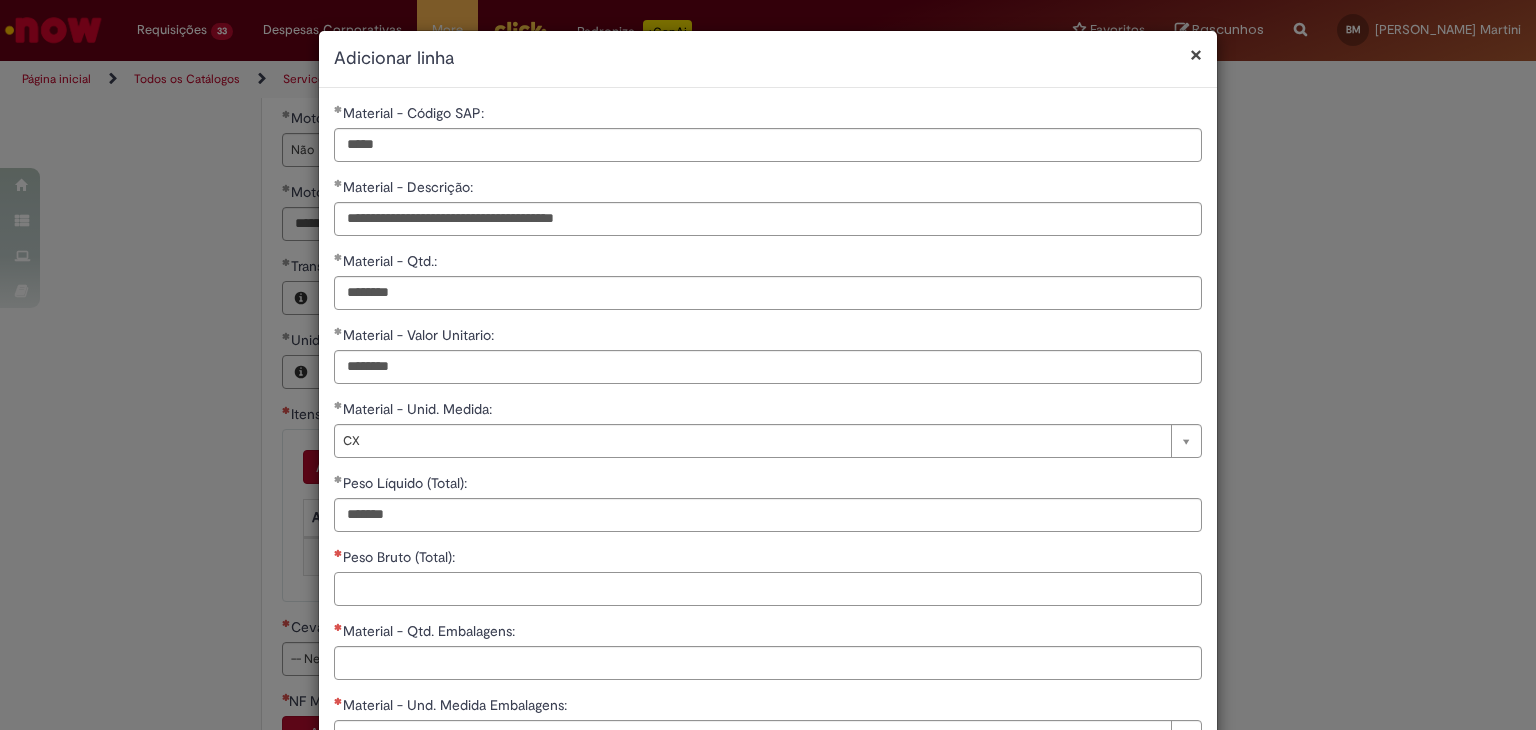 type on "**********" 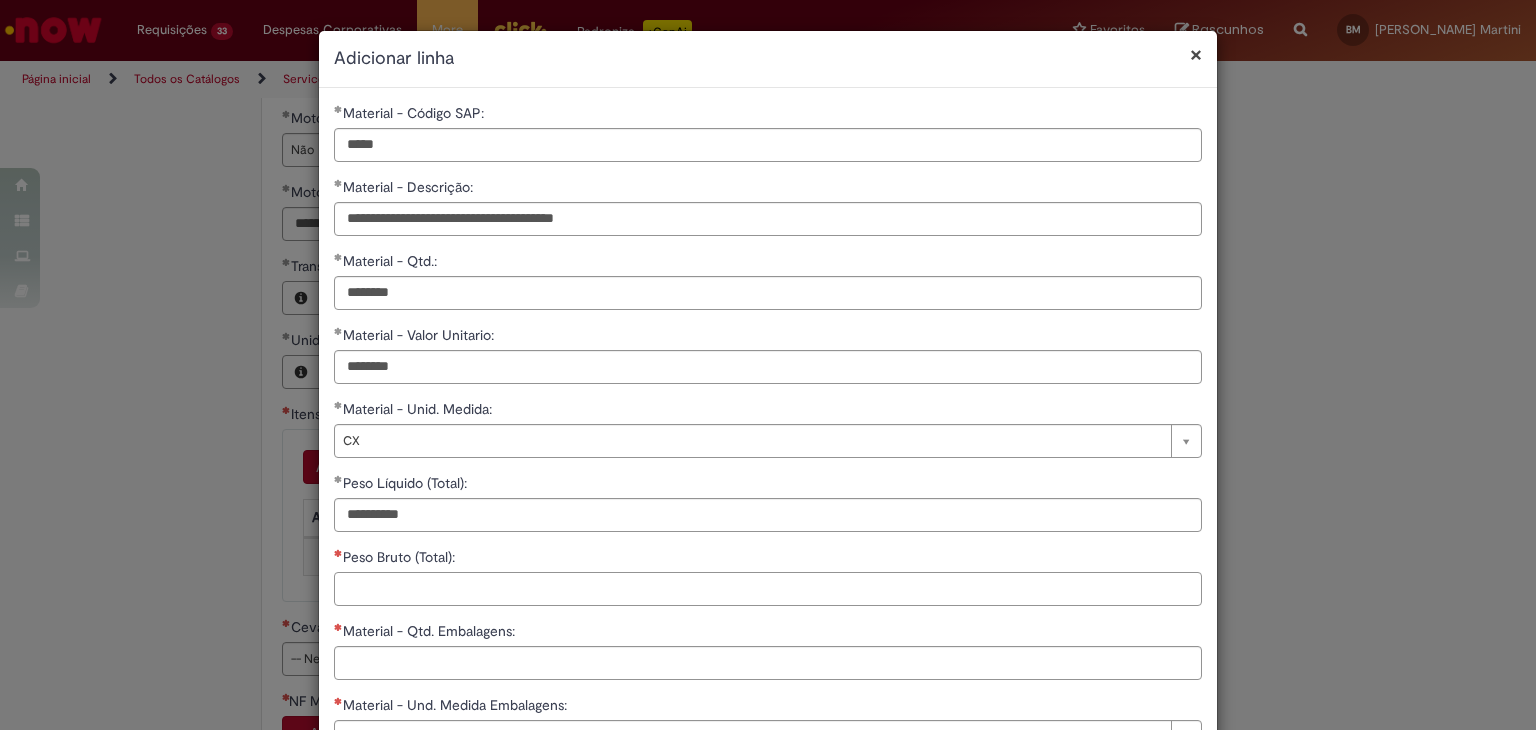 click on "Peso Bruto (Total):" at bounding box center (768, 589) 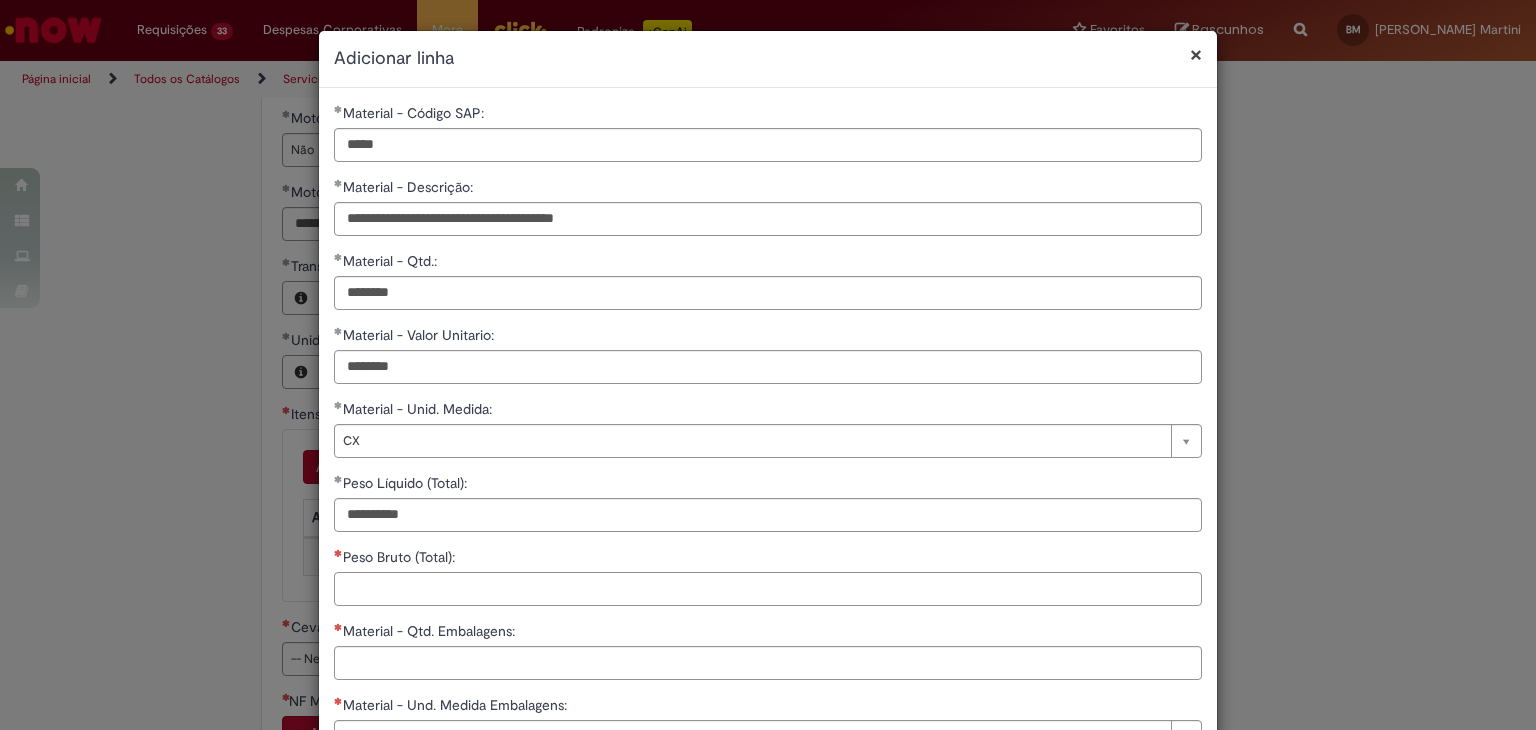 paste on "********" 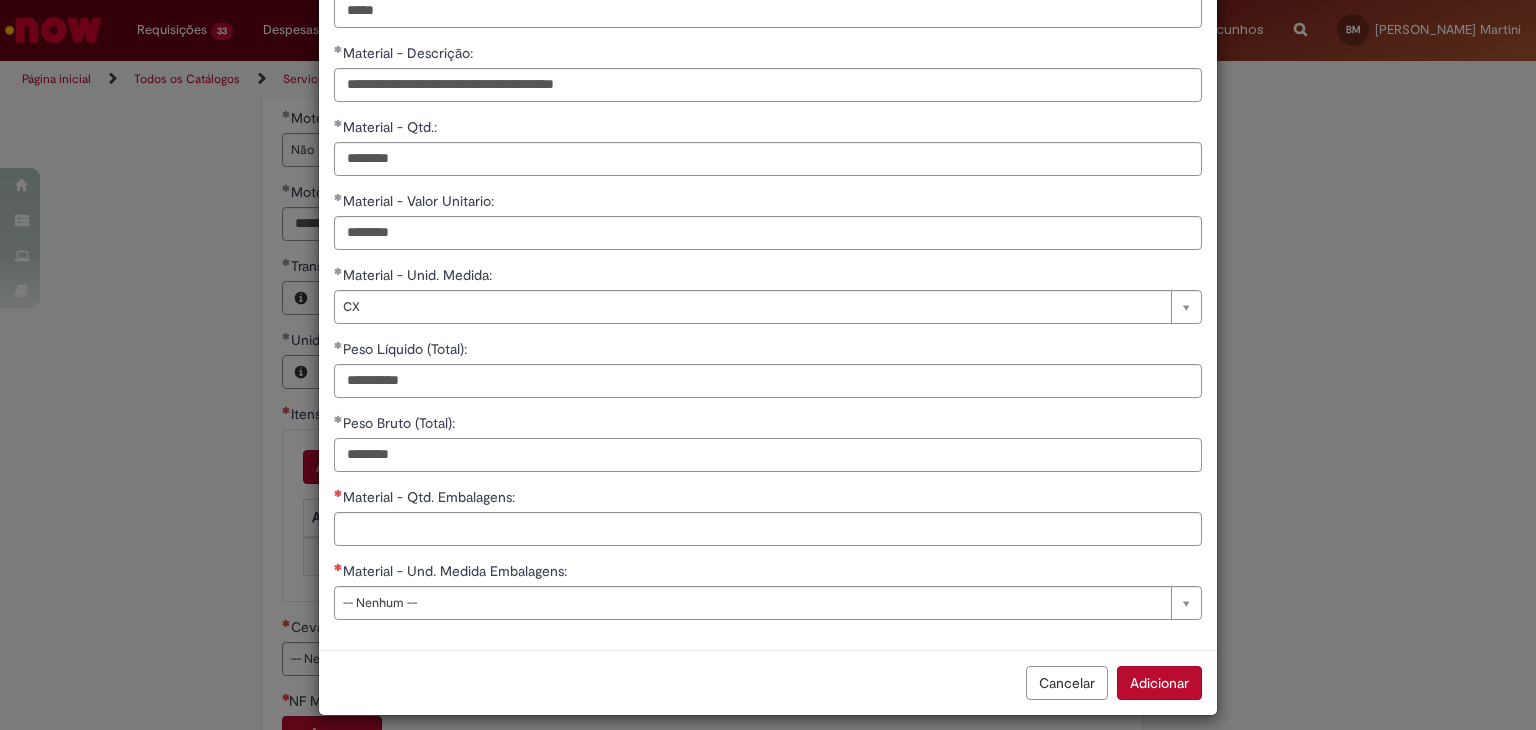 scroll, scrollTop: 136, scrollLeft: 0, axis: vertical 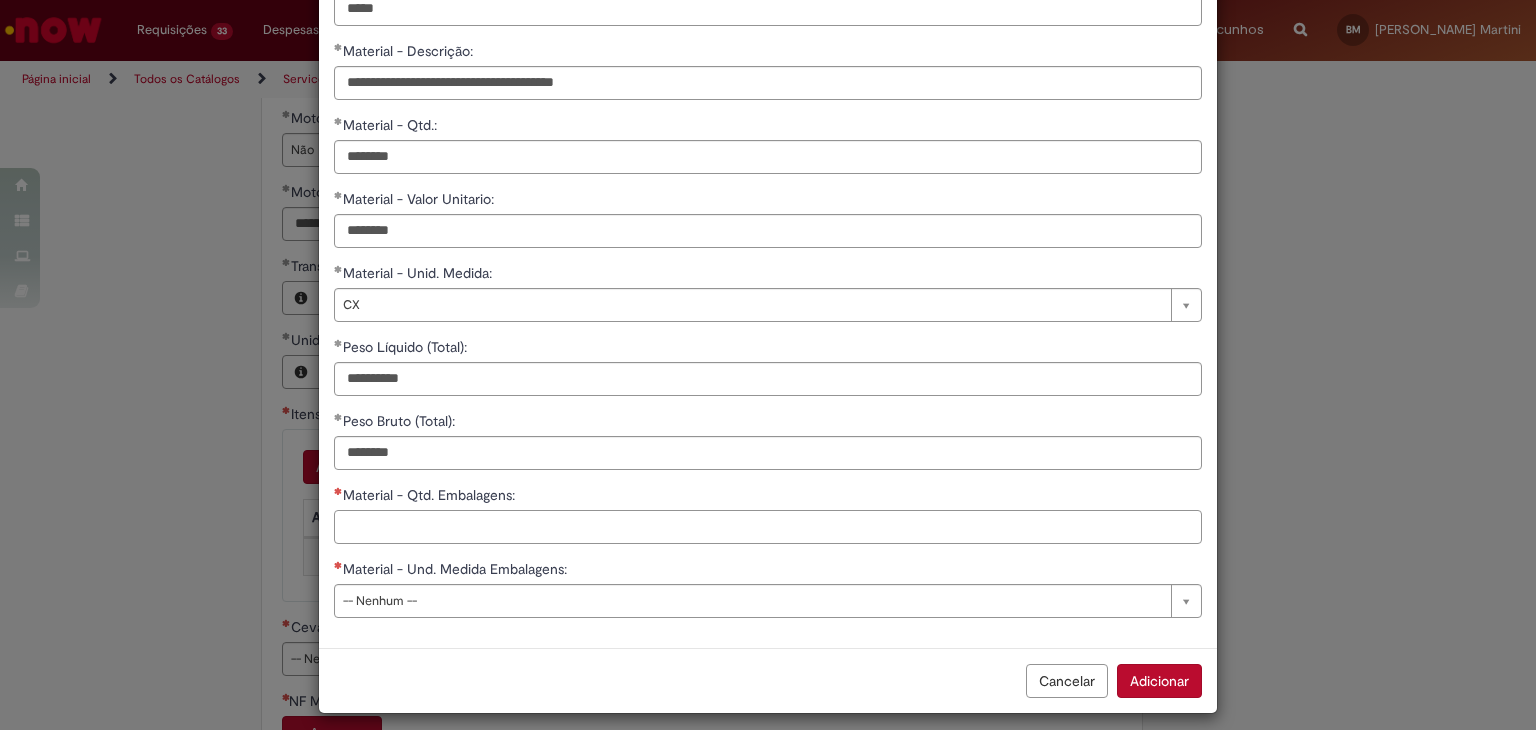 type on "**********" 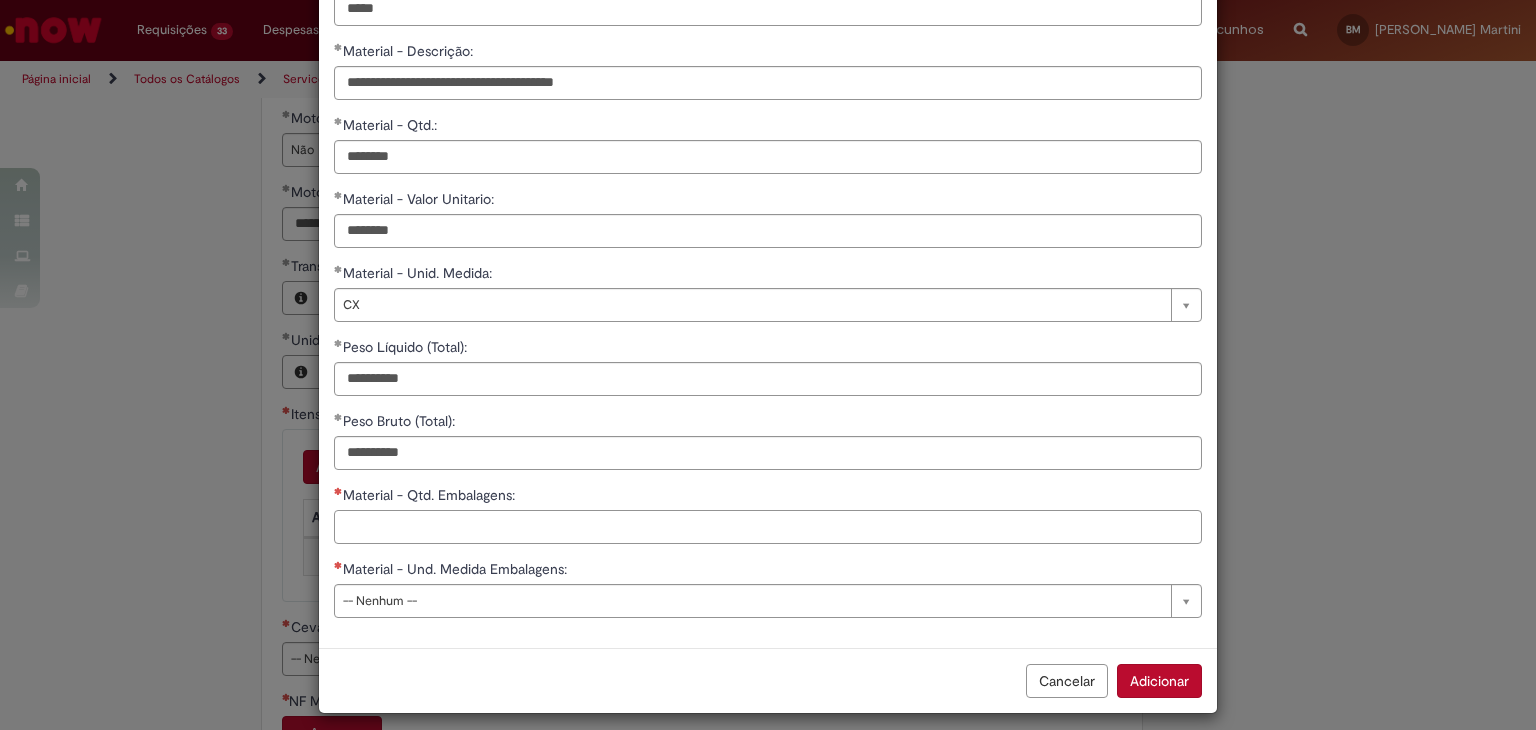 click on "Material - Qtd. Embalagens:" at bounding box center (768, 527) 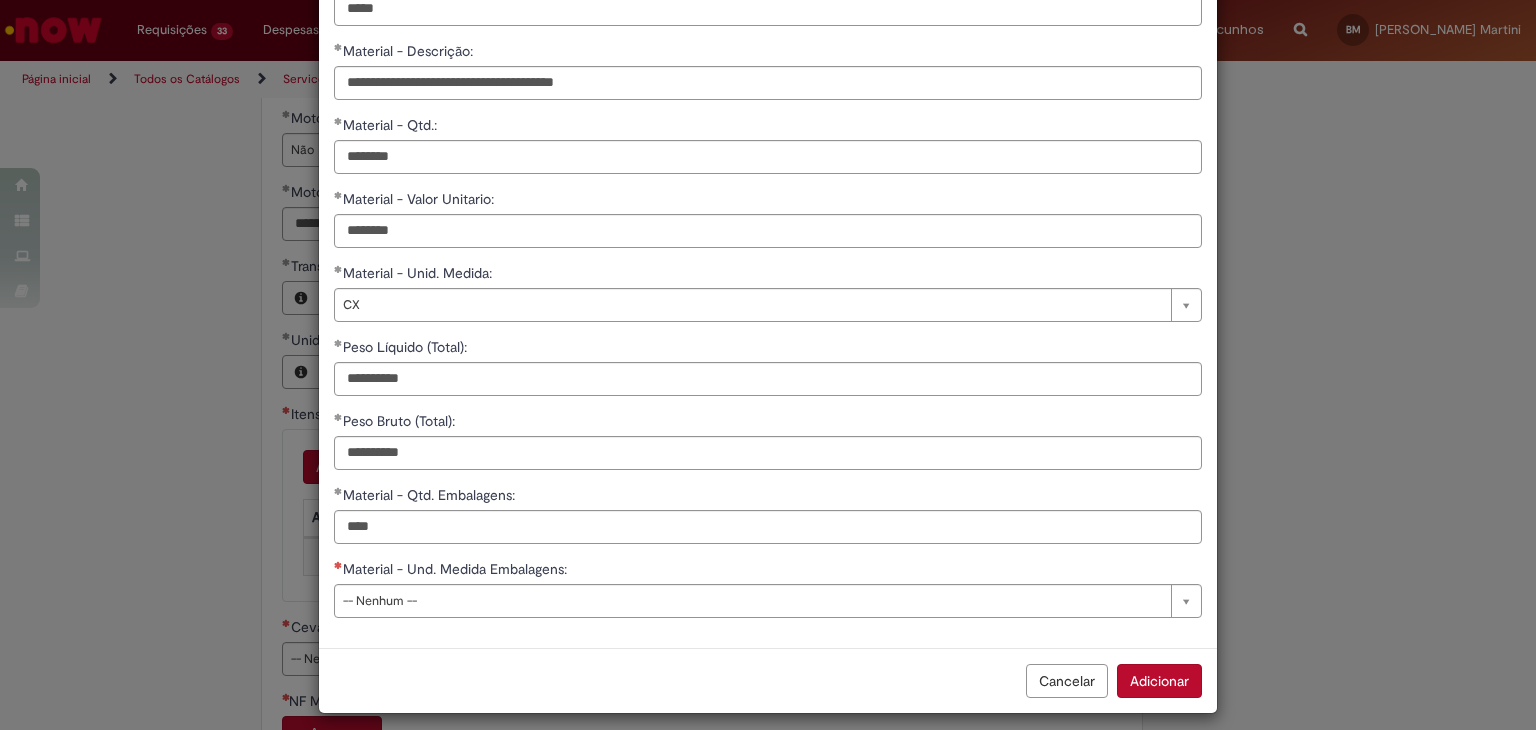type on "*********" 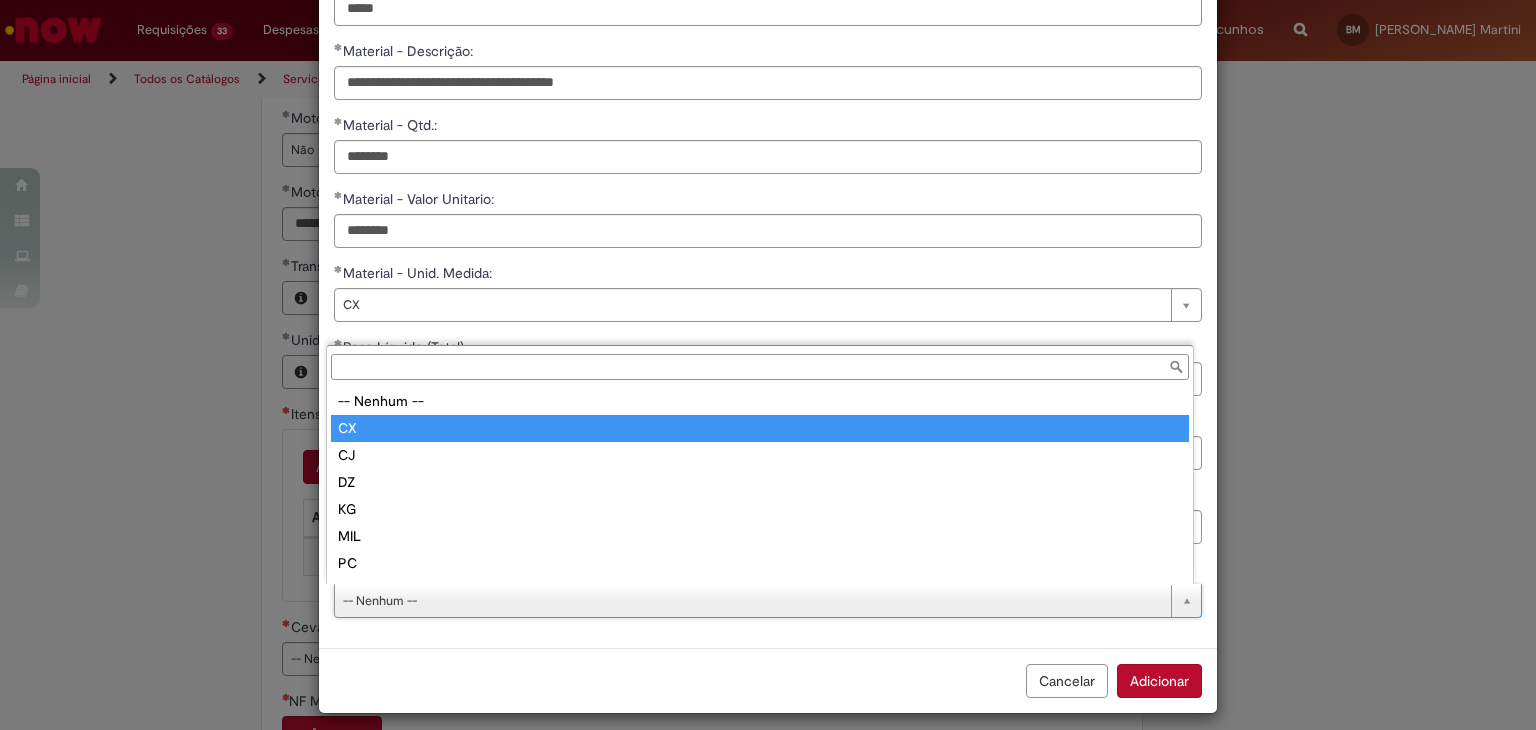type on "**" 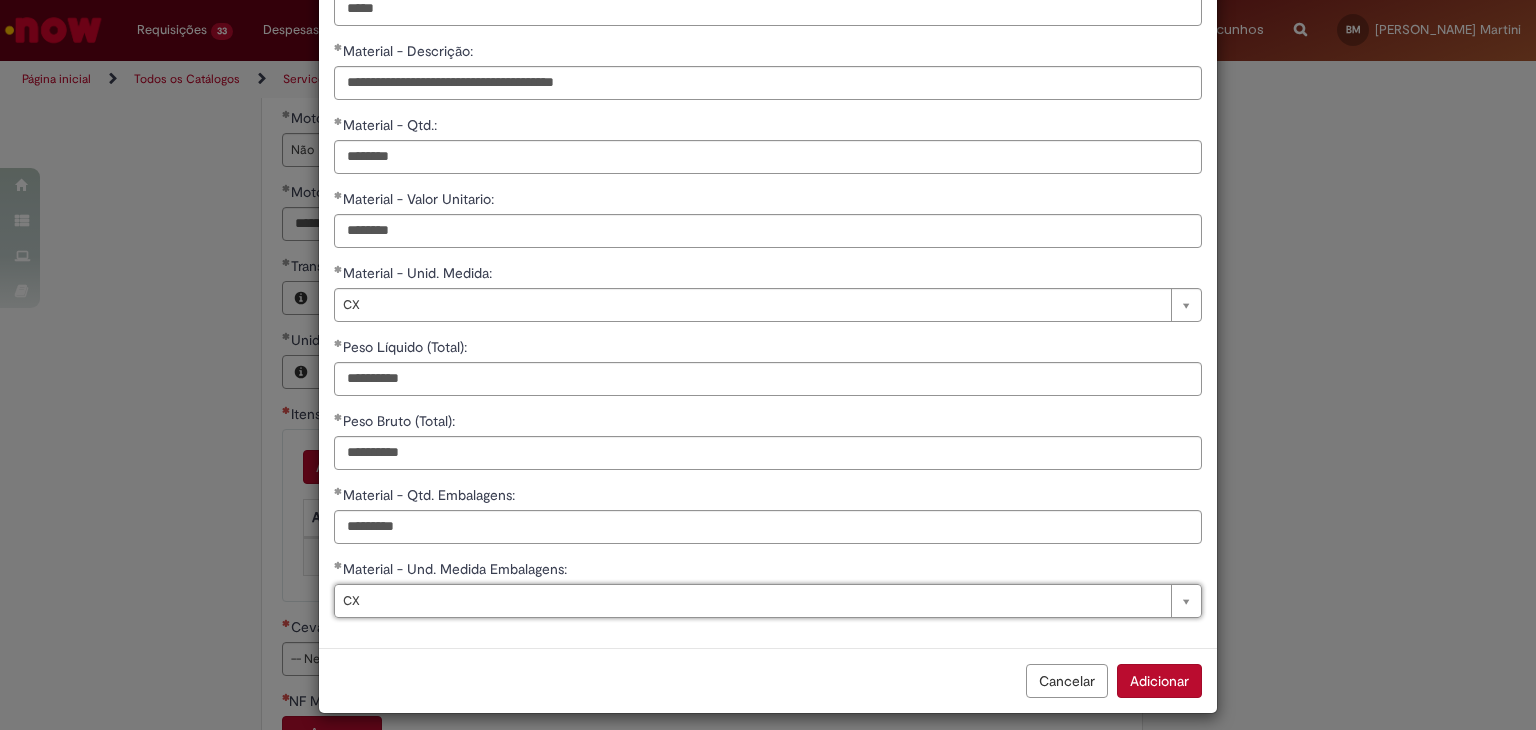 click on "Adicionar" at bounding box center (1159, 681) 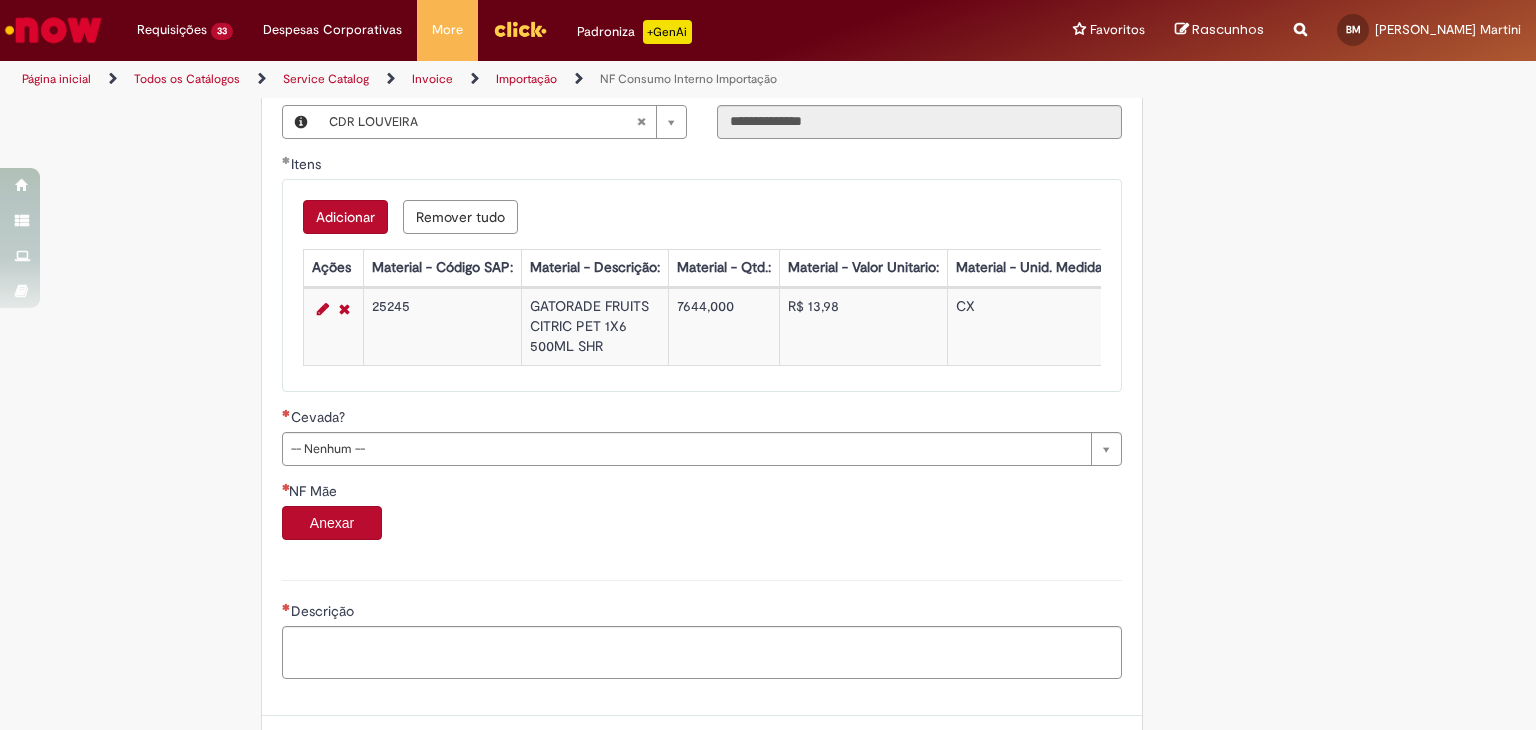 scroll, scrollTop: 1300, scrollLeft: 0, axis: vertical 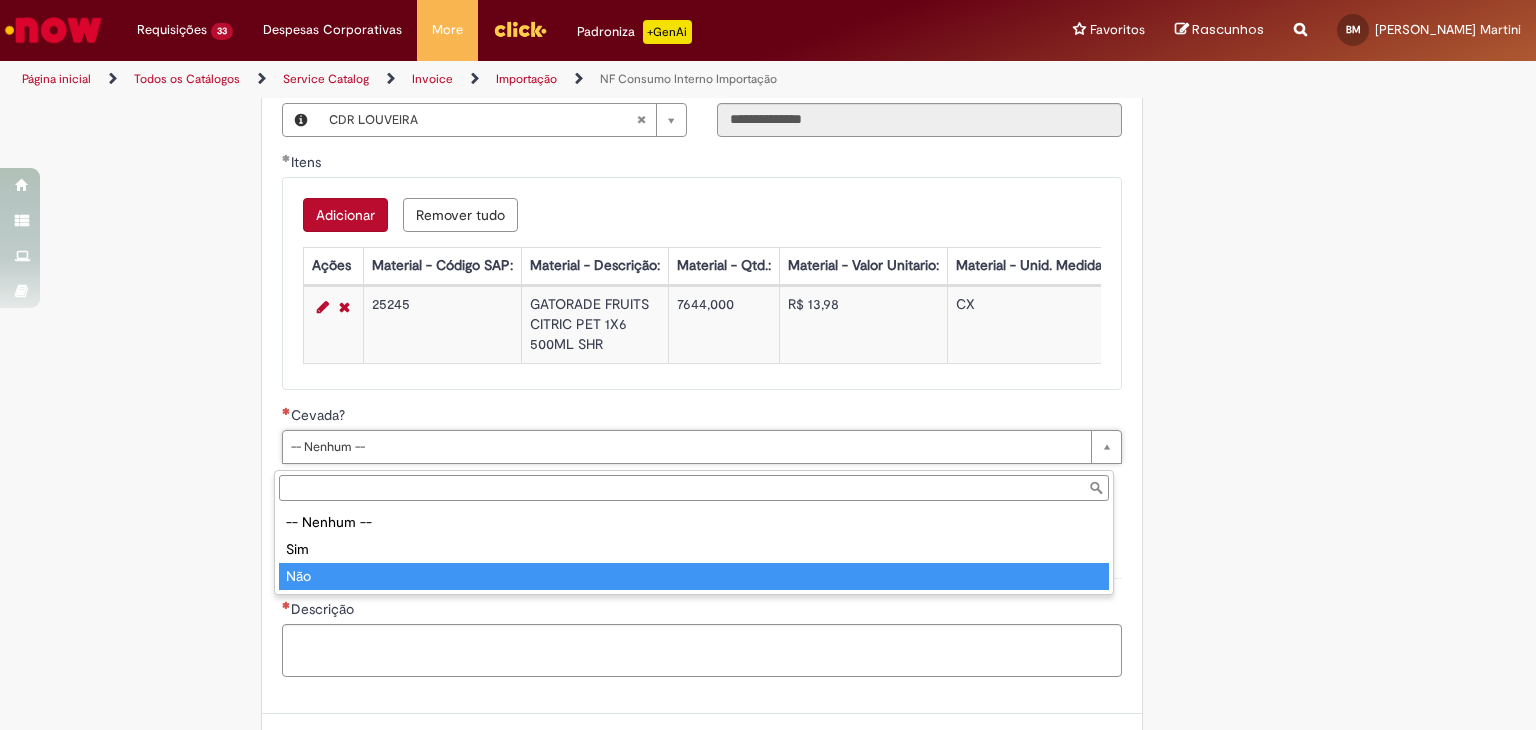 type on "***" 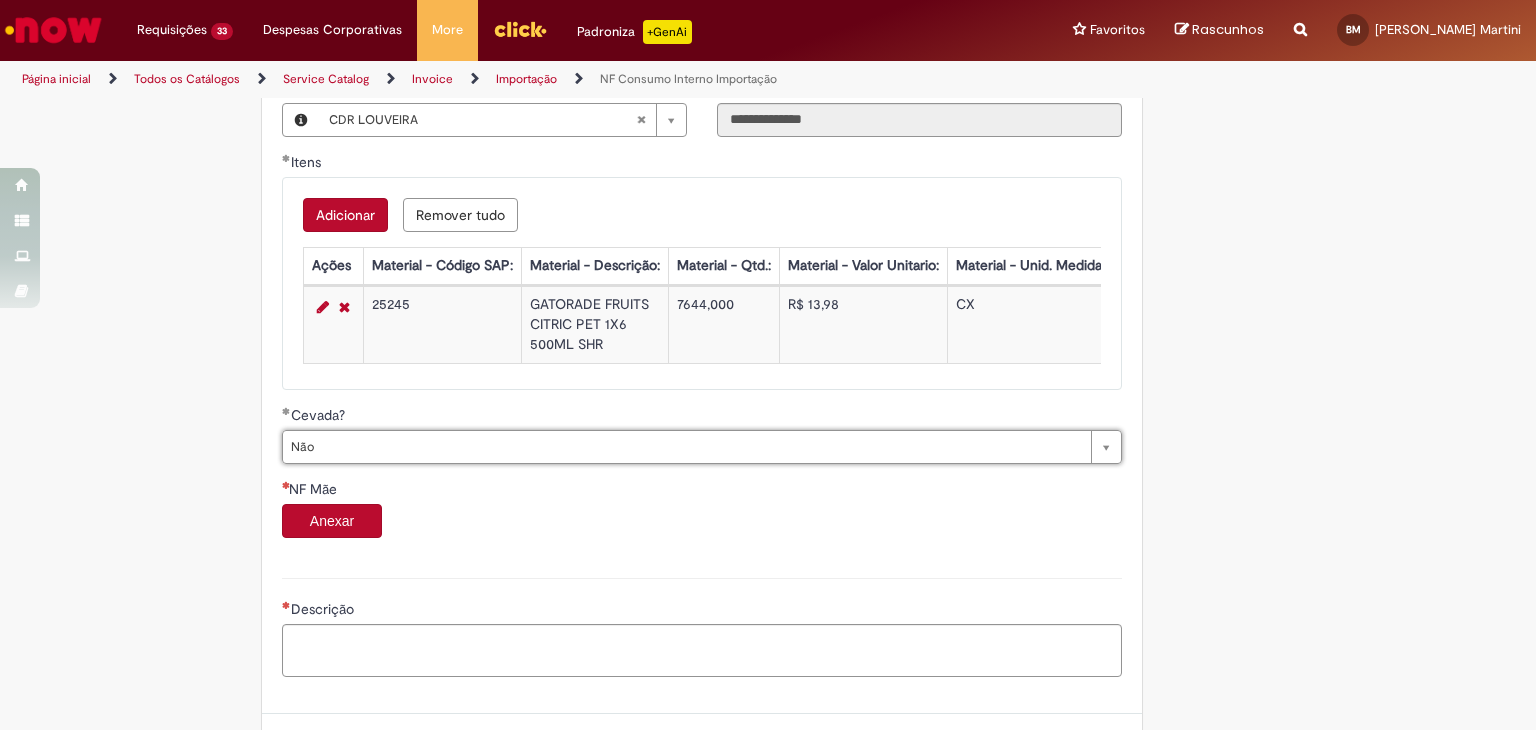 click on "Anexar" at bounding box center [332, 521] 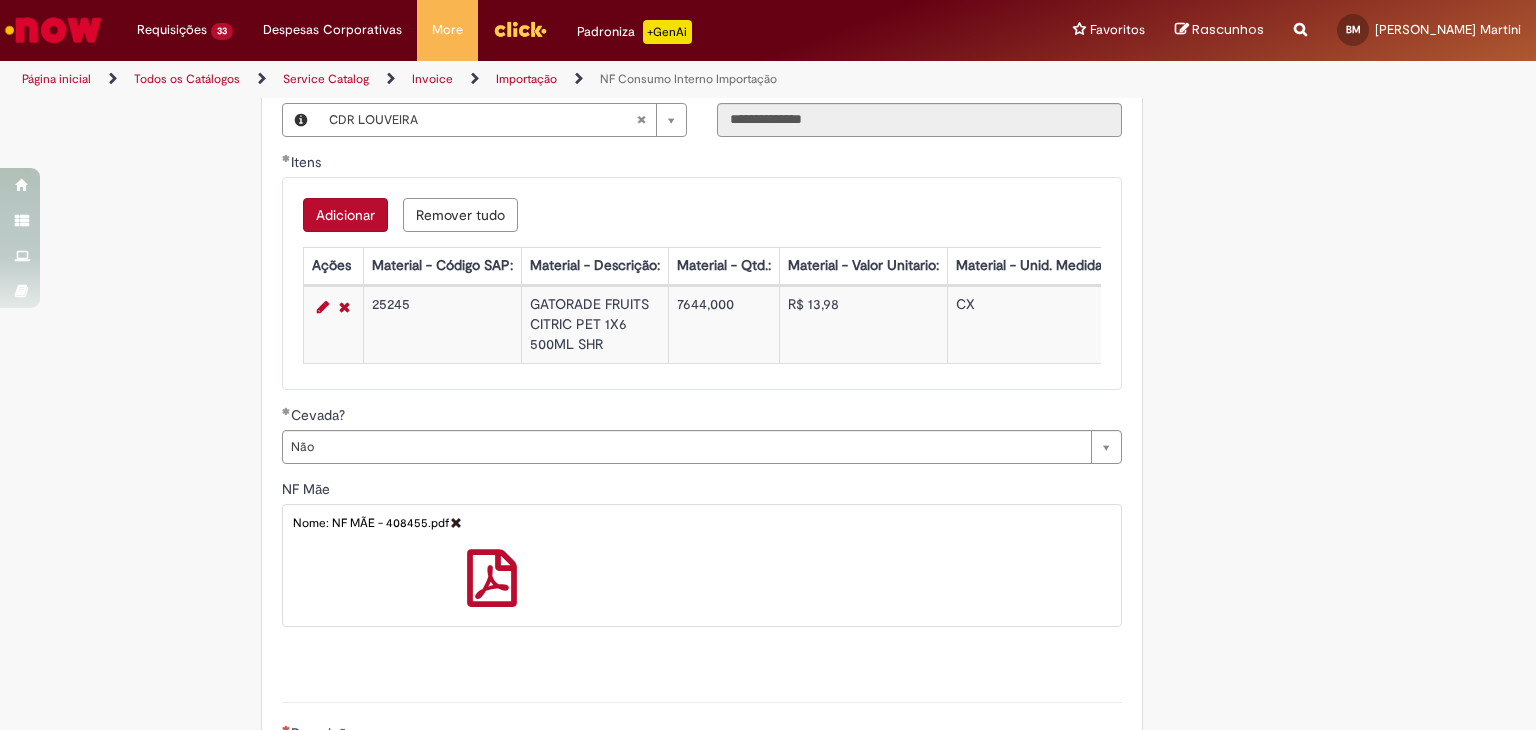 scroll, scrollTop: 1516, scrollLeft: 0, axis: vertical 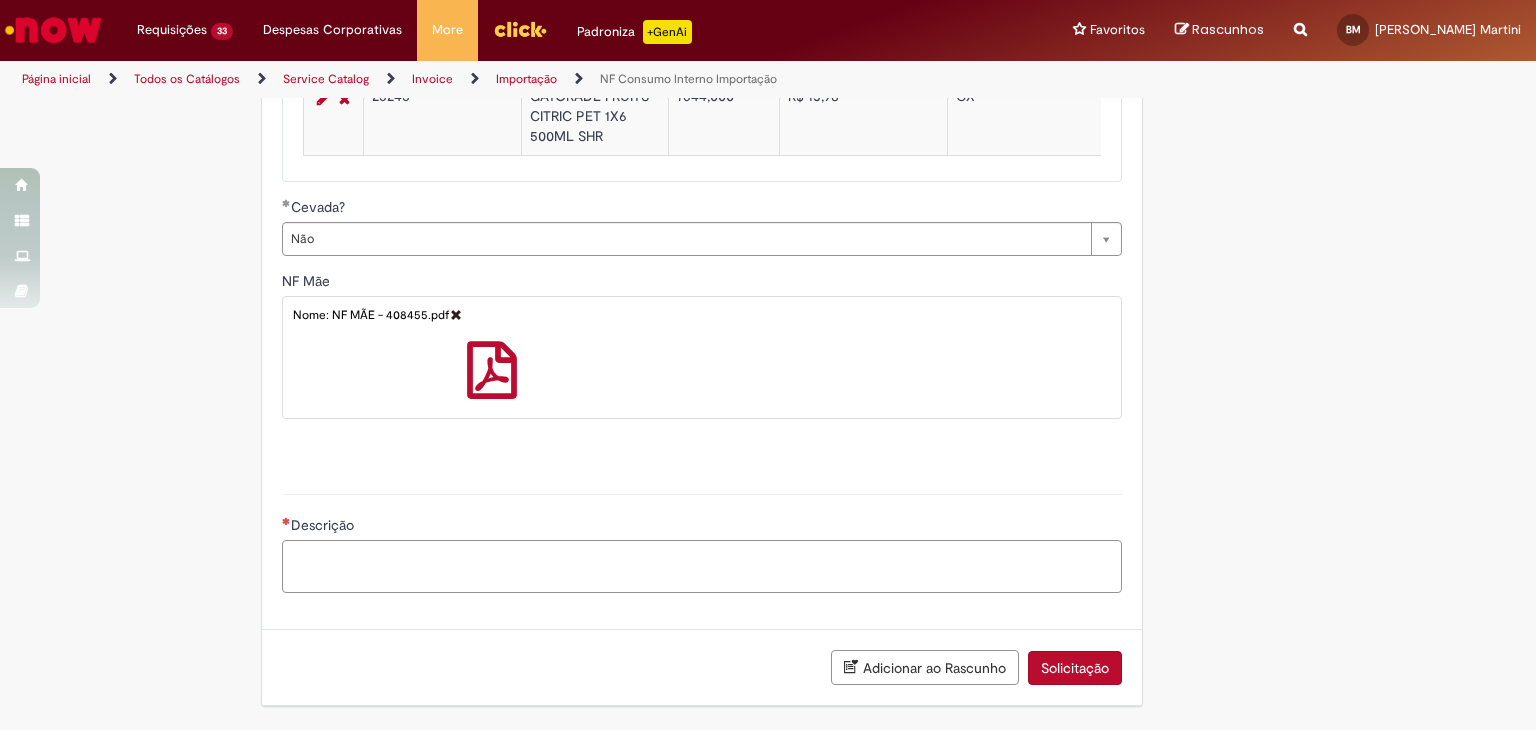 click on "Descrição" at bounding box center (702, 567) 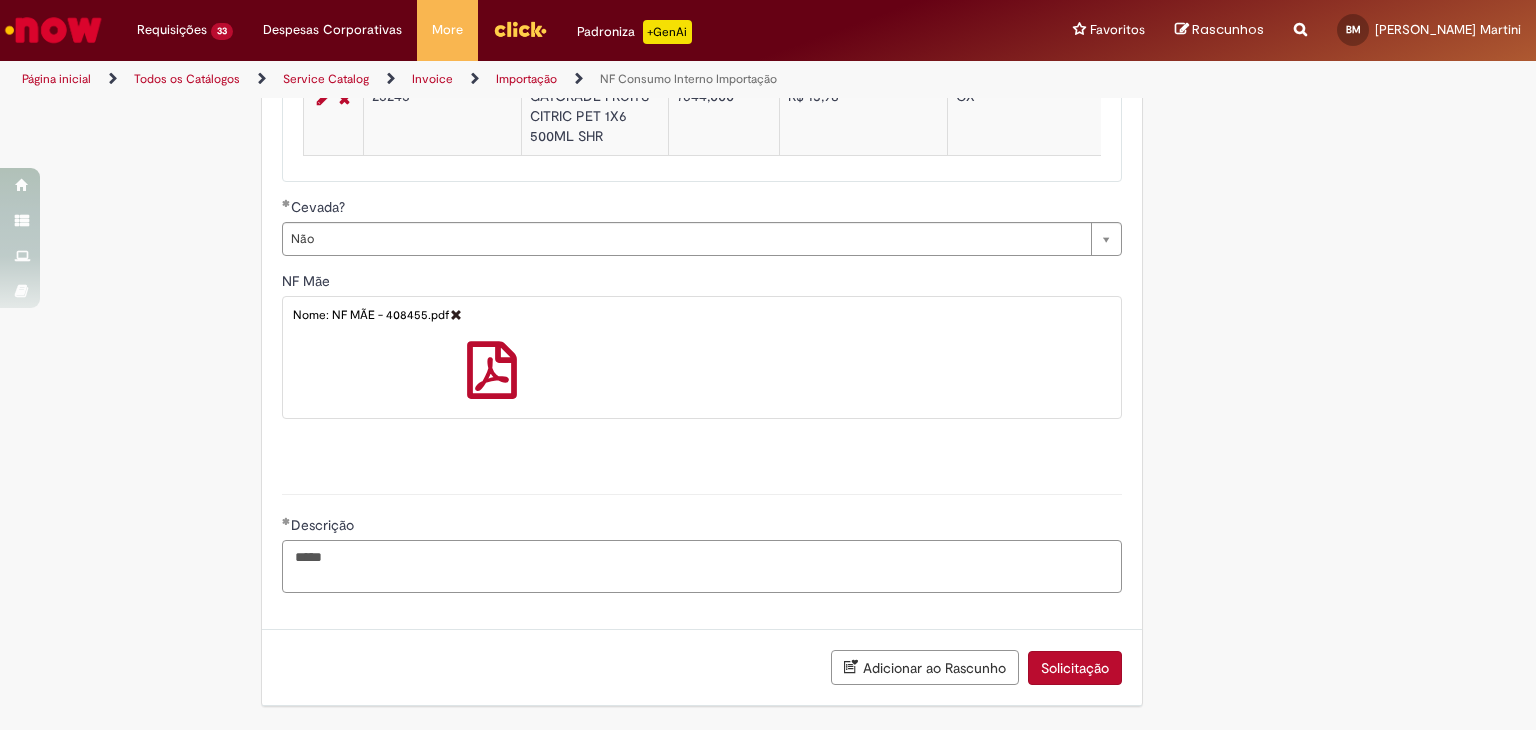 paste on "**********" 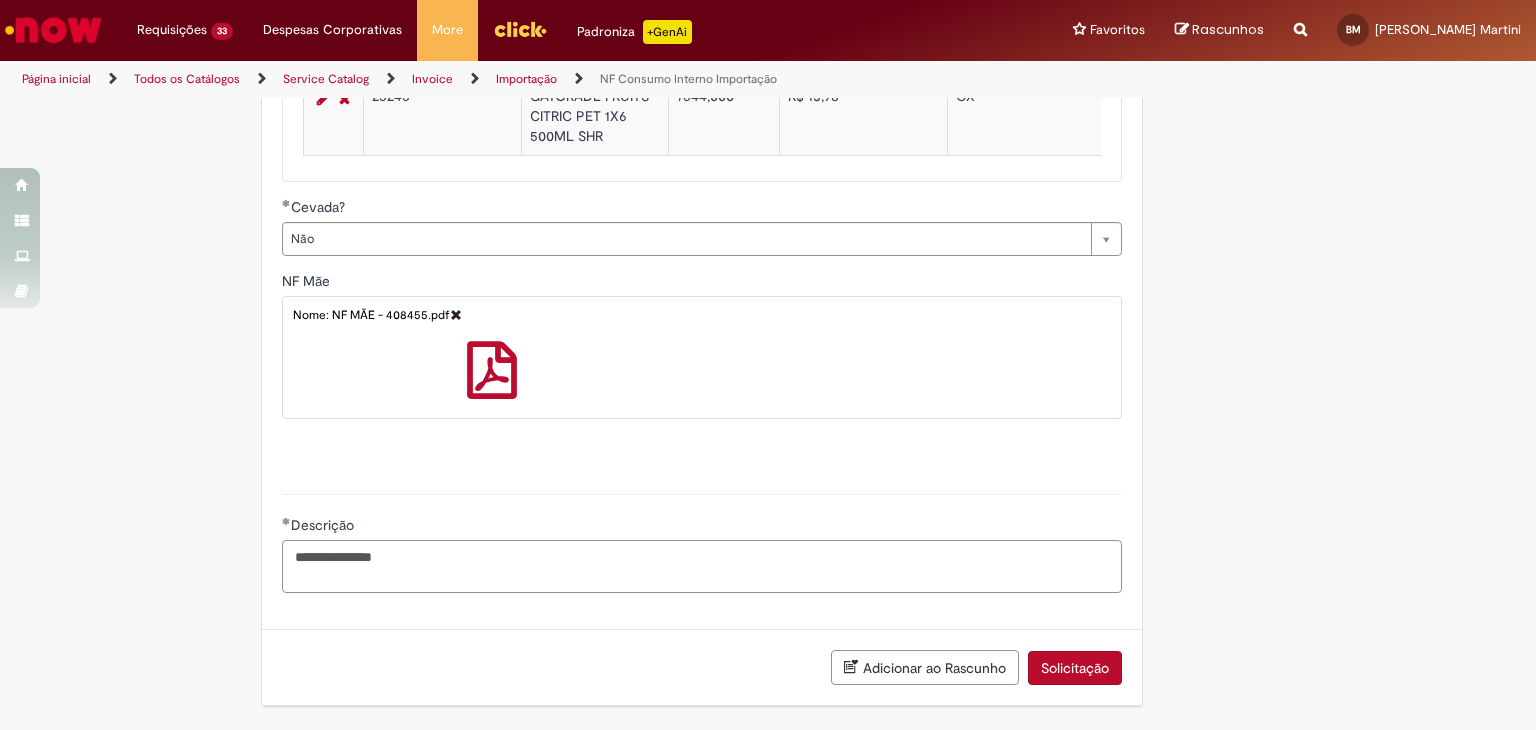 type on "**********" 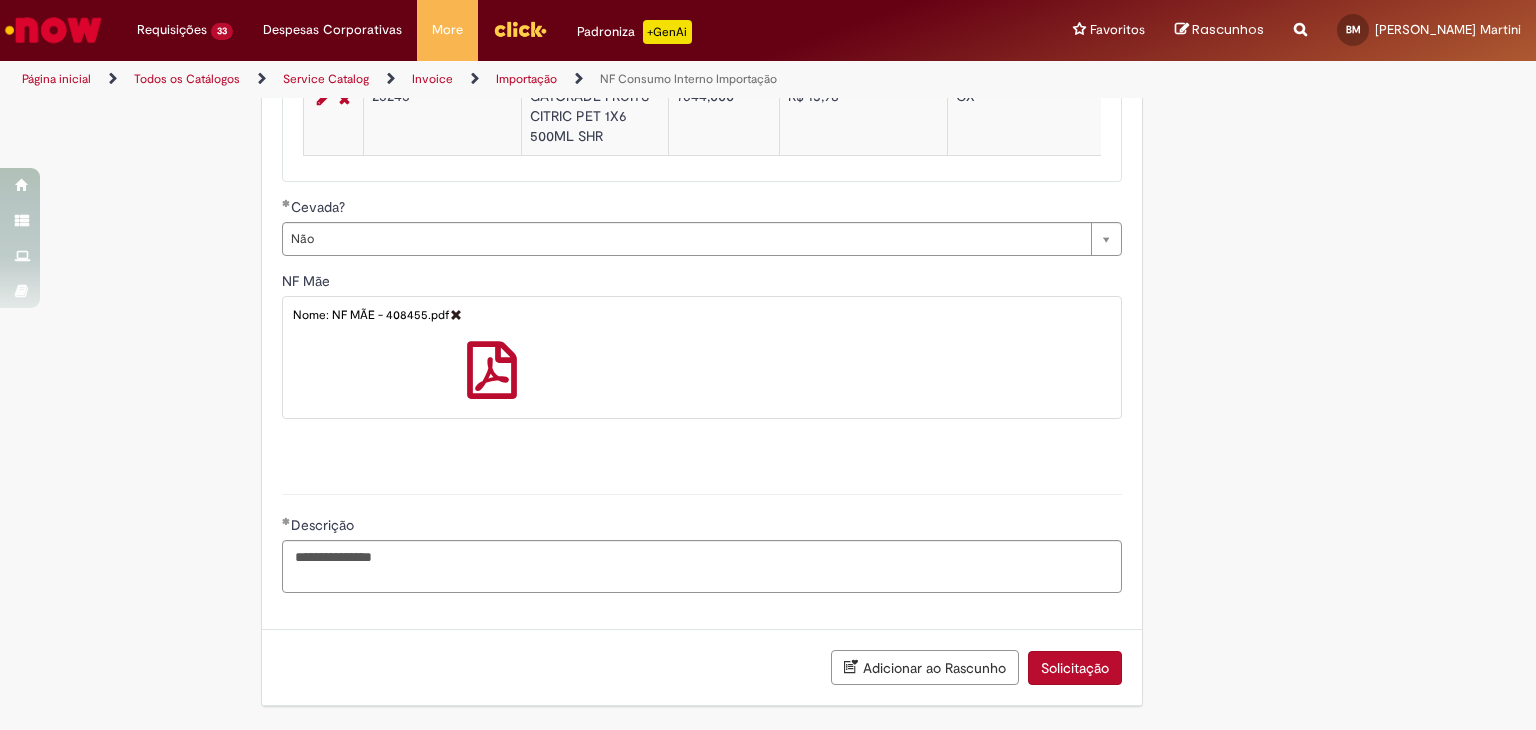 click on "Adicionar ao Rascunho" at bounding box center [925, 667] 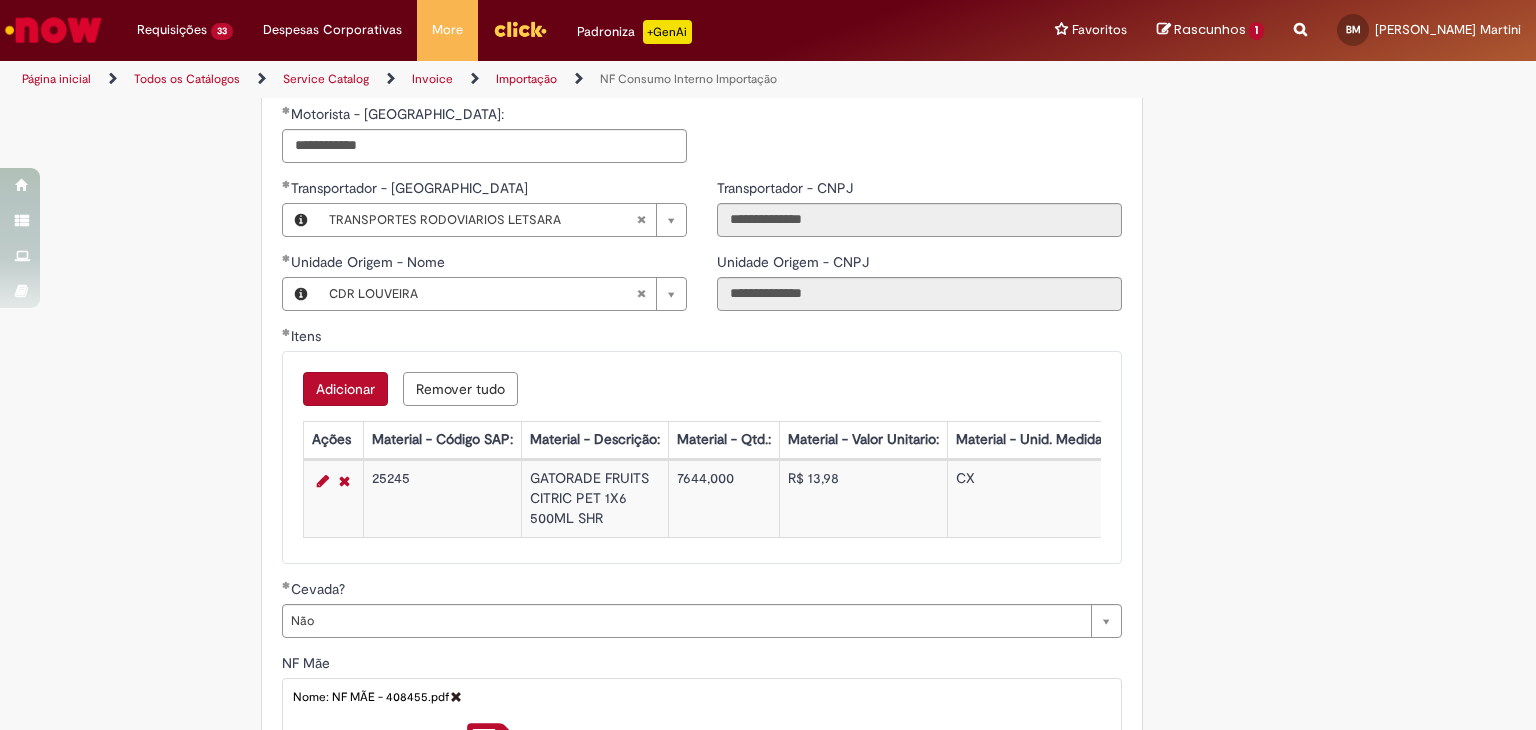scroll, scrollTop: 1588, scrollLeft: 0, axis: vertical 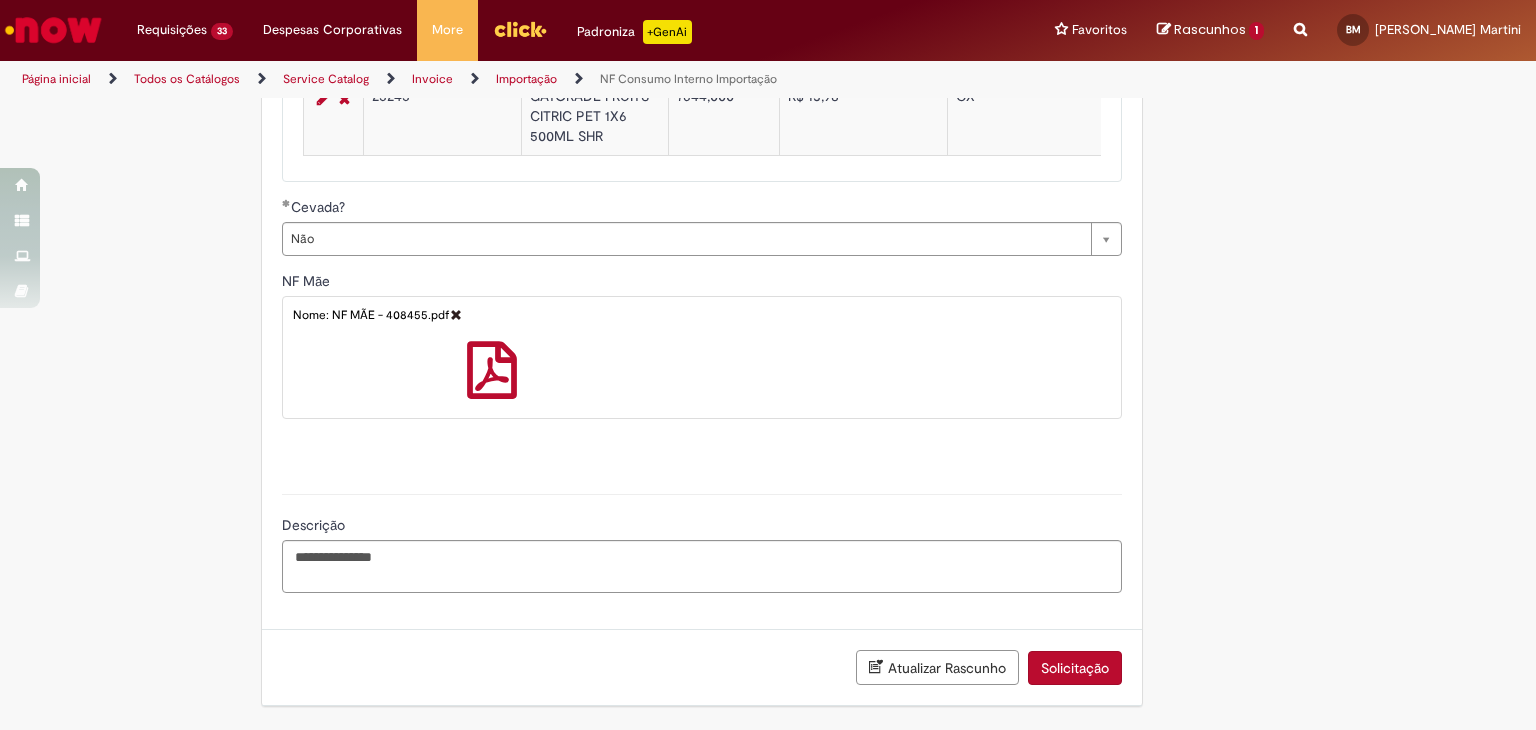 click on "Solicitação" at bounding box center (1075, 668) 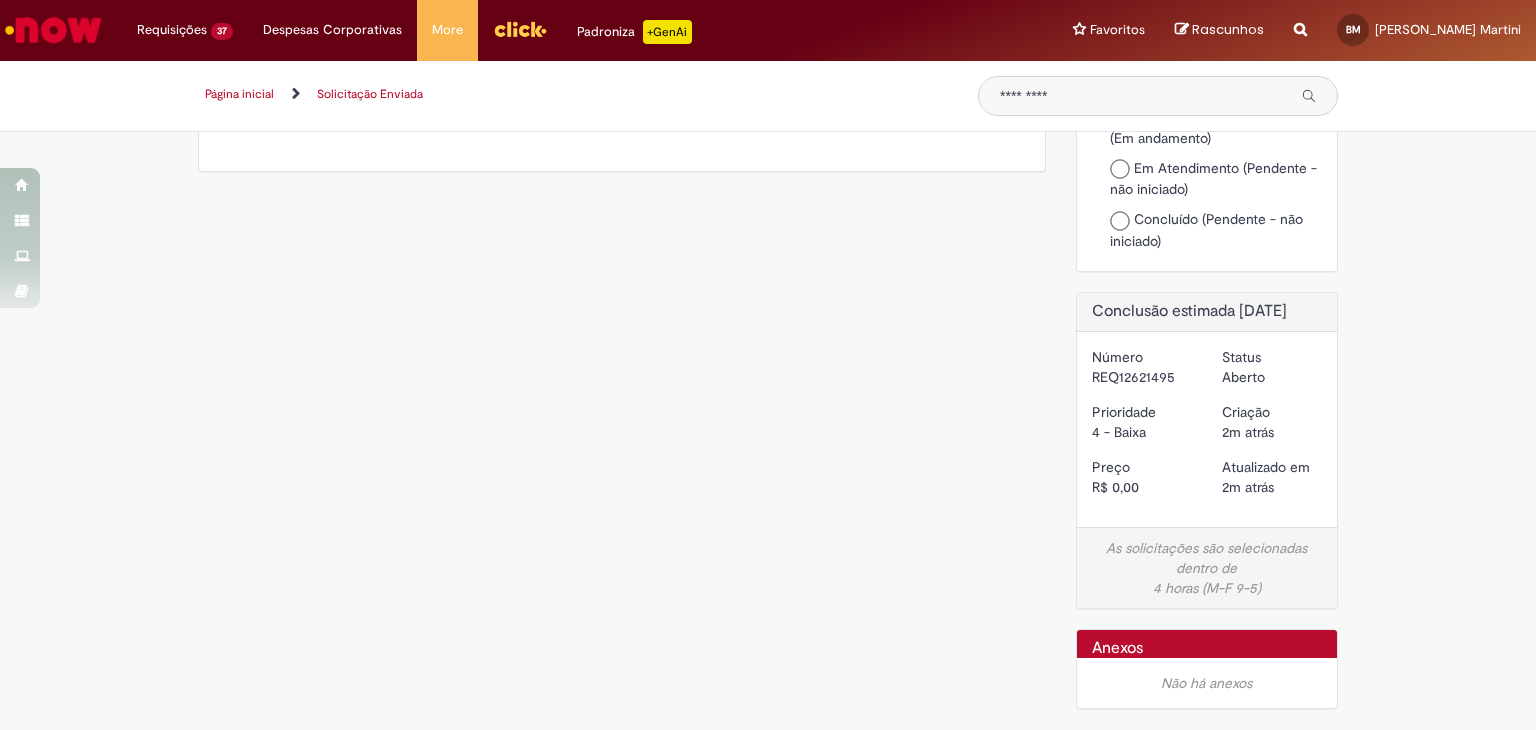 scroll, scrollTop: 0, scrollLeft: 0, axis: both 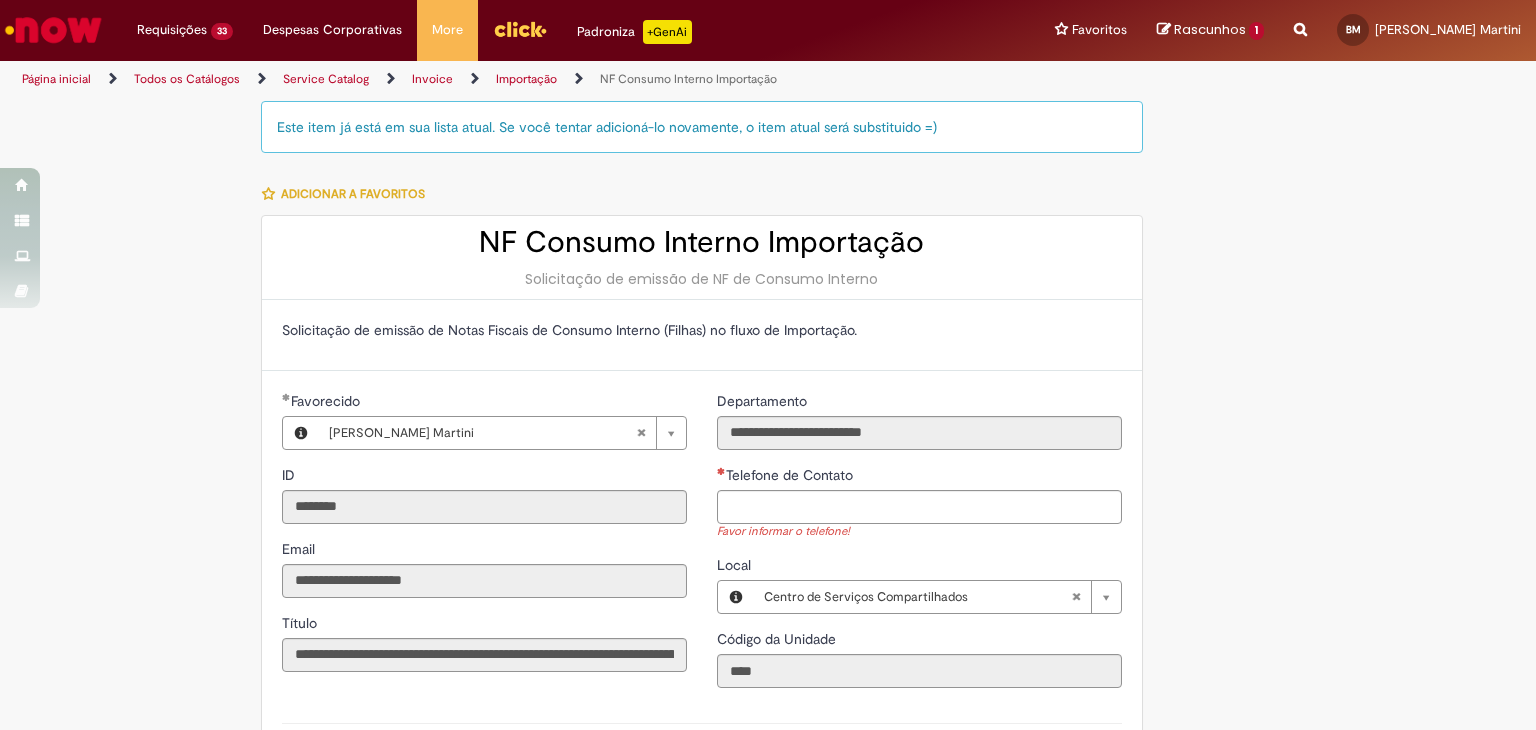 click on "Rascunhos" at bounding box center (1210, 29) 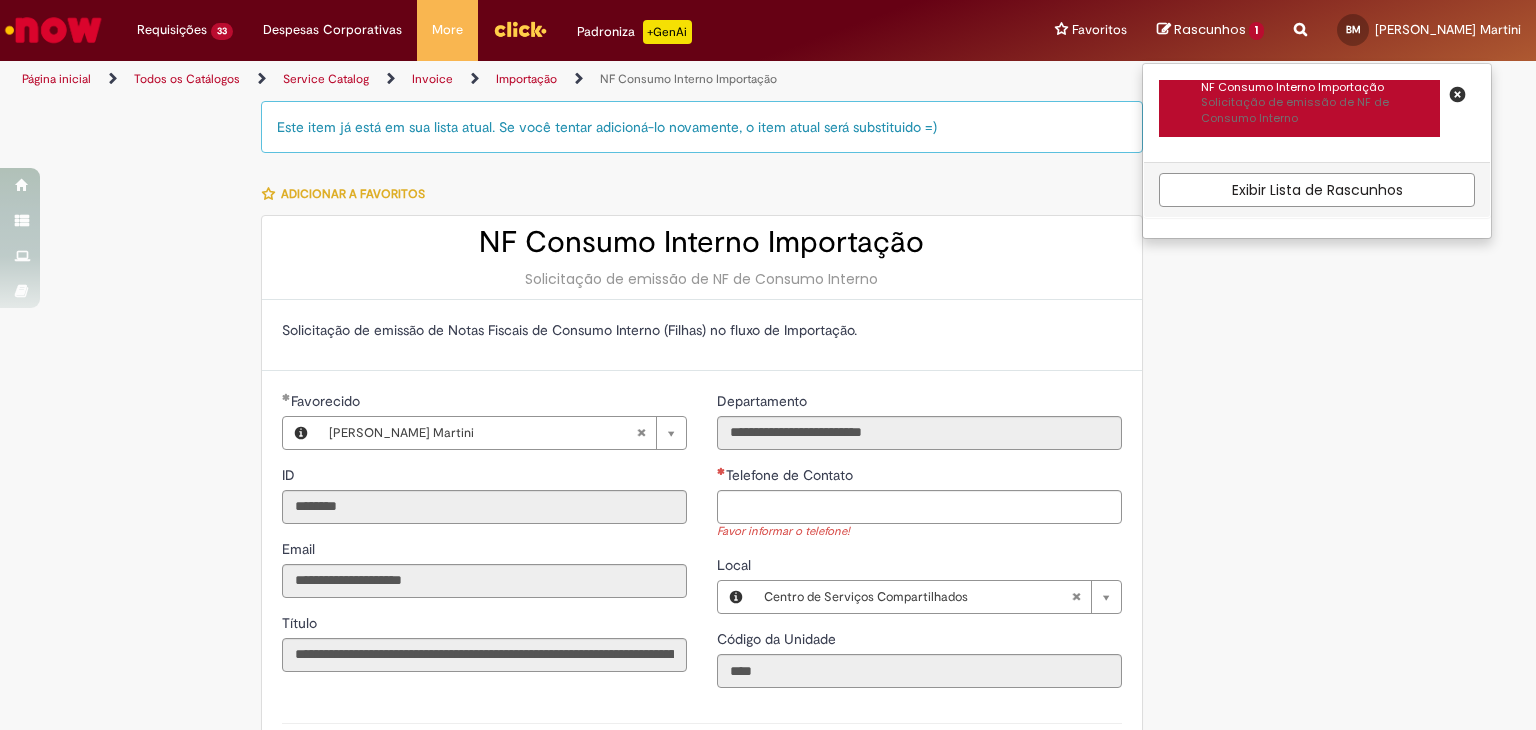 click on "Solicitação de emissão de NF de Consumo Interno" at bounding box center (1320, 110) 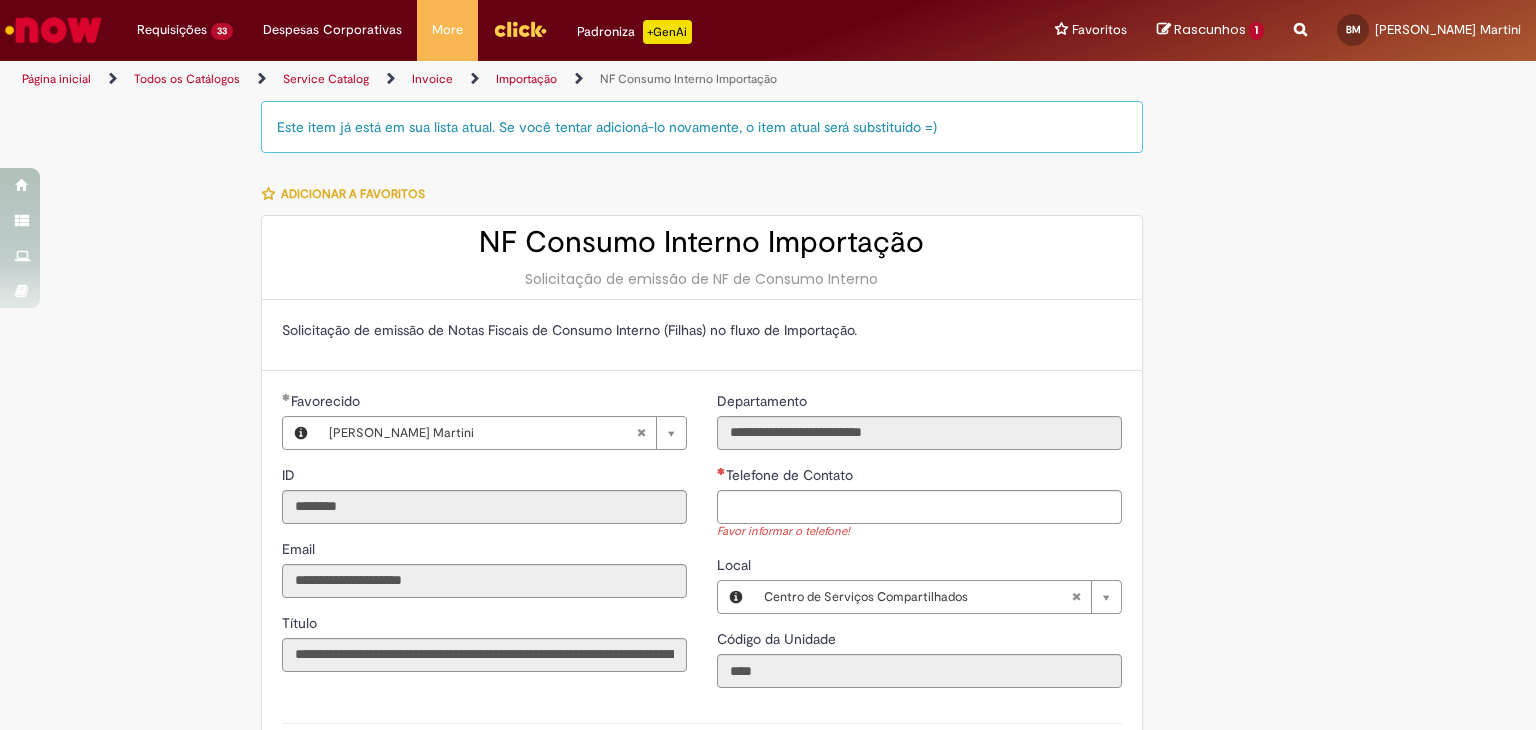 select on "******" 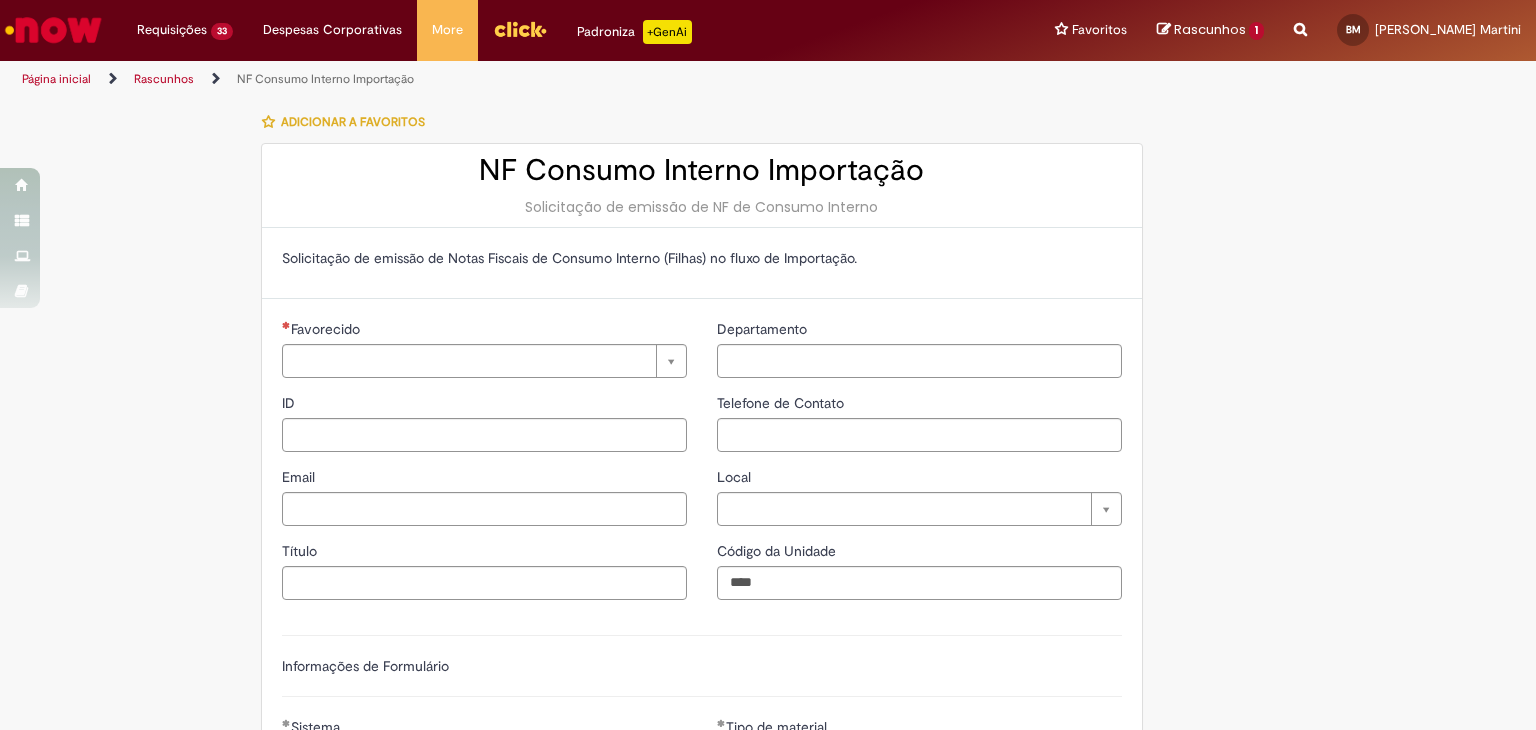 type on "********" 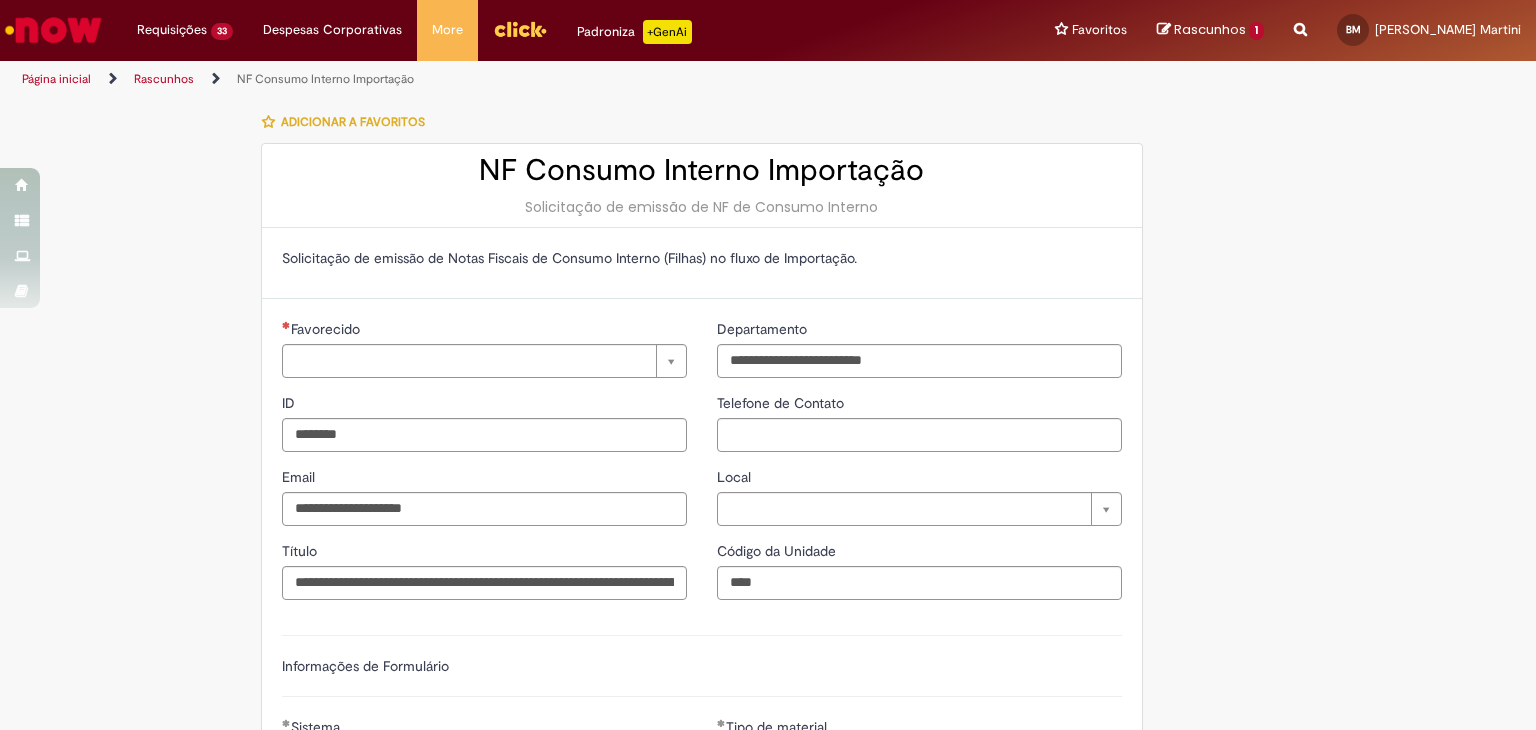 type on "**********" 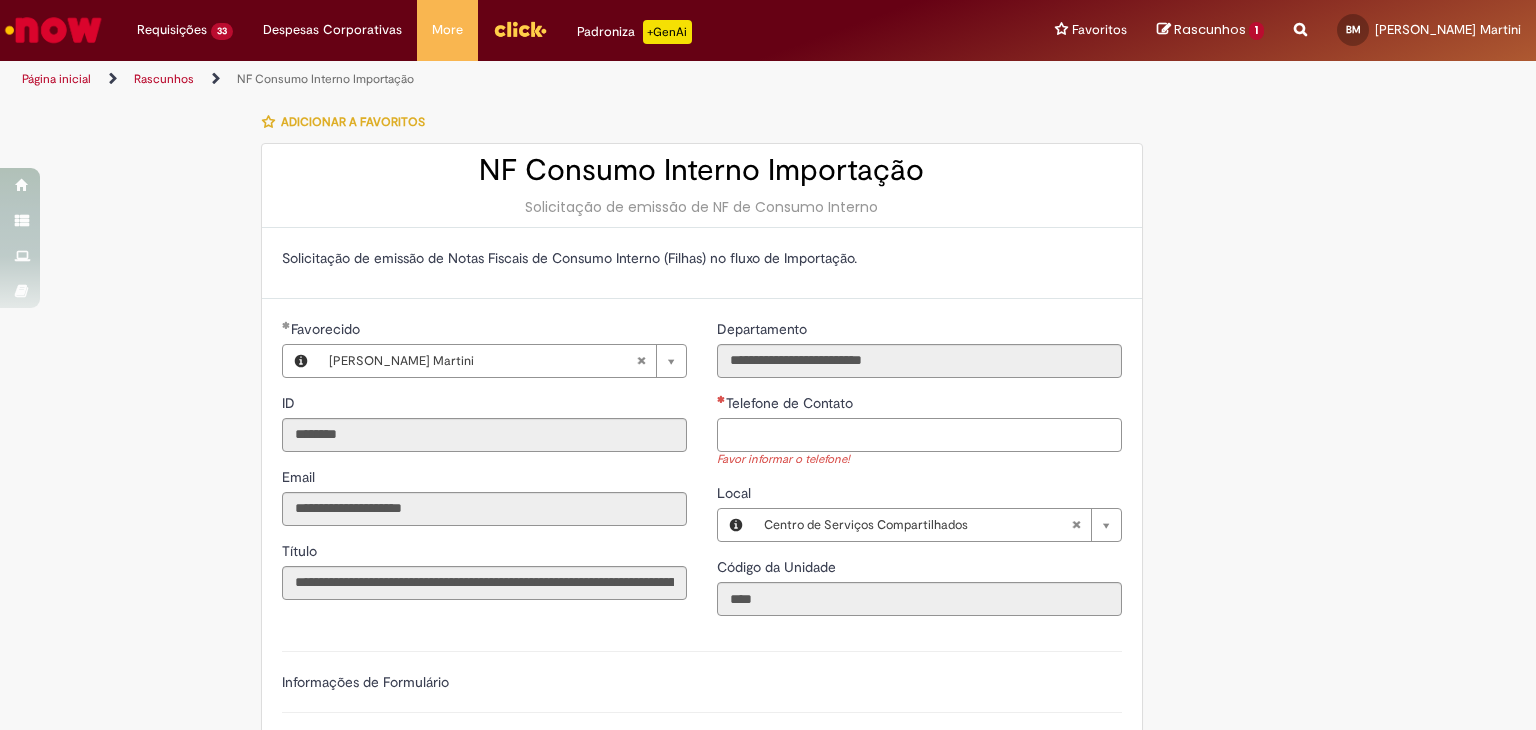 click on "Telefone de Contato" at bounding box center (919, 435) 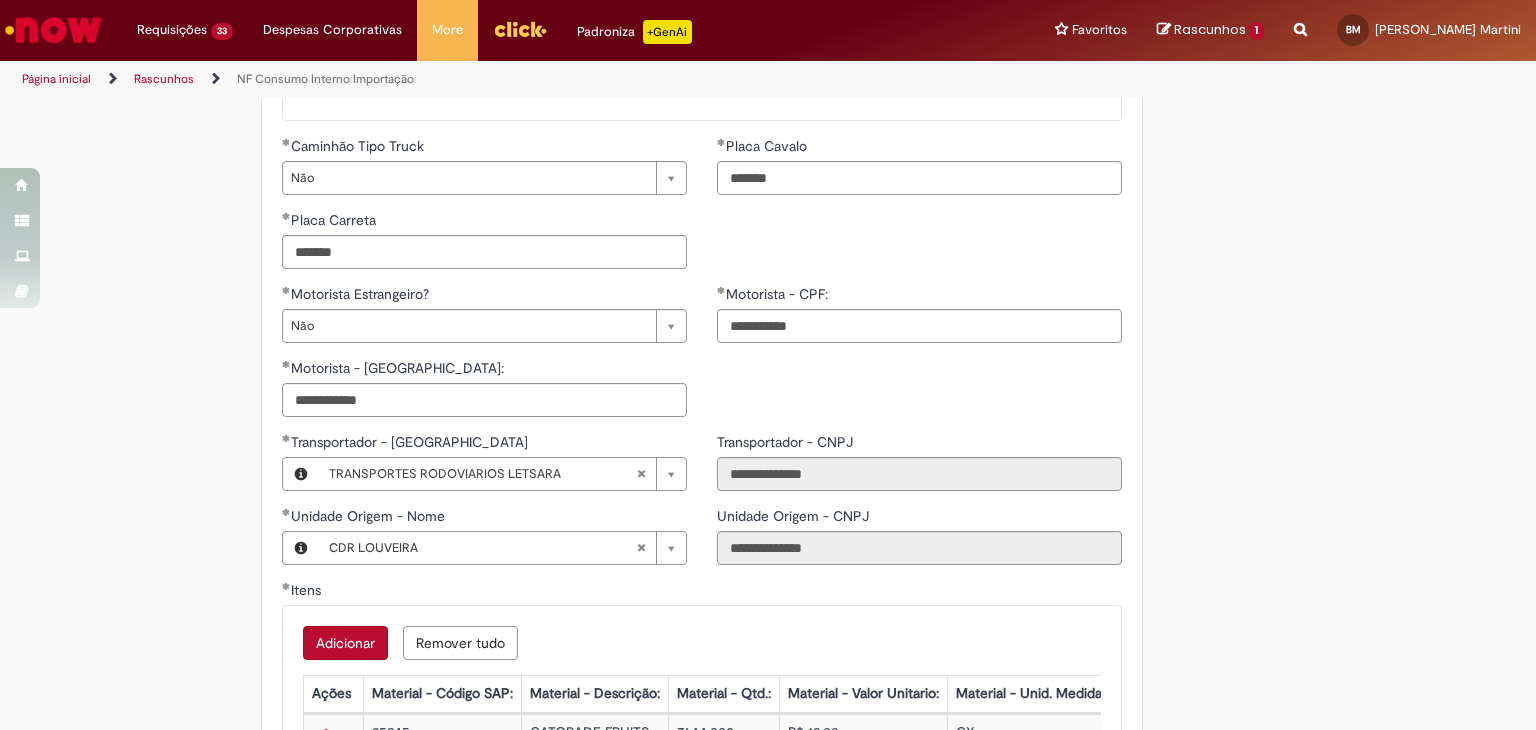 type on "**********" 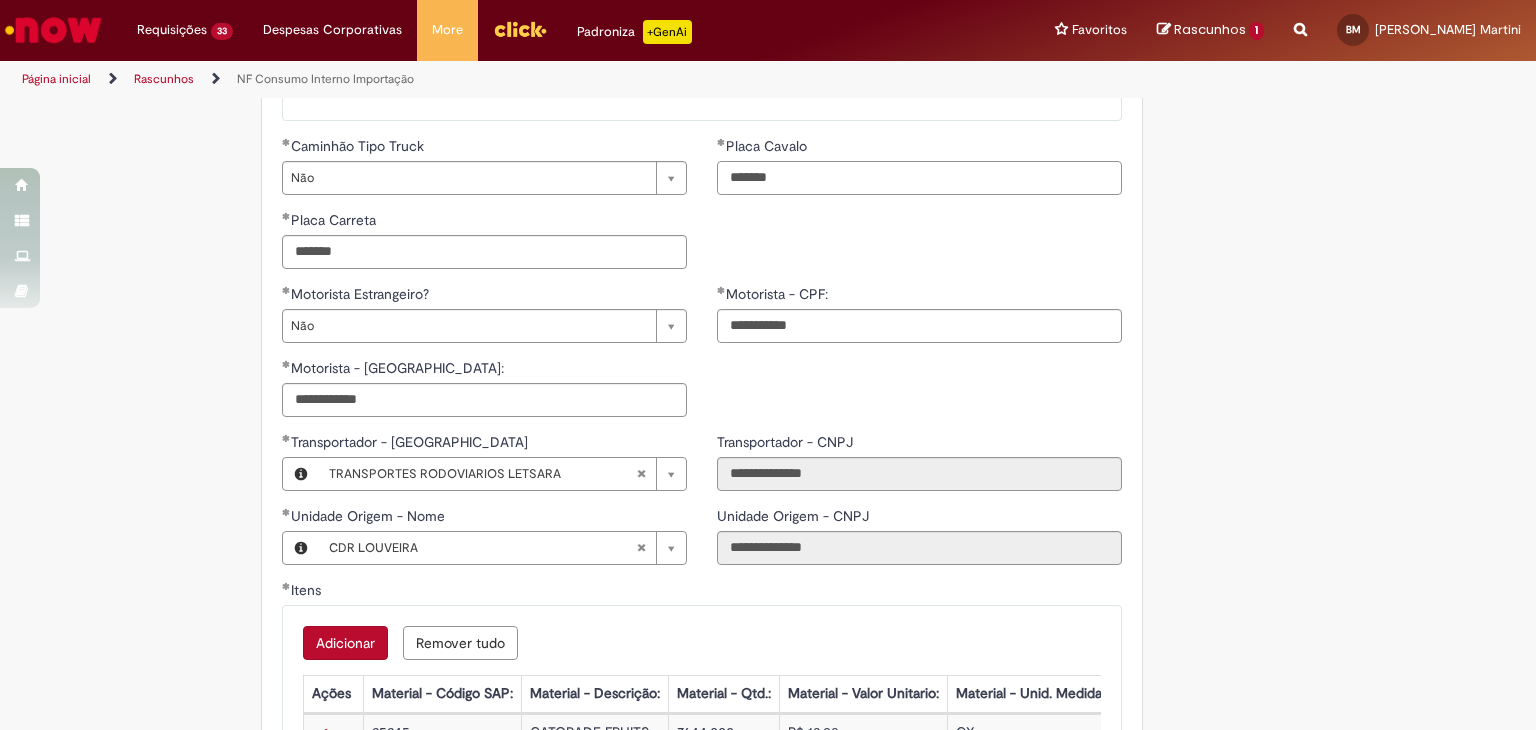 drag, startPoint x: 785, startPoint y: 177, endPoint x: 619, endPoint y: 179, distance: 166.01205 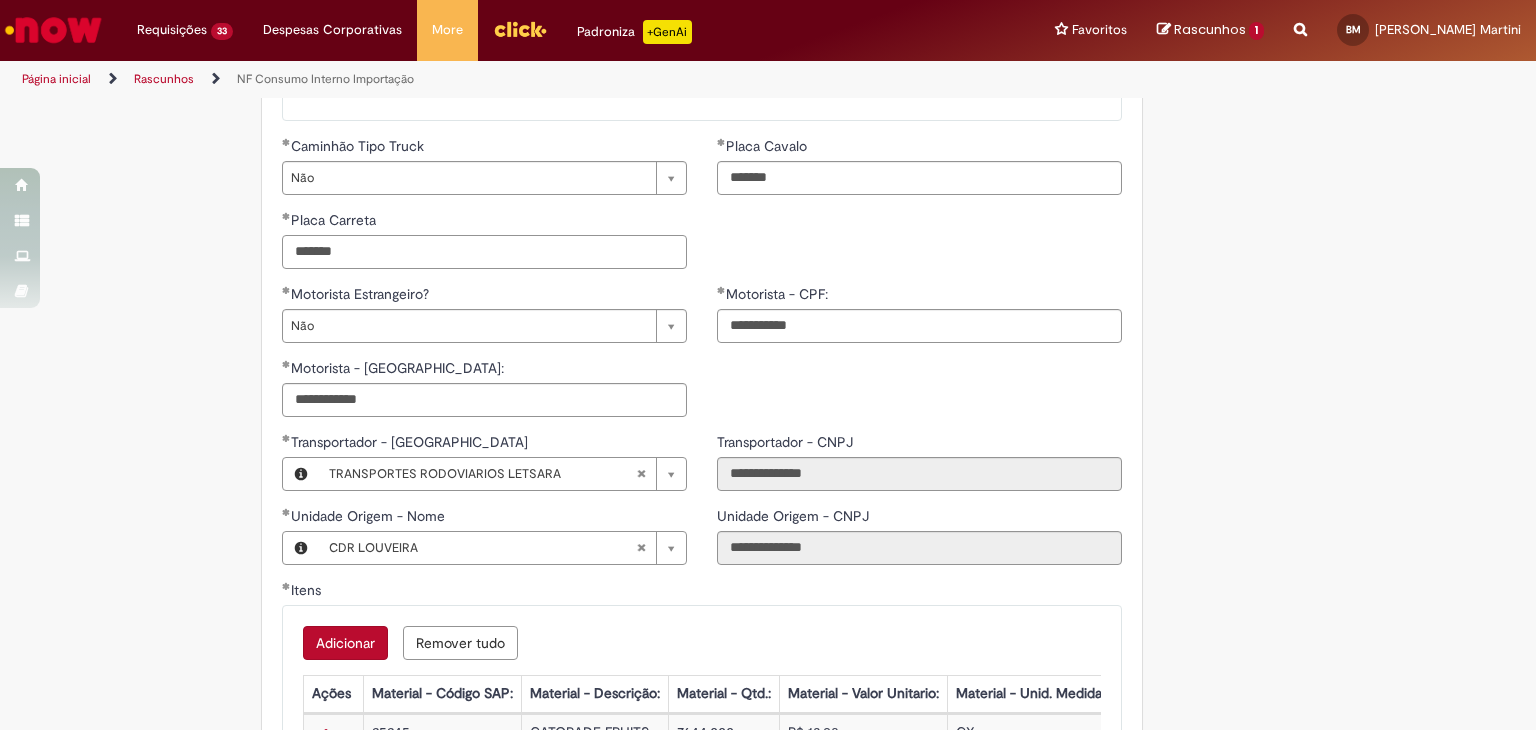 drag, startPoint x: 370, startPoint y: 243, endPoint x: 158, endPoint y: 225, distance: 212.76277 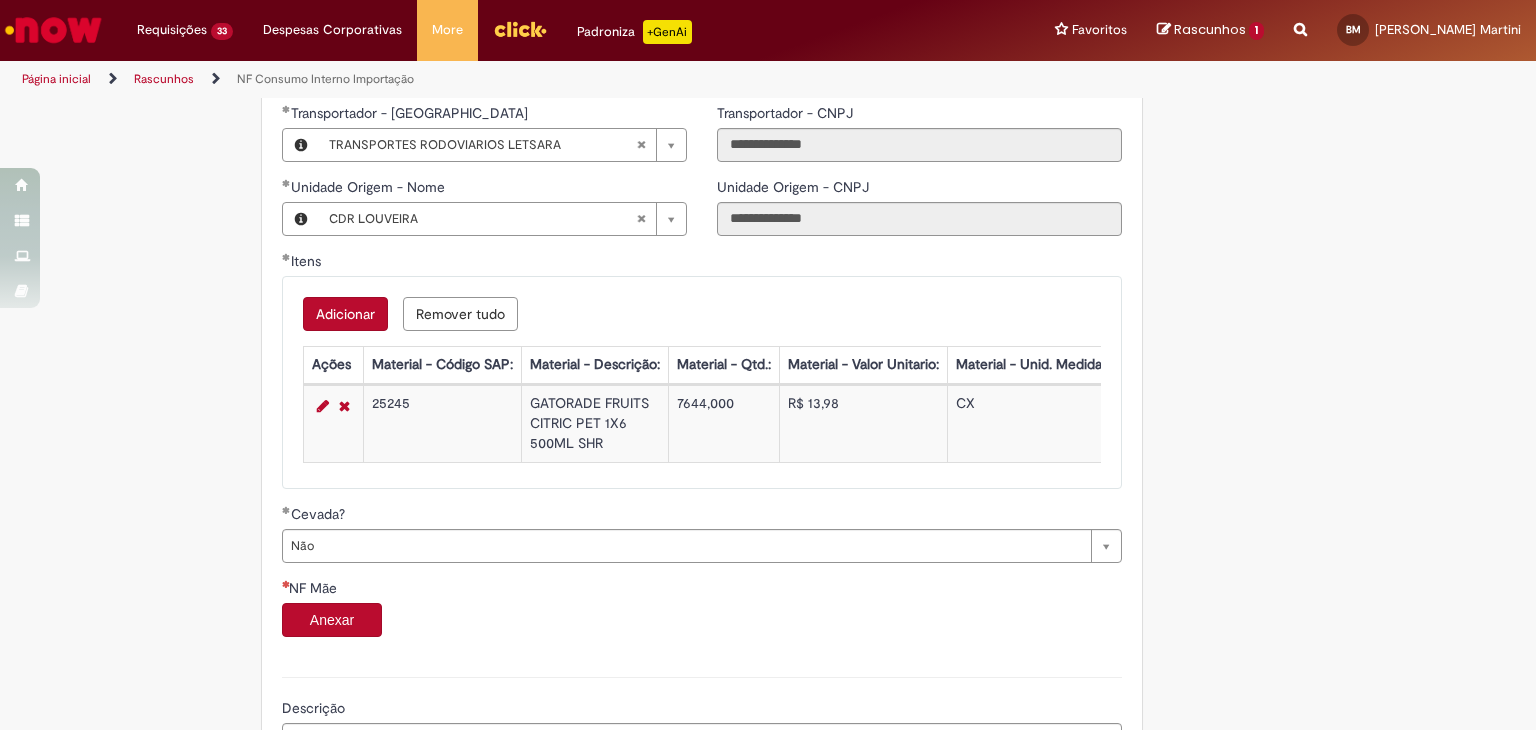 scroll, scrollTop: 1366, scrollLeft: 0, axis: vertical 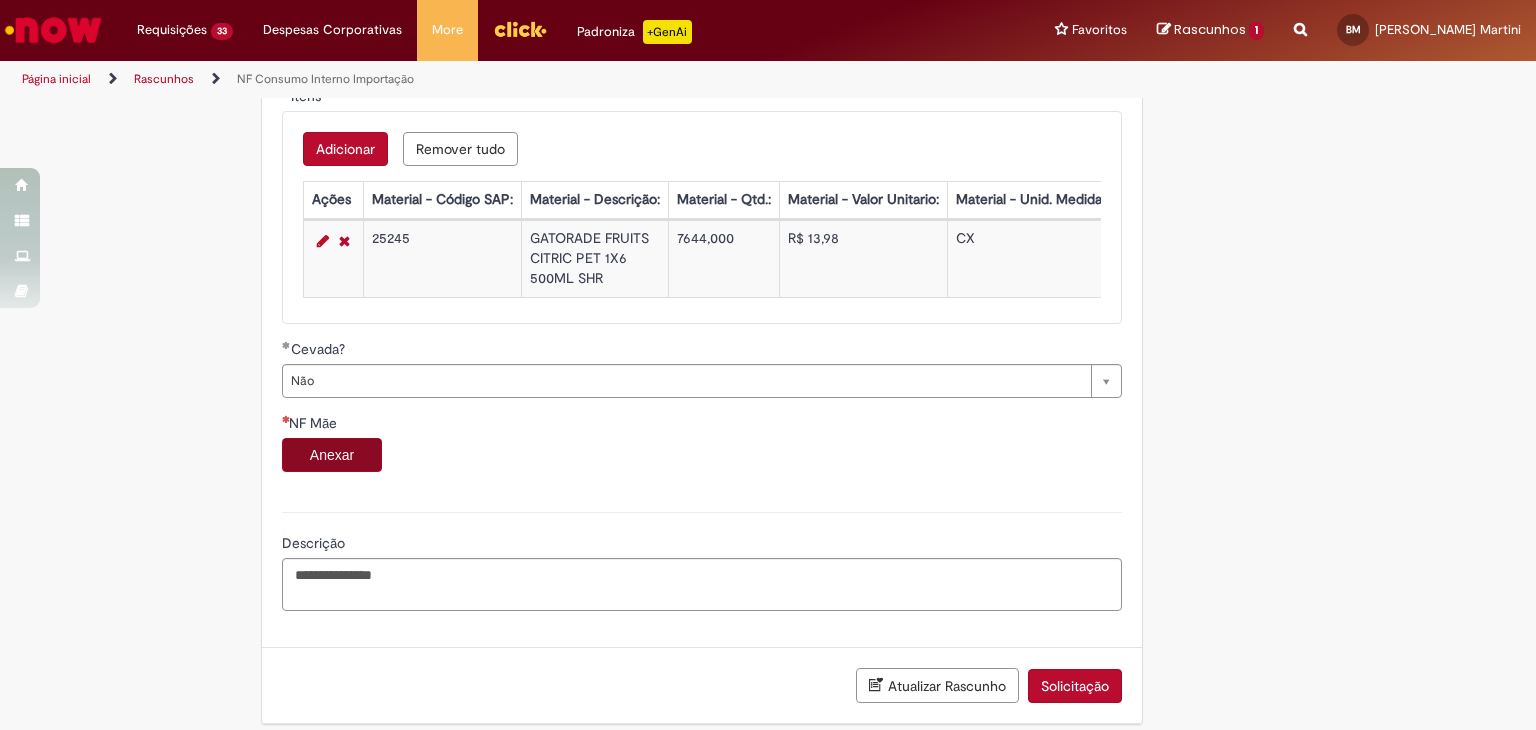type on "*******" 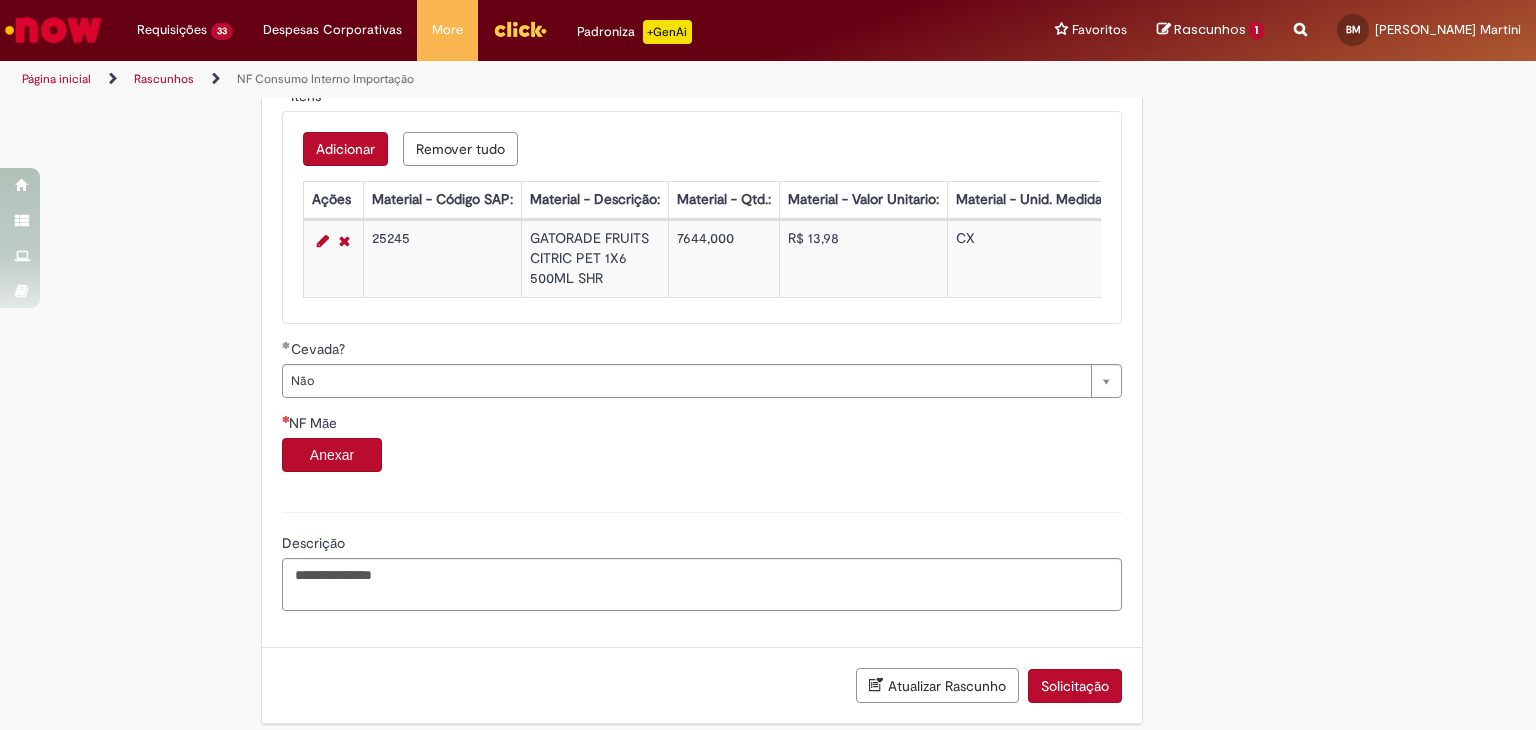 click on "Anexar" at bounding box center [332, 455] 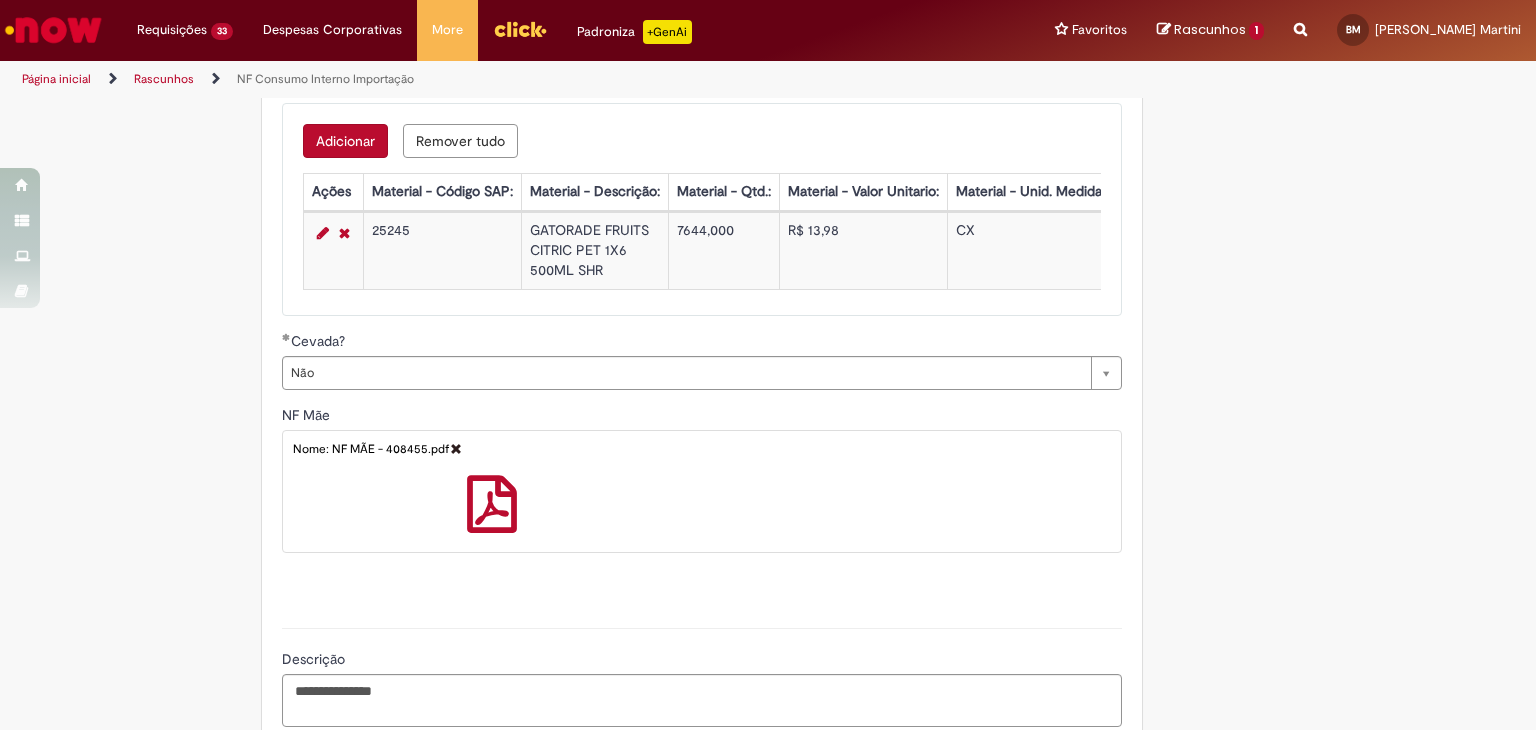 scroll, scrollTop: 1516, scrollLeft: 0, axis: vertical 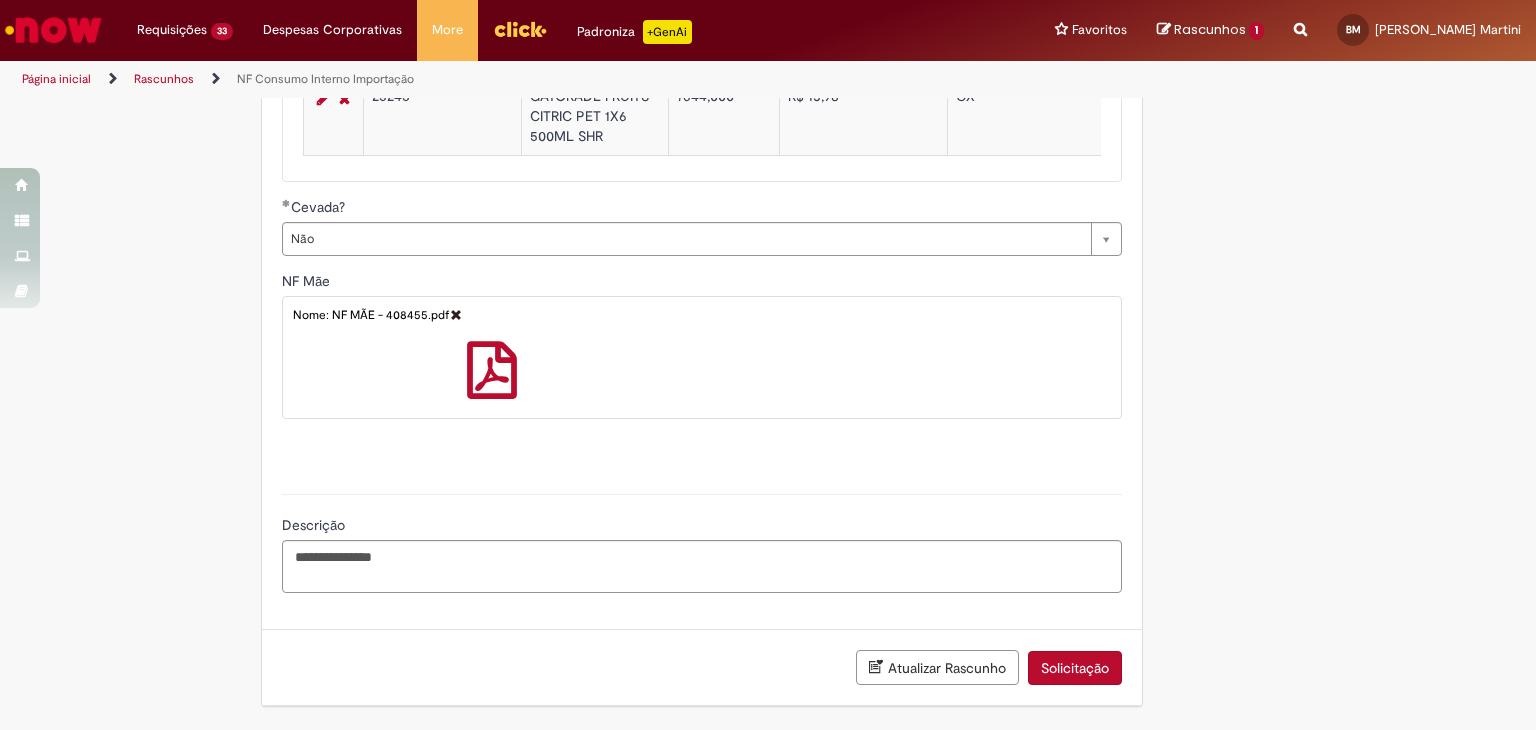 click on "Solicitação" at bounding box center [1075, 668] 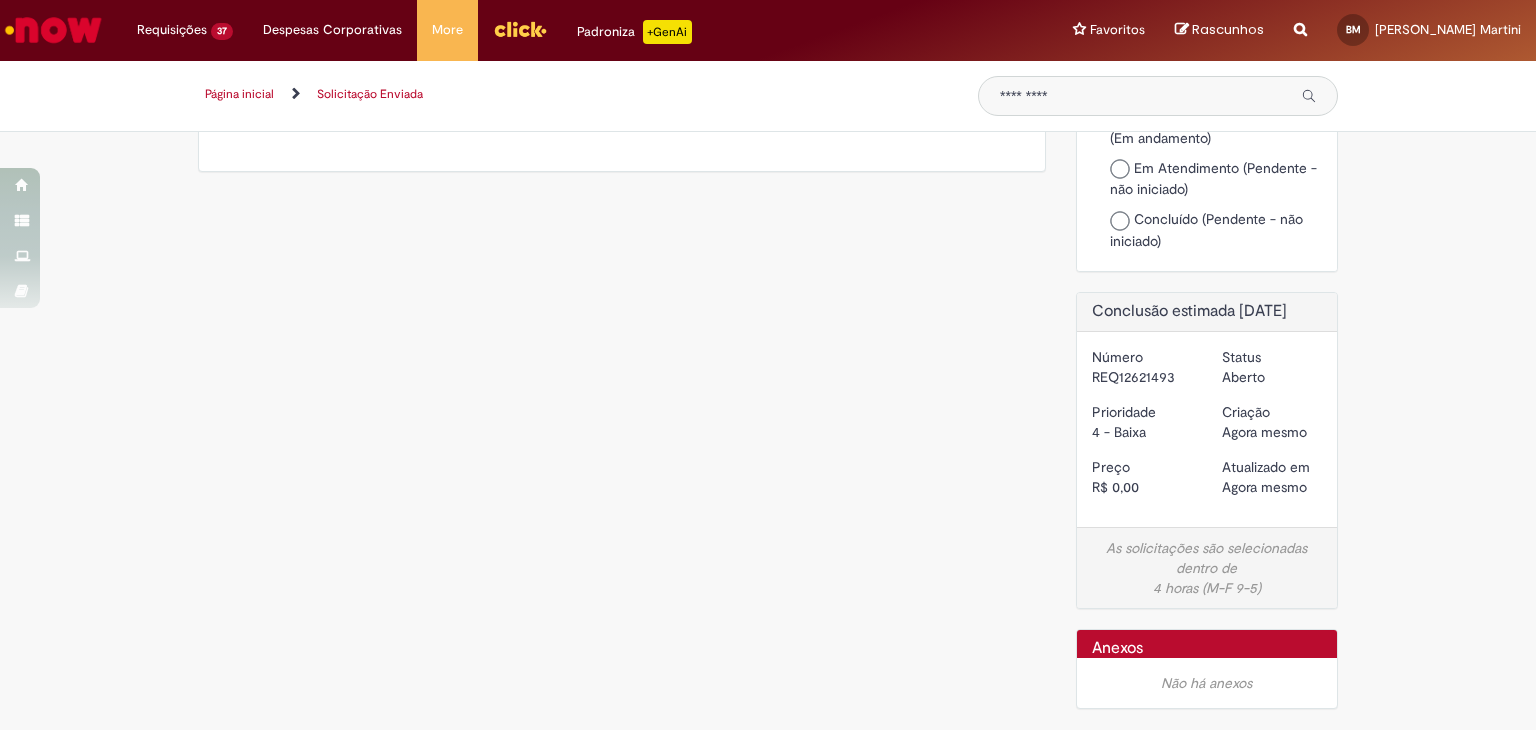 scroll, scrollTop: 0, scrollLeft: 0, axis: both 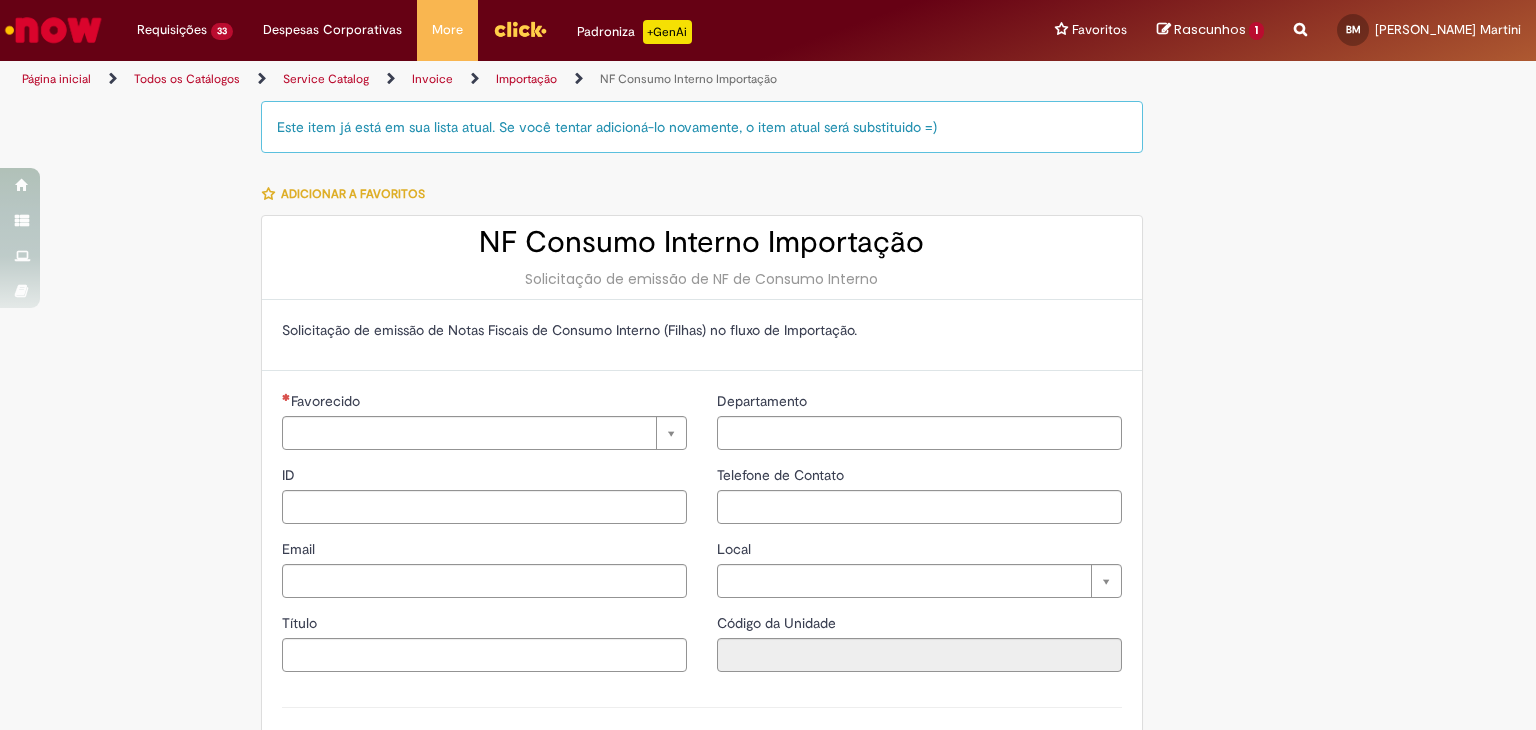 type on "********" 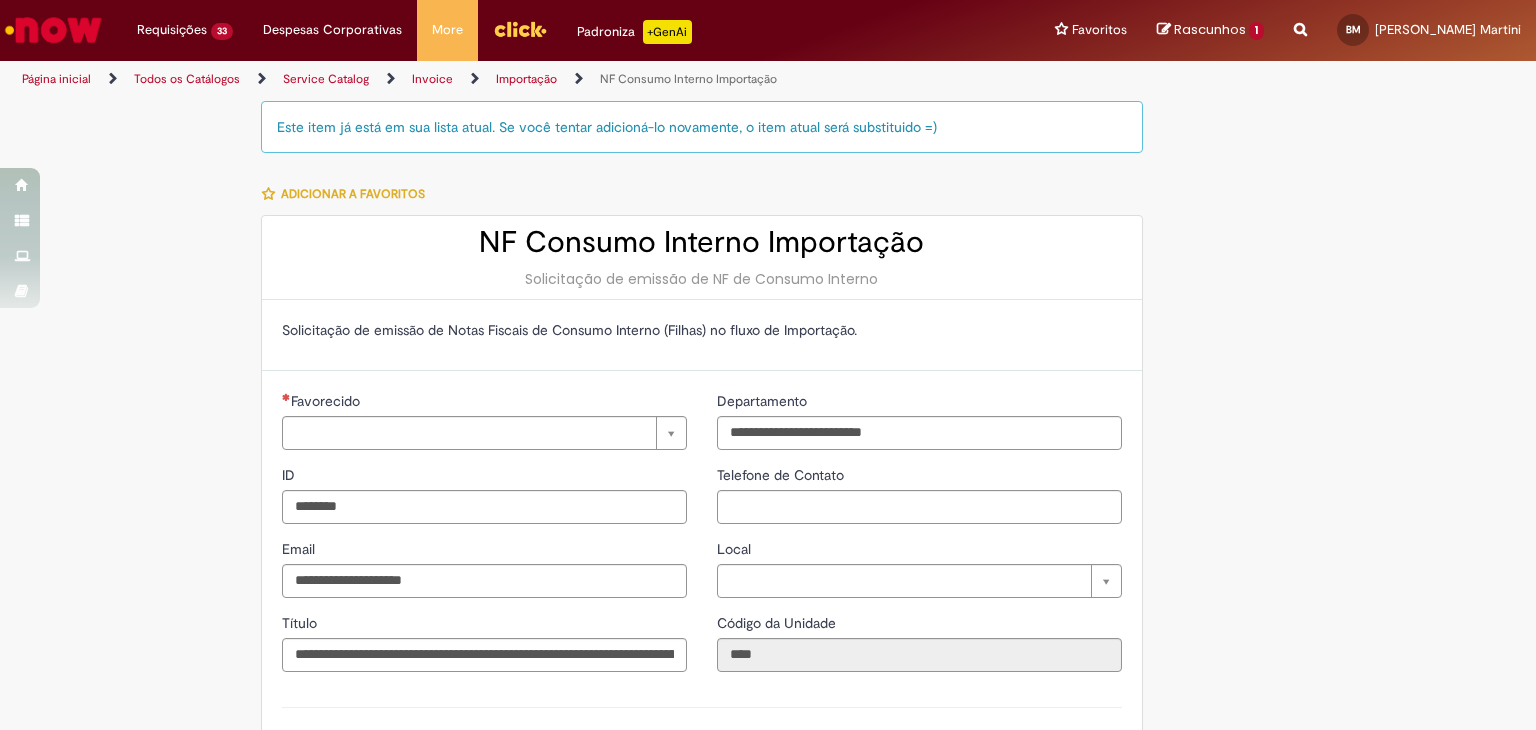 type on "**********" 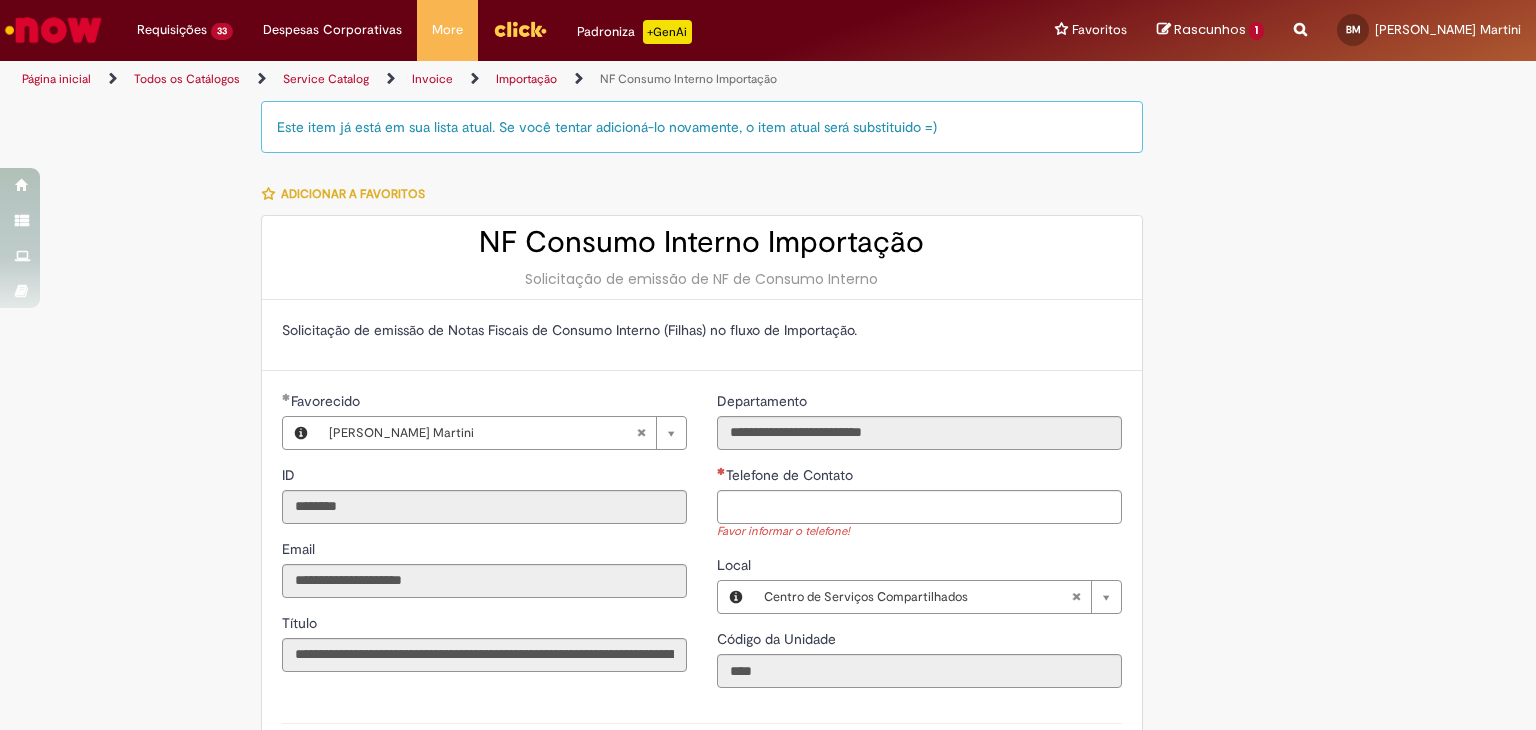 click on "Rascunhos" at bounding box center [1210, 29] 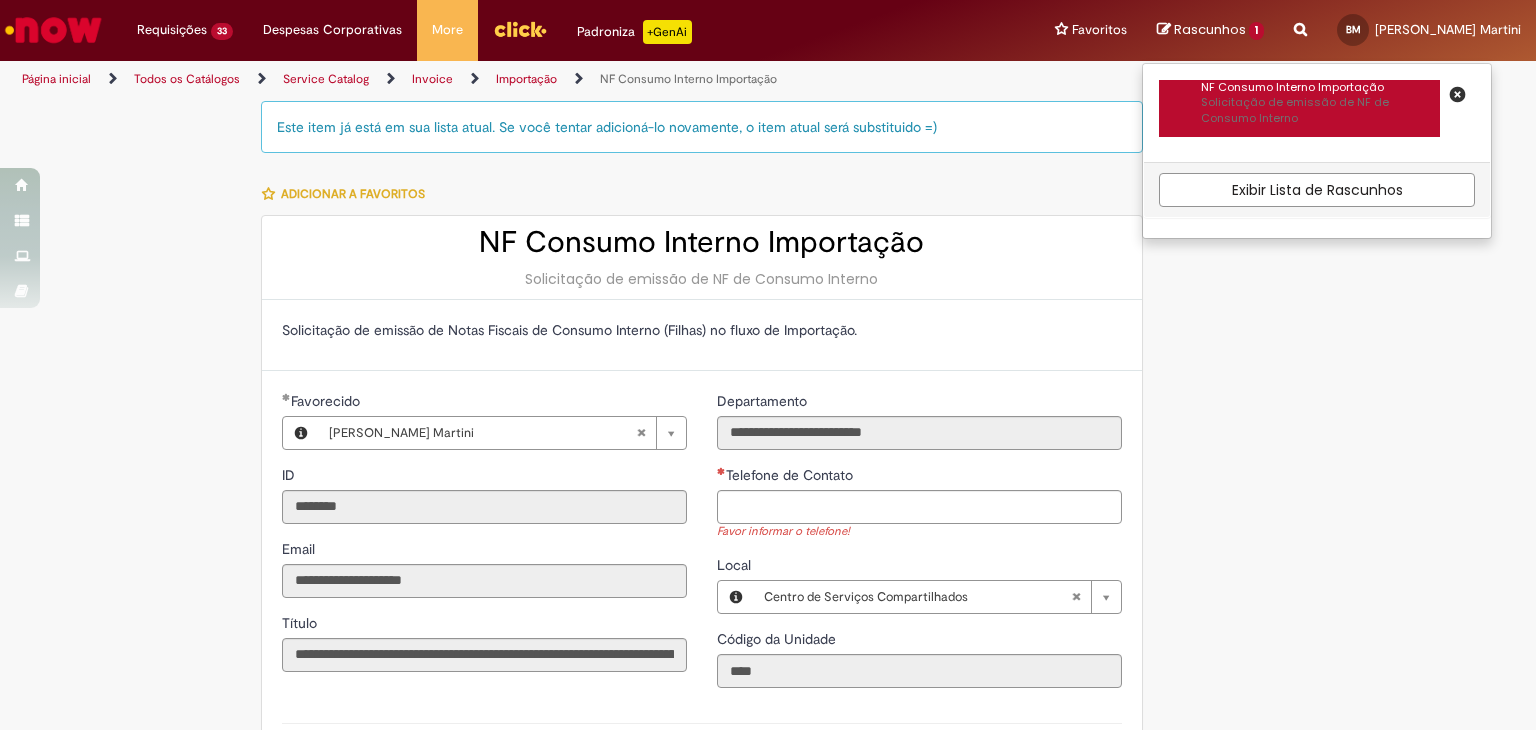 click on "Solicitação de emissão de NF de Consumo Interno" at bounding box center [1320, 110] 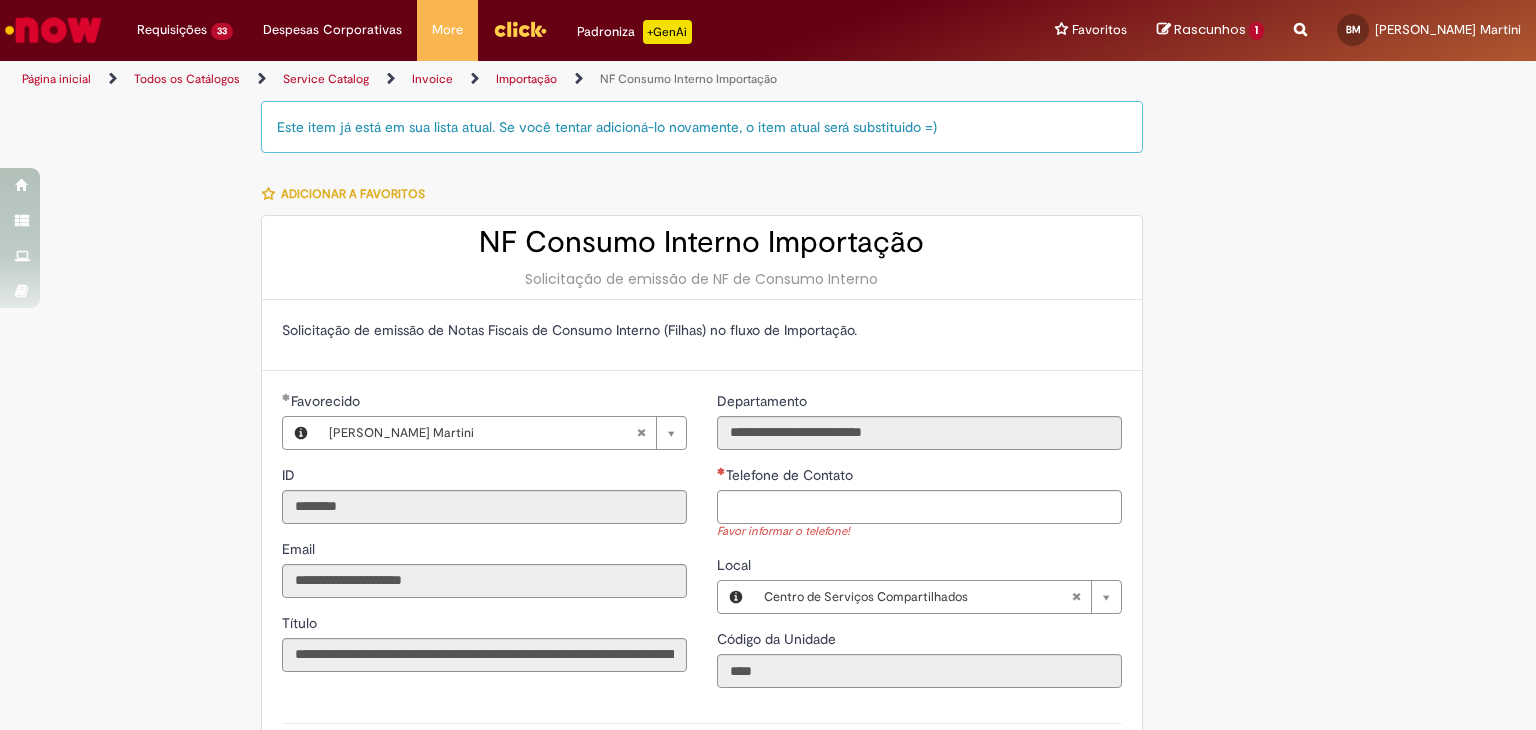 select on "******" 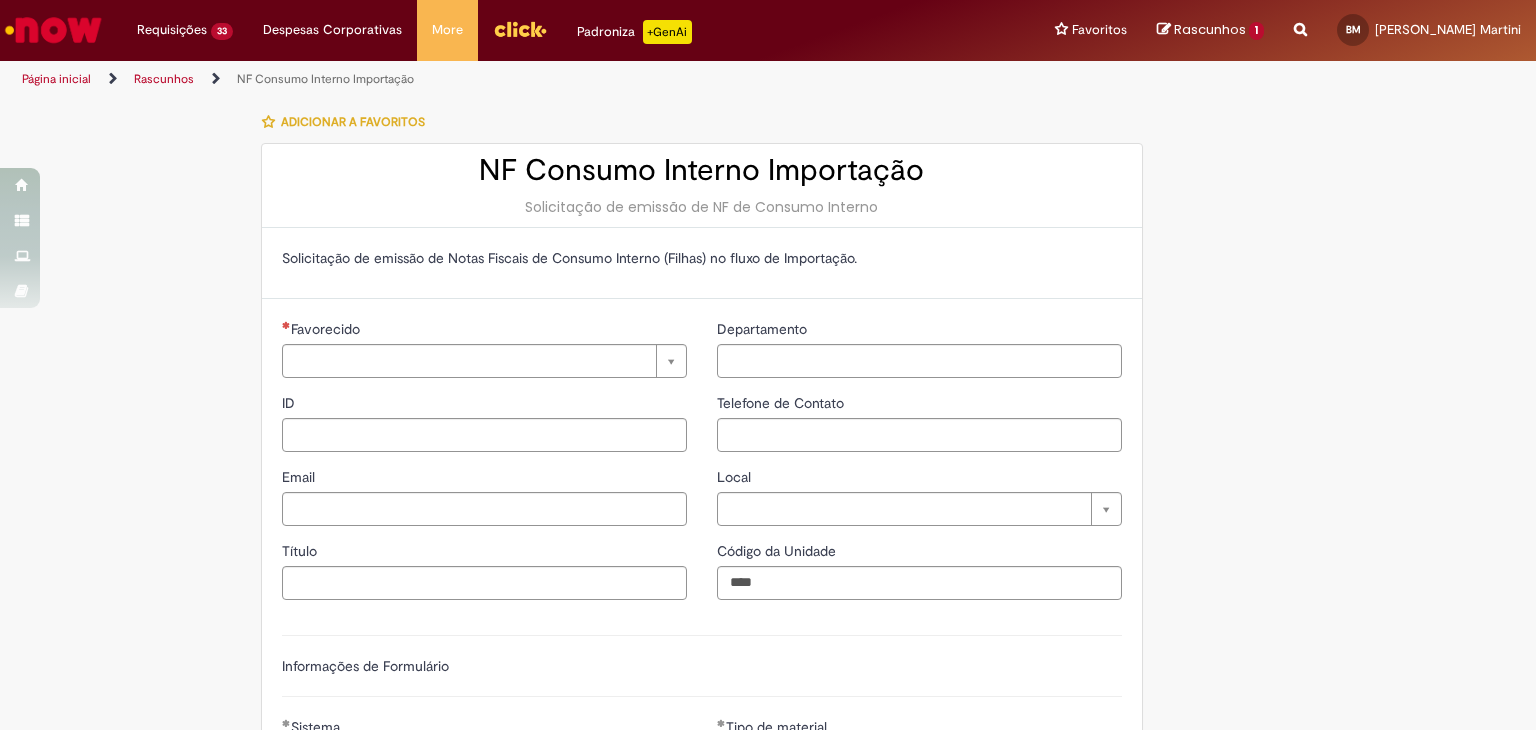 type on "********" 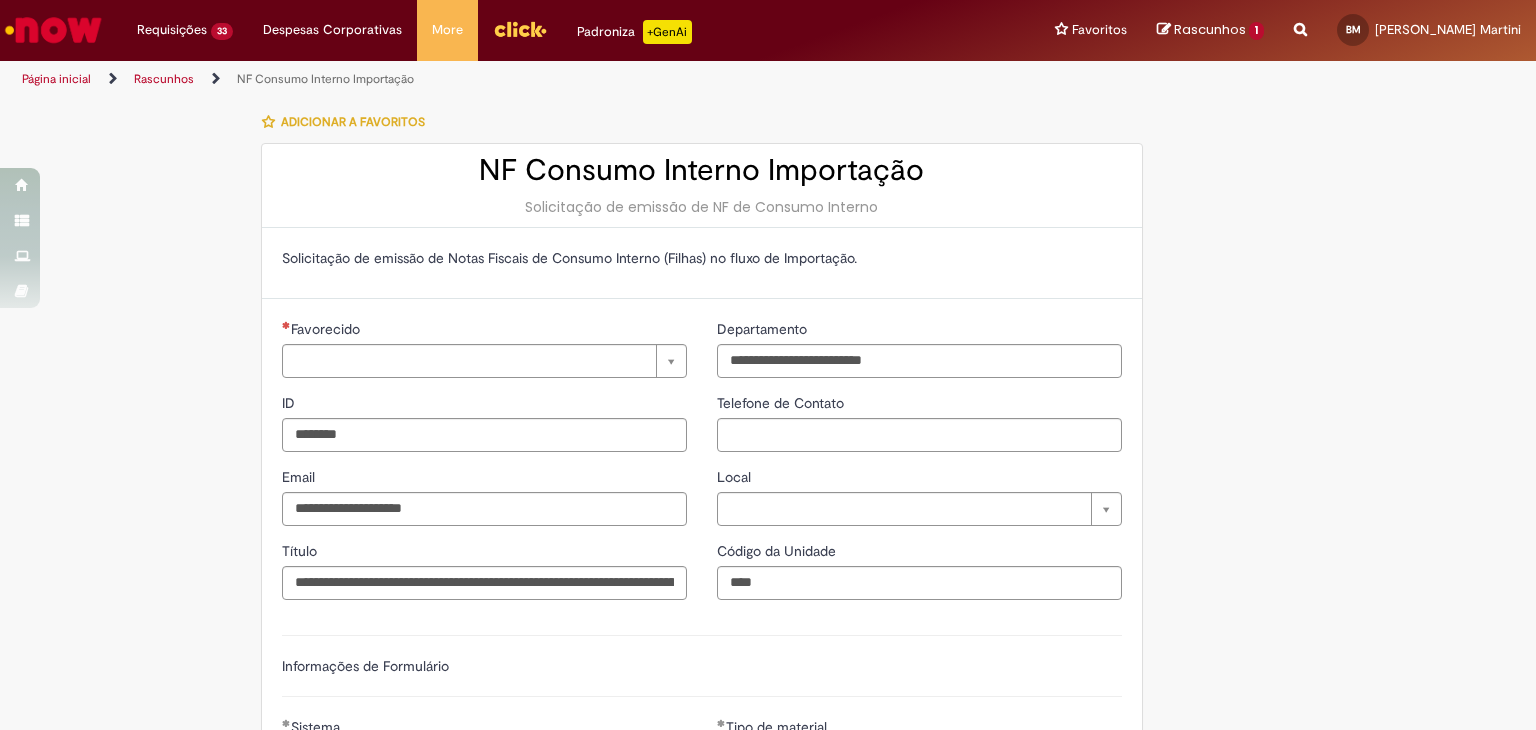type on "**********" 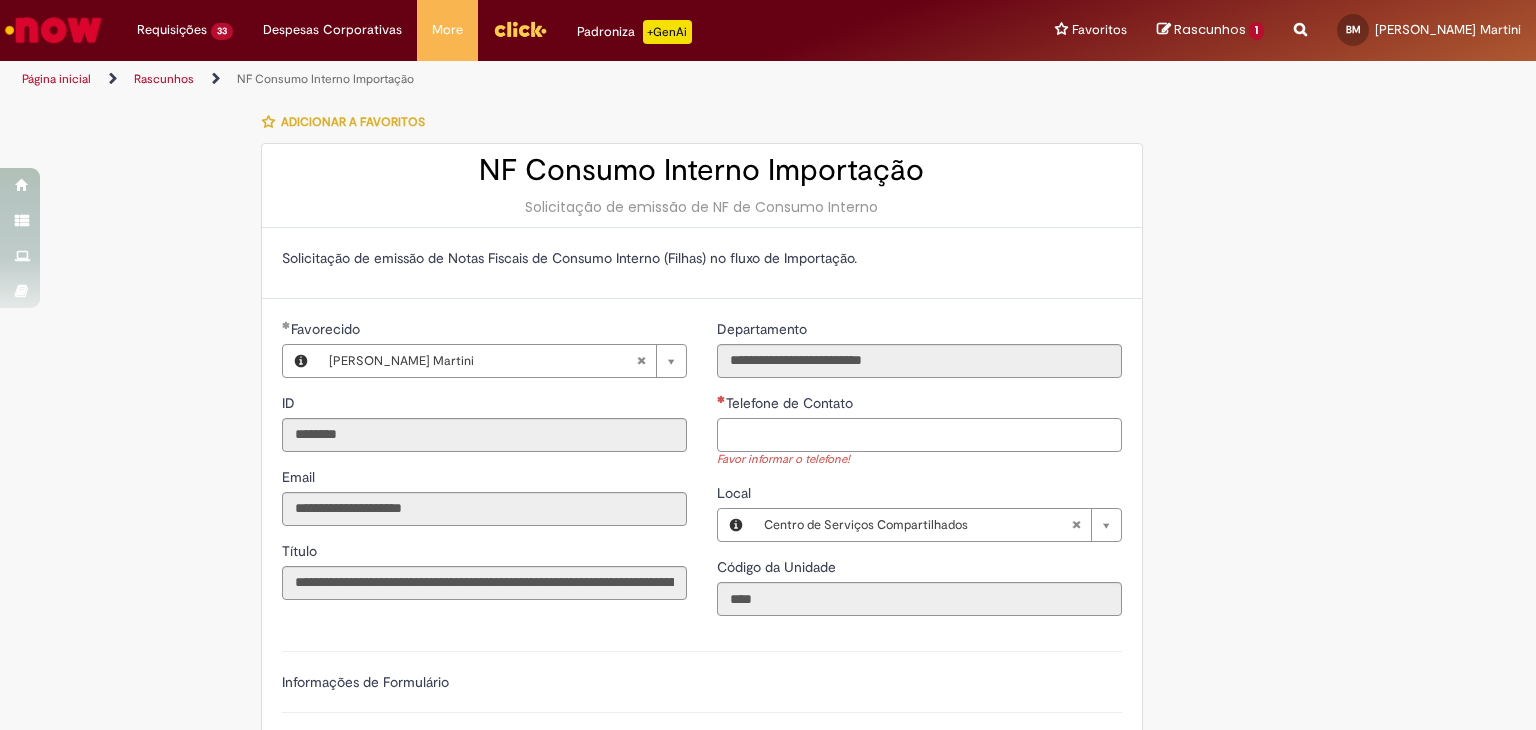 click on "Telefone de Contato" at bounding box center [919, 435] 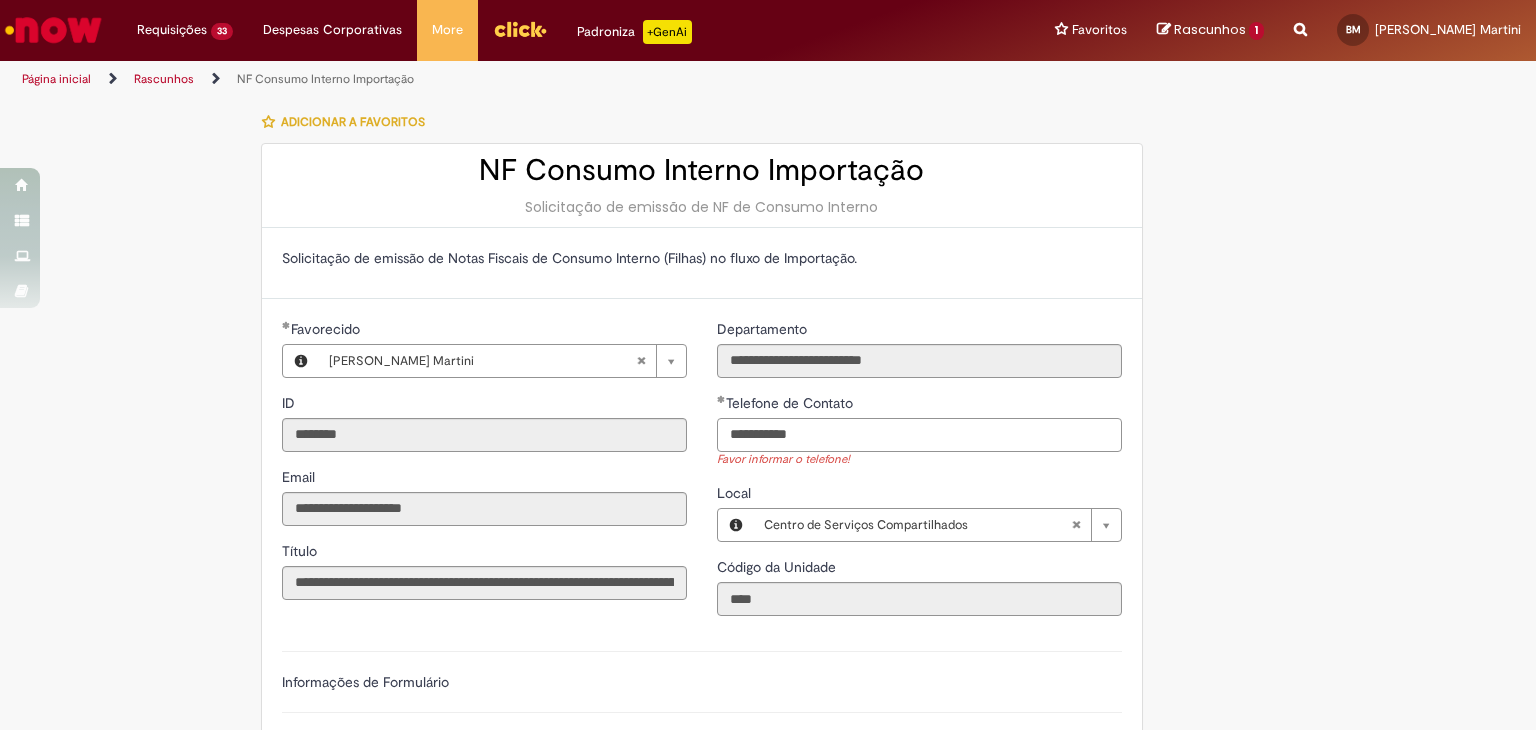 scroll, scrollTop: 352, scrollLeft: 0, axis: vertical 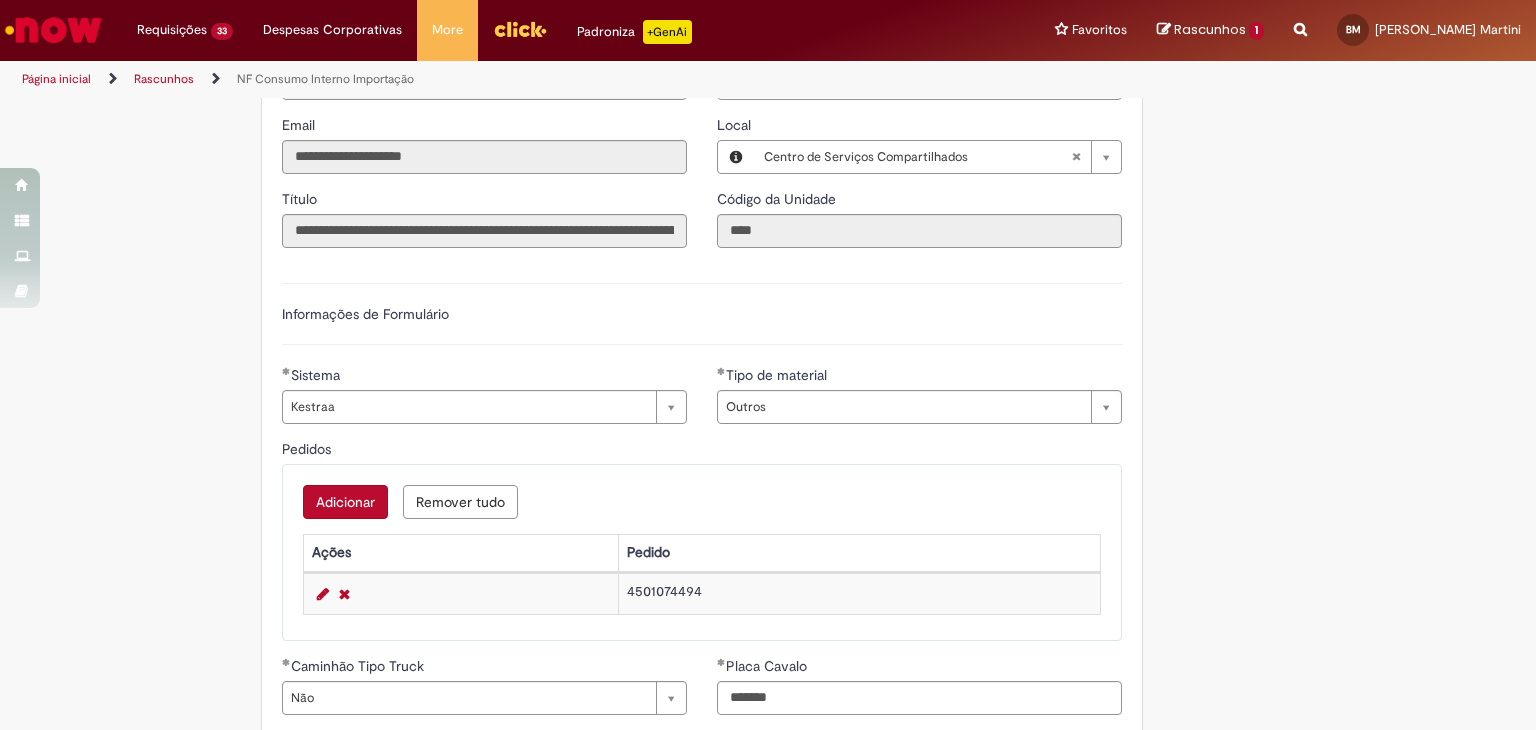 type on "**********" 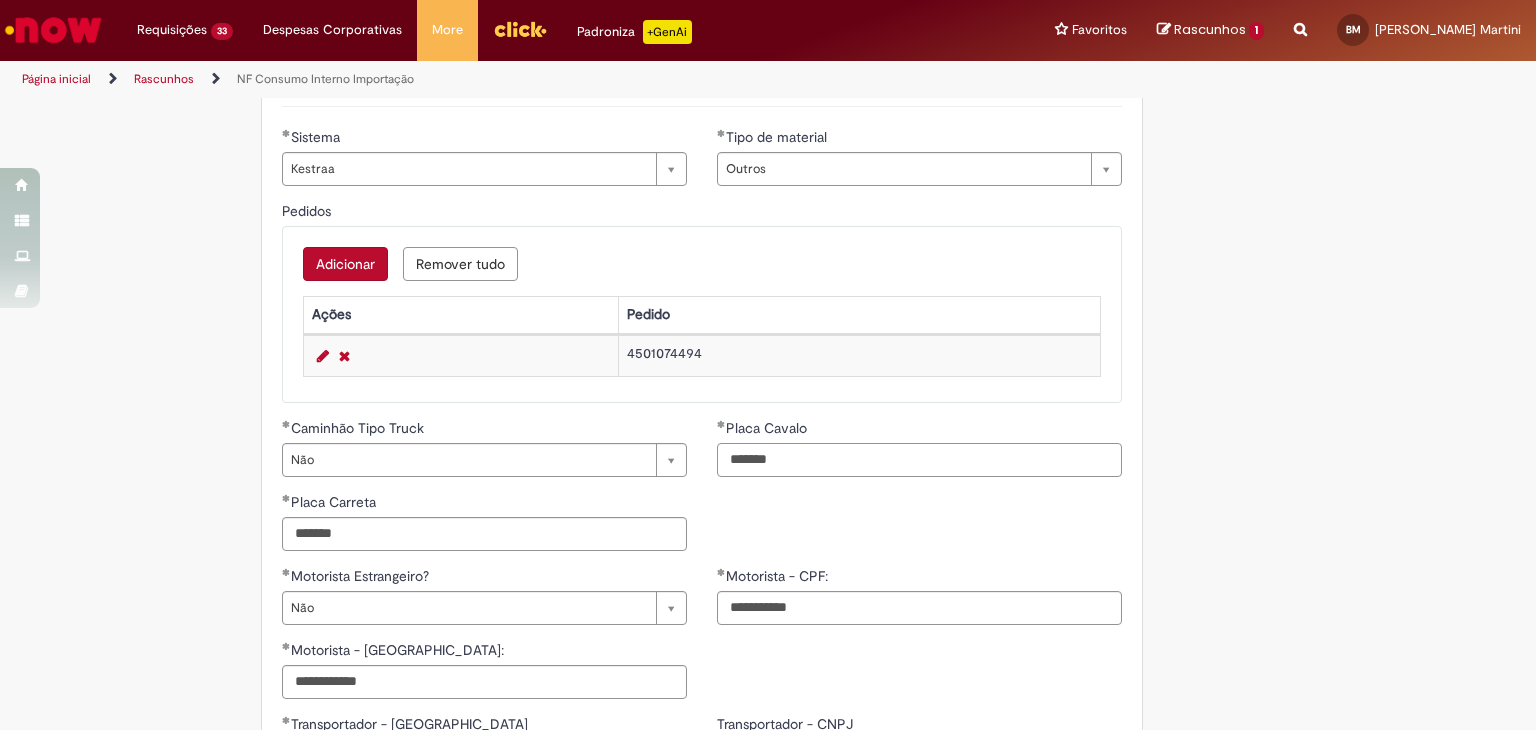 drag, startPoint x: 803, startPoint y: 465, endPoint x: 616, endPoint y: 455, distance: 187.26718 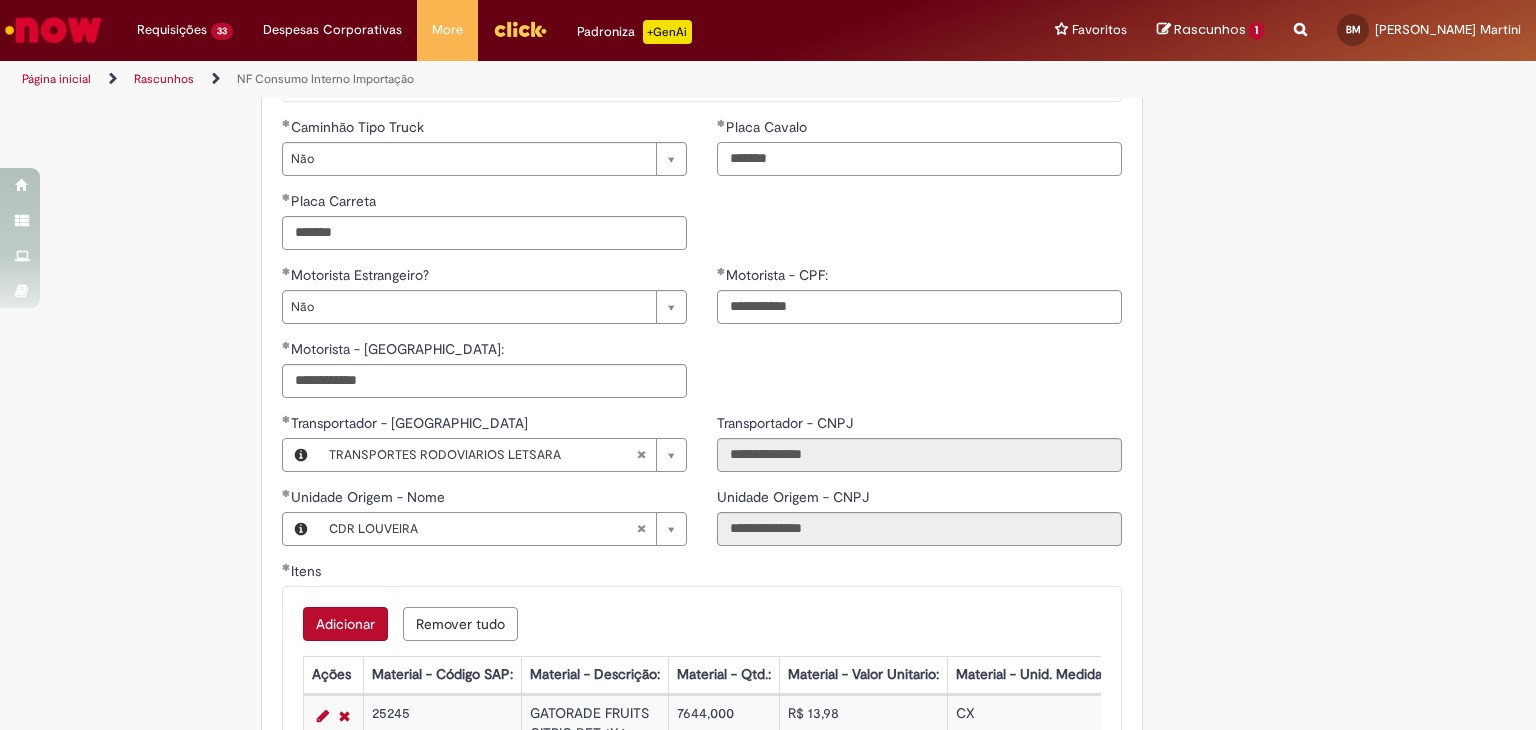scroll, scrollTop: 1336, scrollLeft: 0, axis: vertical 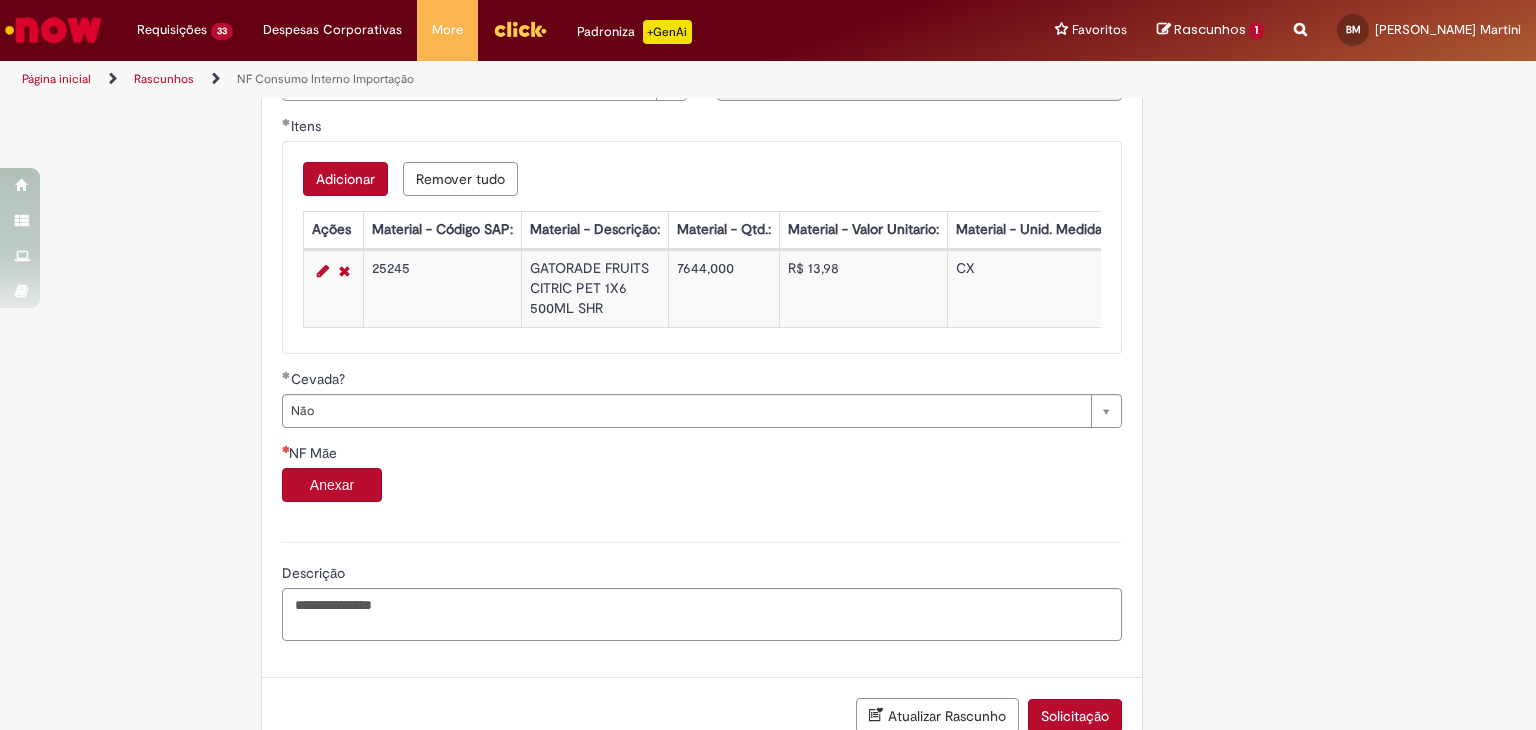 click on "Anexar" at bounding box center [332, 485] 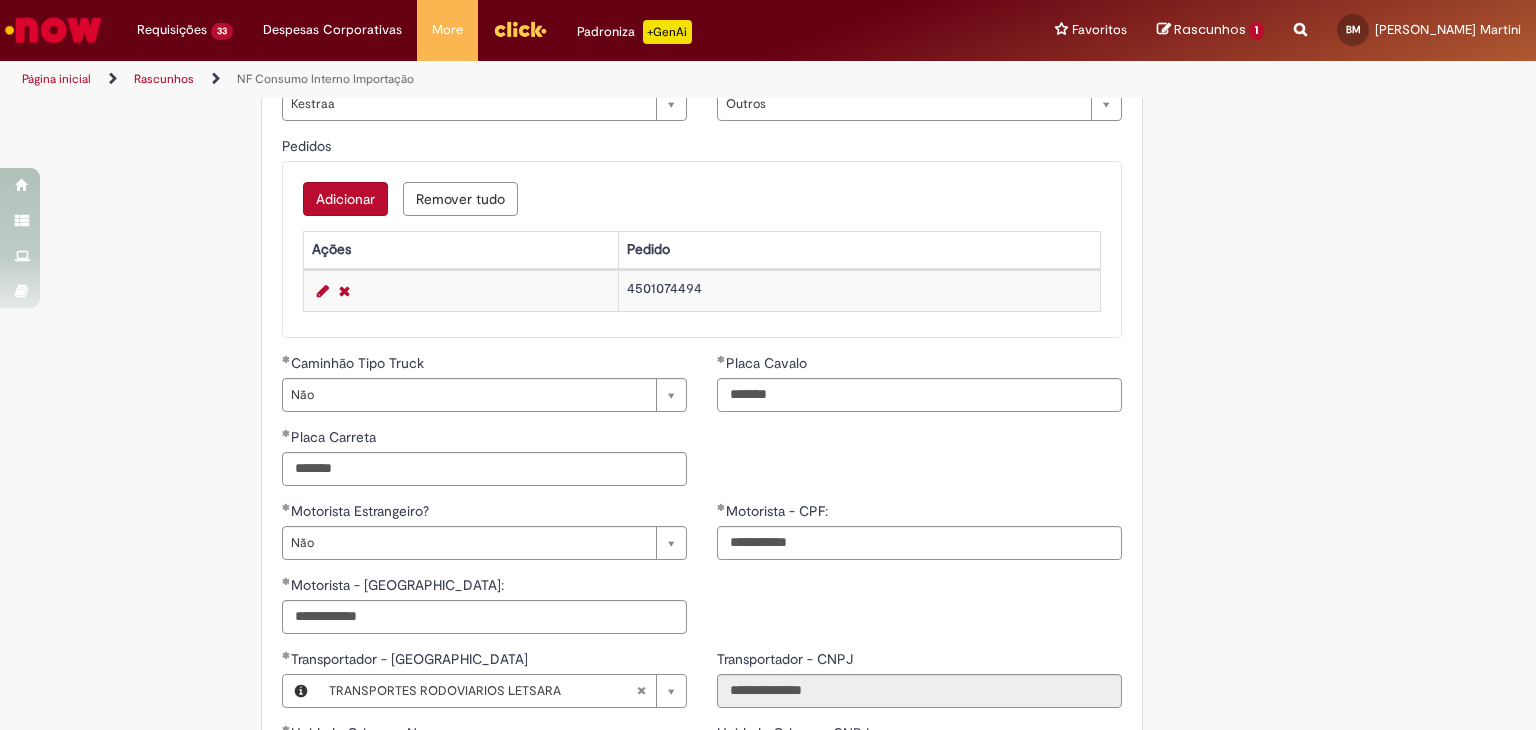 scroll, scrollTop: 653, scrollLeft: 0, axis: vertical 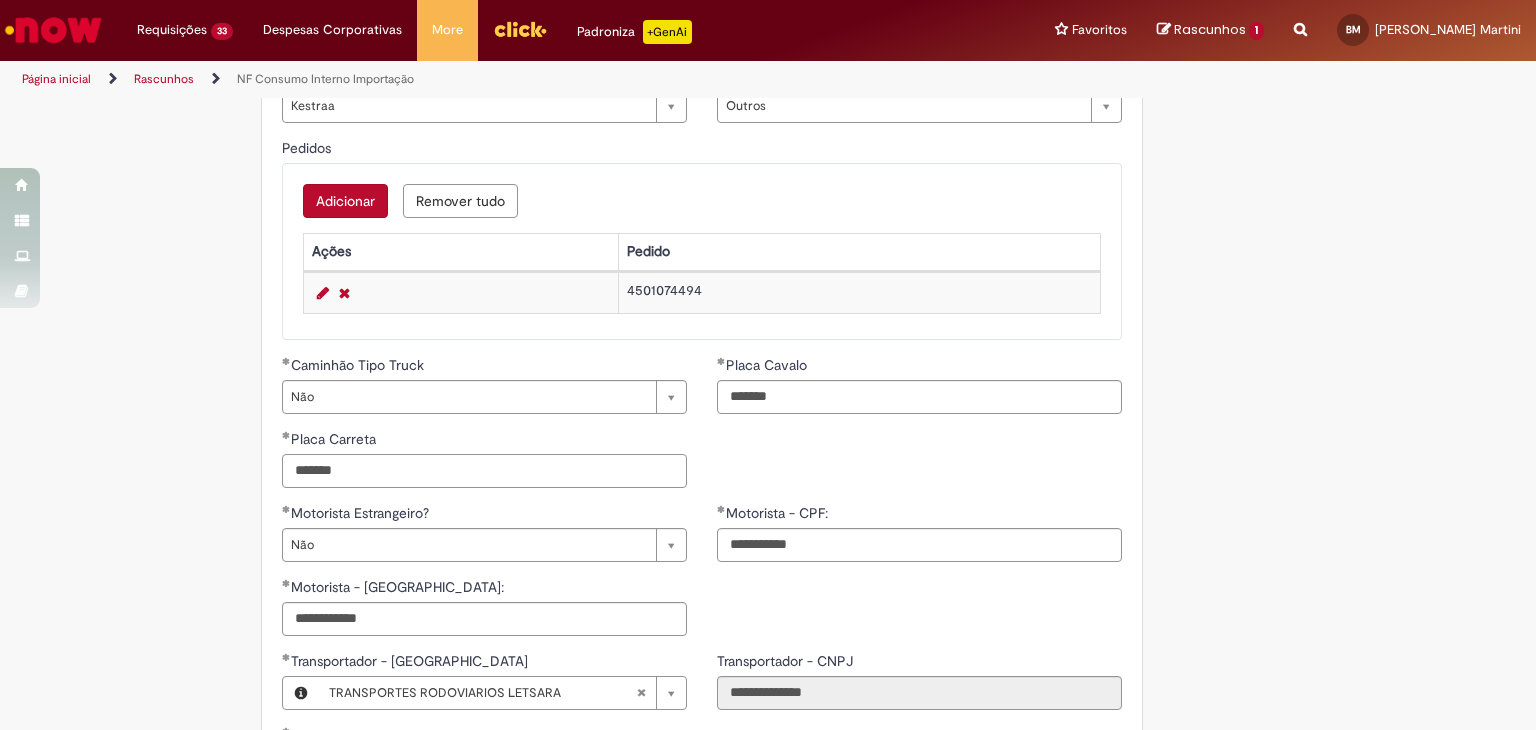 drag, startPoint x: 376, startPoint y: 468, endPoint x: 184, endPoint y: 469, distance: 192.00261 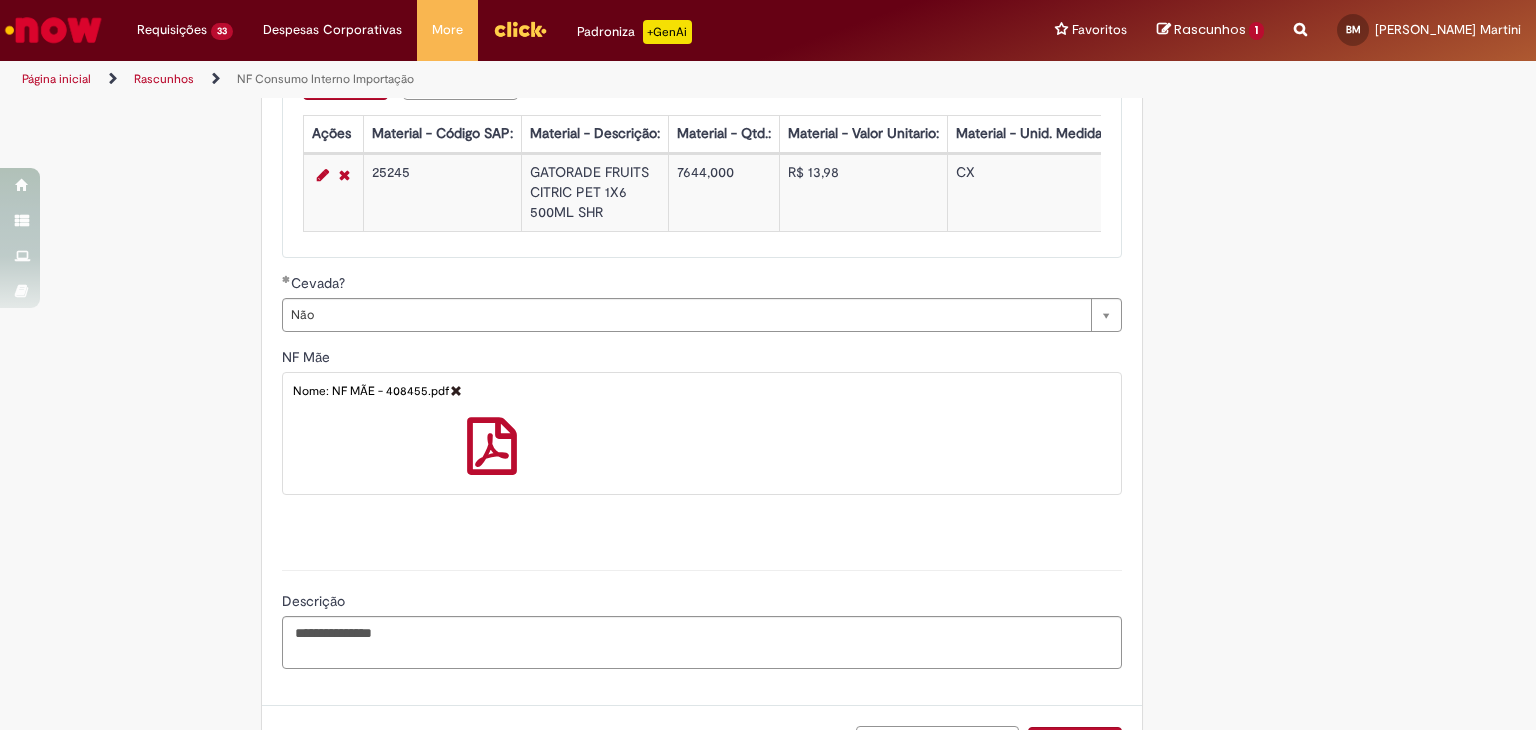 scroll, scrollTop: 1432, scrollLeft: 0, axis: vertical 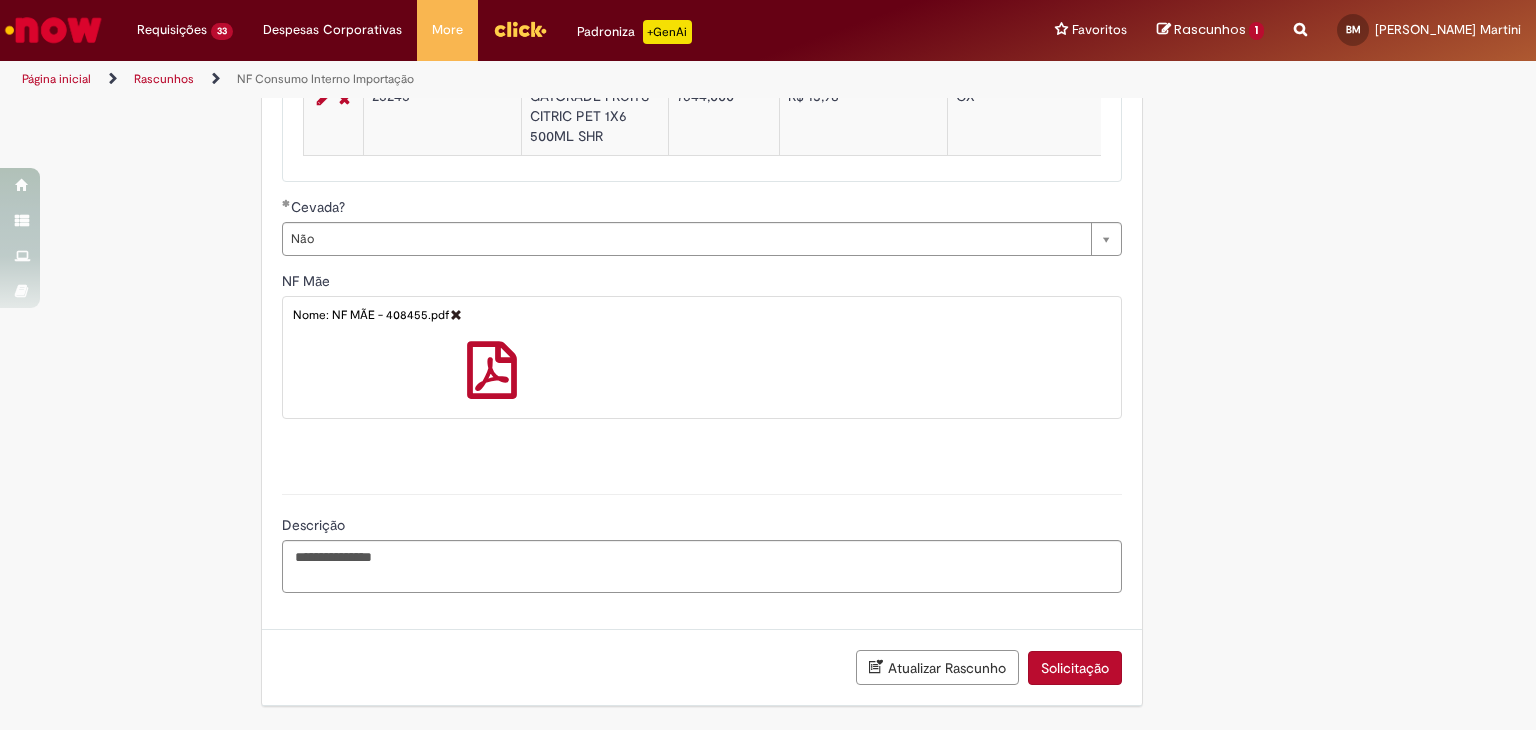 click on "Solicitação" at bounding box center [1075, 668] 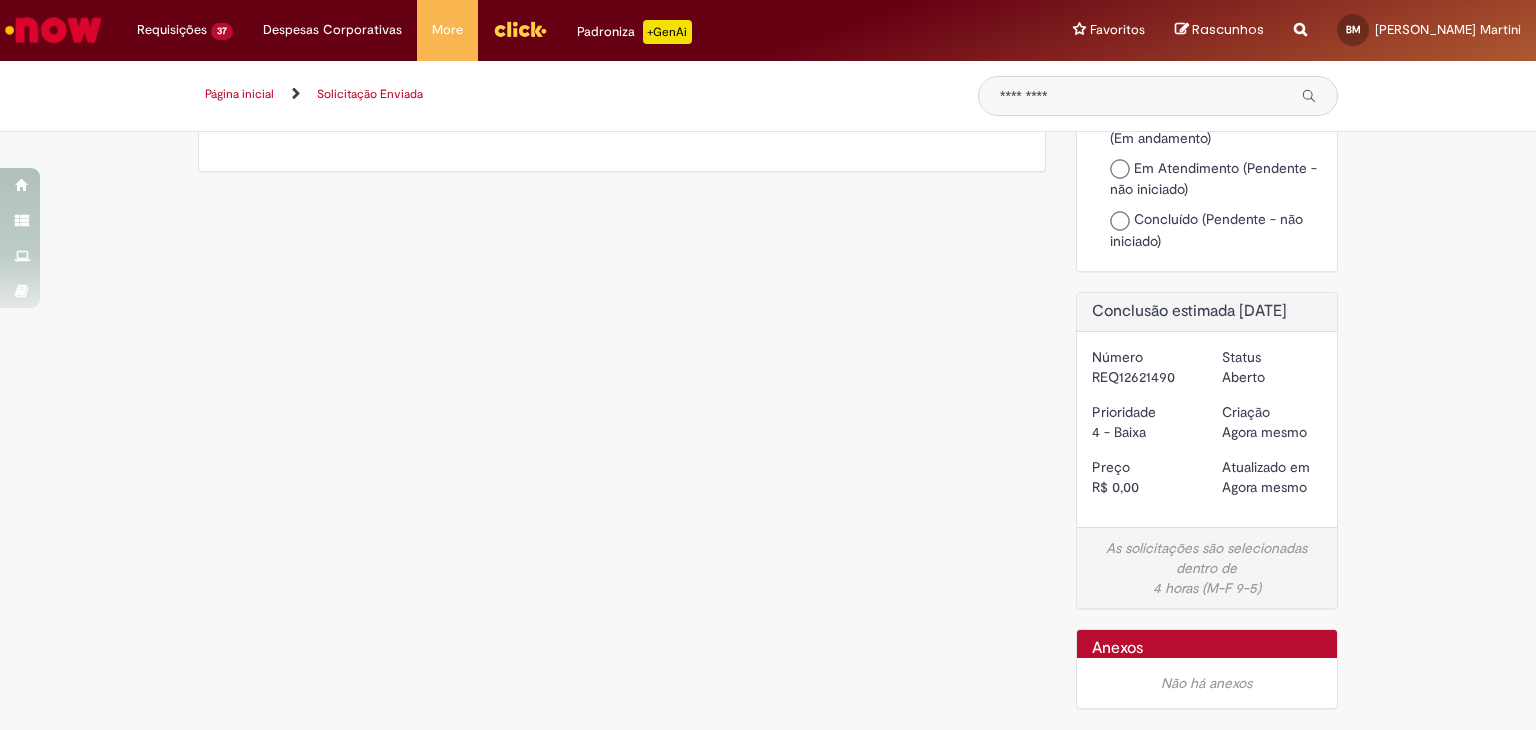 scroll, scrollTop: 0, scrollLeft: 0, axis: both 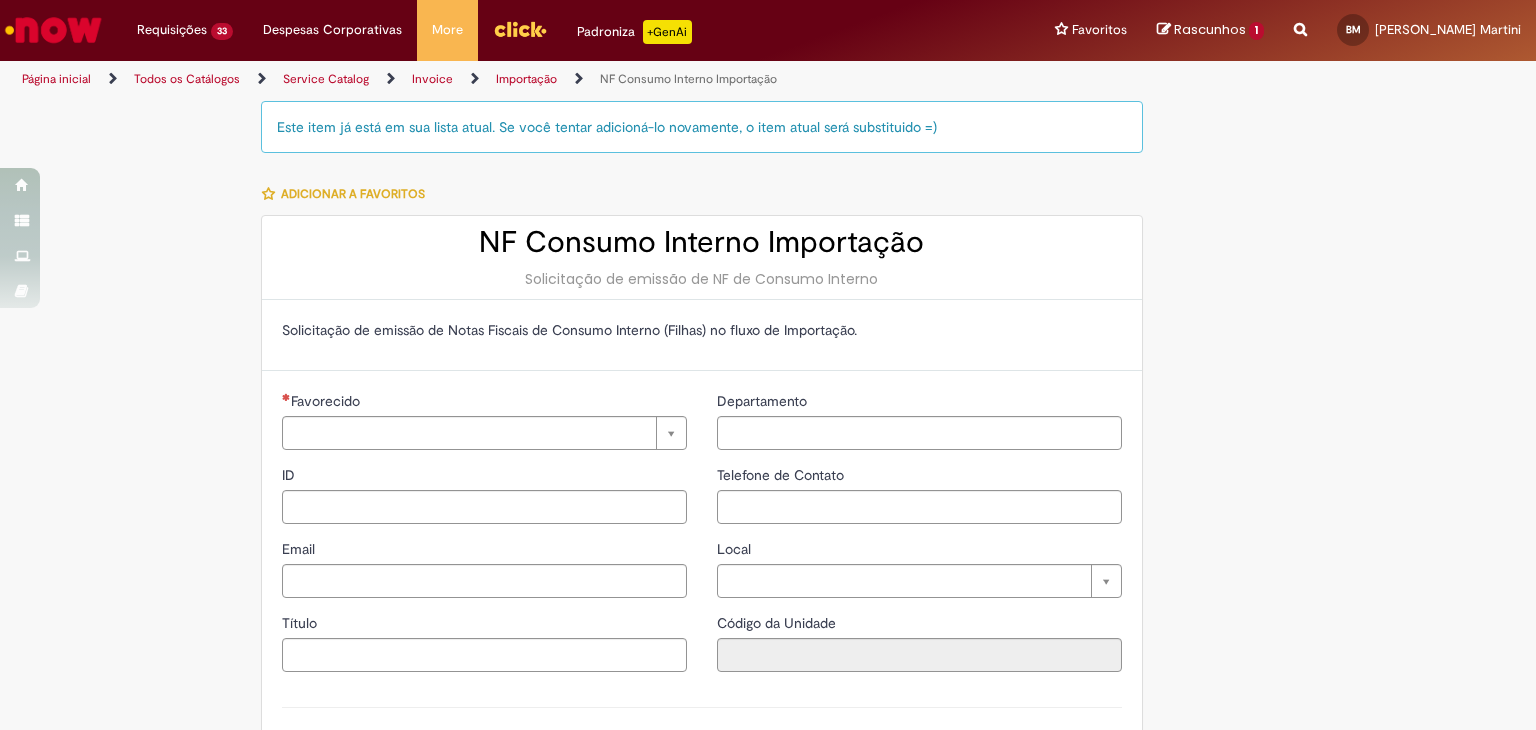 type on "********" 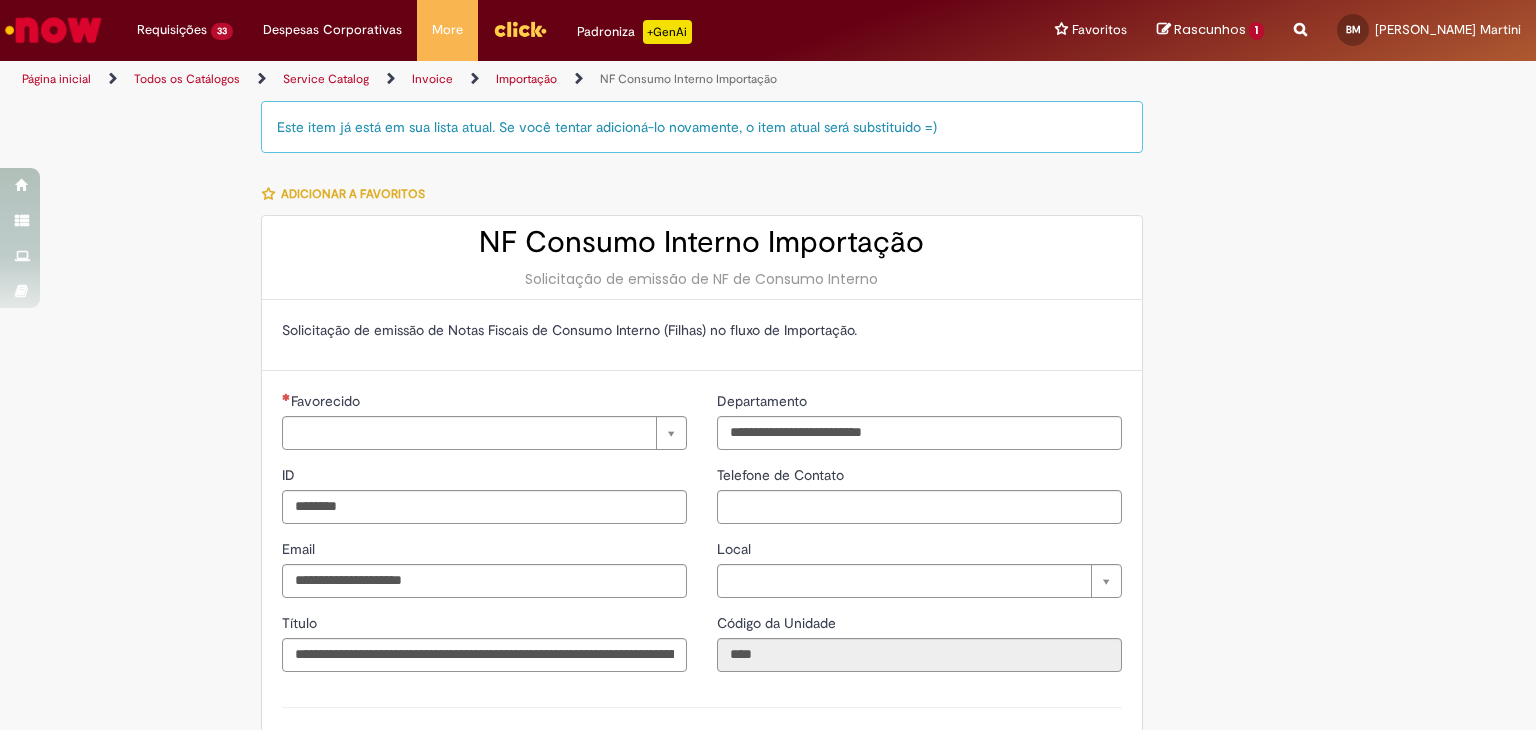 type on "**********" 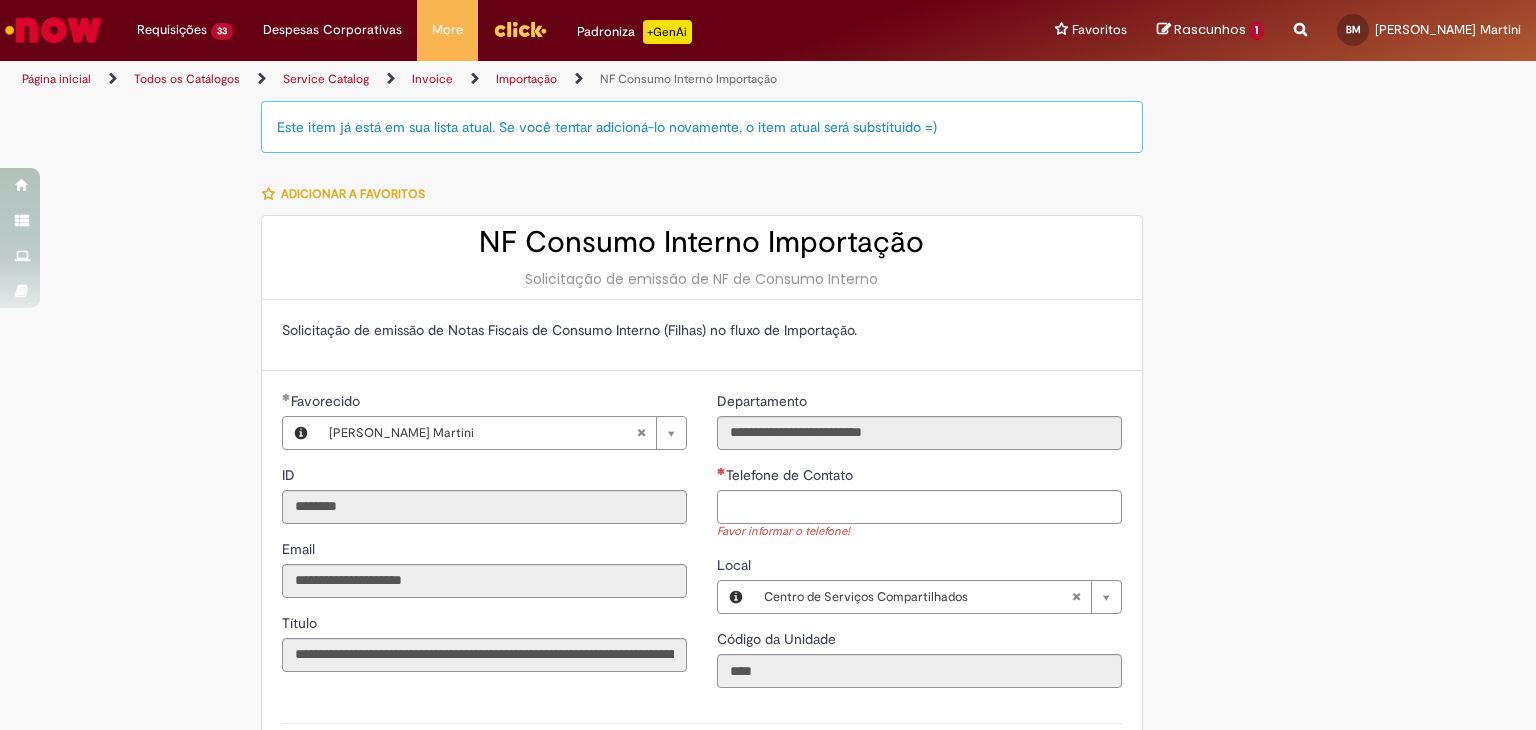 click on "Rascunhos   1
NF Consumo Interno Importação
Solicitação de emissão de NF de Consumo Interno
Sua Lista de rascunhos está vazia
Após adicionar itens à Lista de rascunhos, será possível visualizá-los aqui.
Exibir Lista de Rascunhos
Rascunhos   1" at bounding box center (1210, 30) 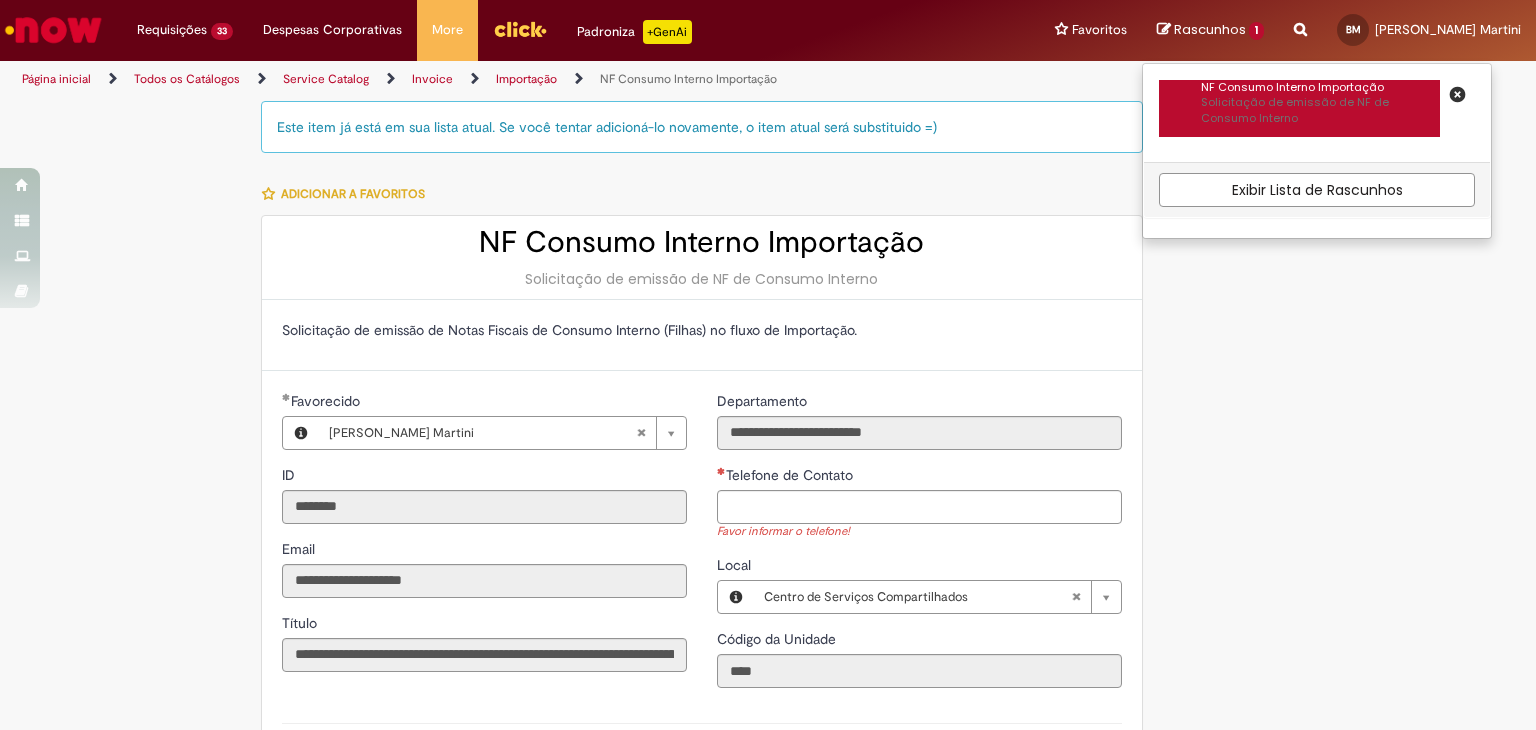click on "Solicitação de emissão de NF de Consumo Interno" at bounding box center (1320, 110) 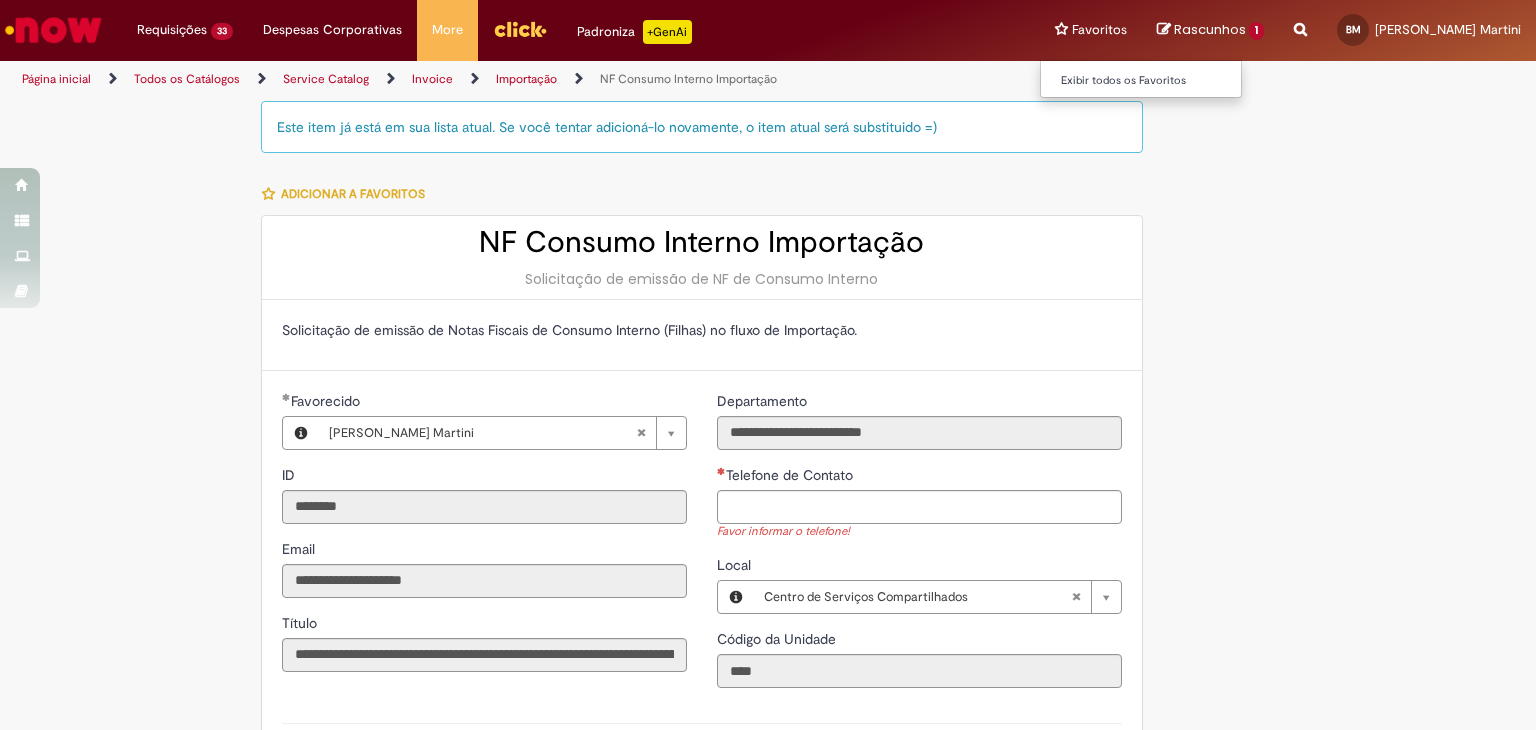 select on "******" 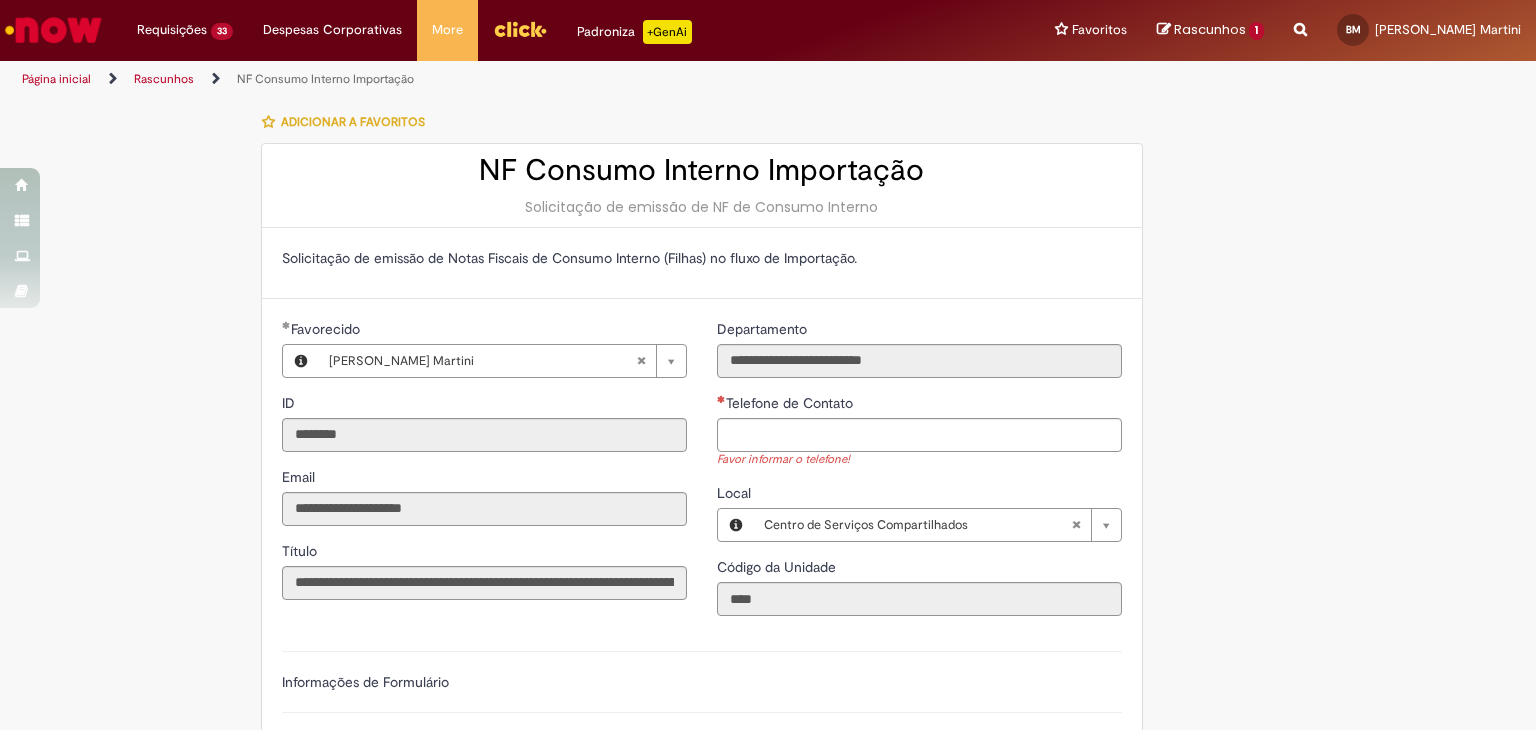 click on "Rascunhos" at bounding box center (1210, 29) 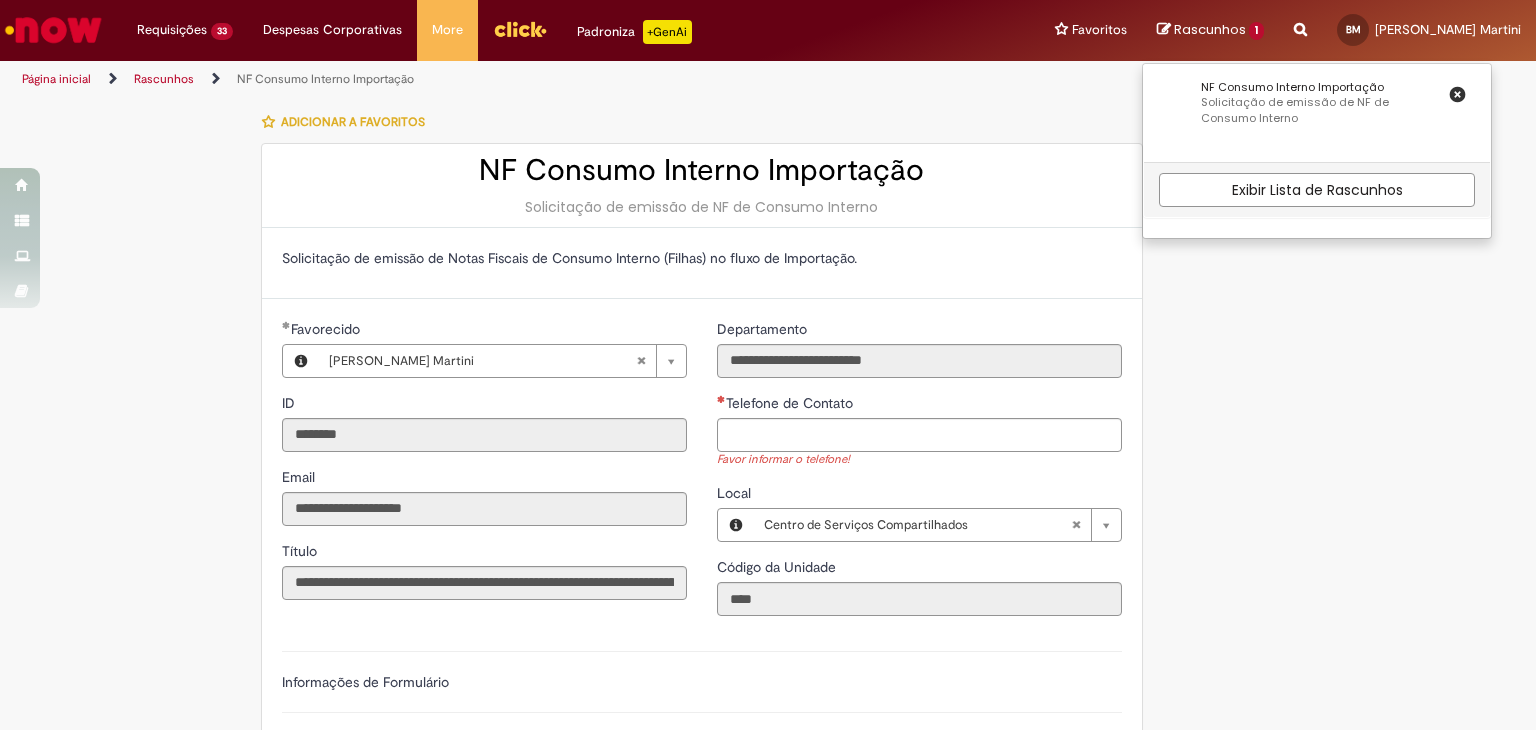 click on "NF Consumo Interno Importação
Solicitação de emissão de NF de Consumo Interno" at bounding box center (1317, 113) 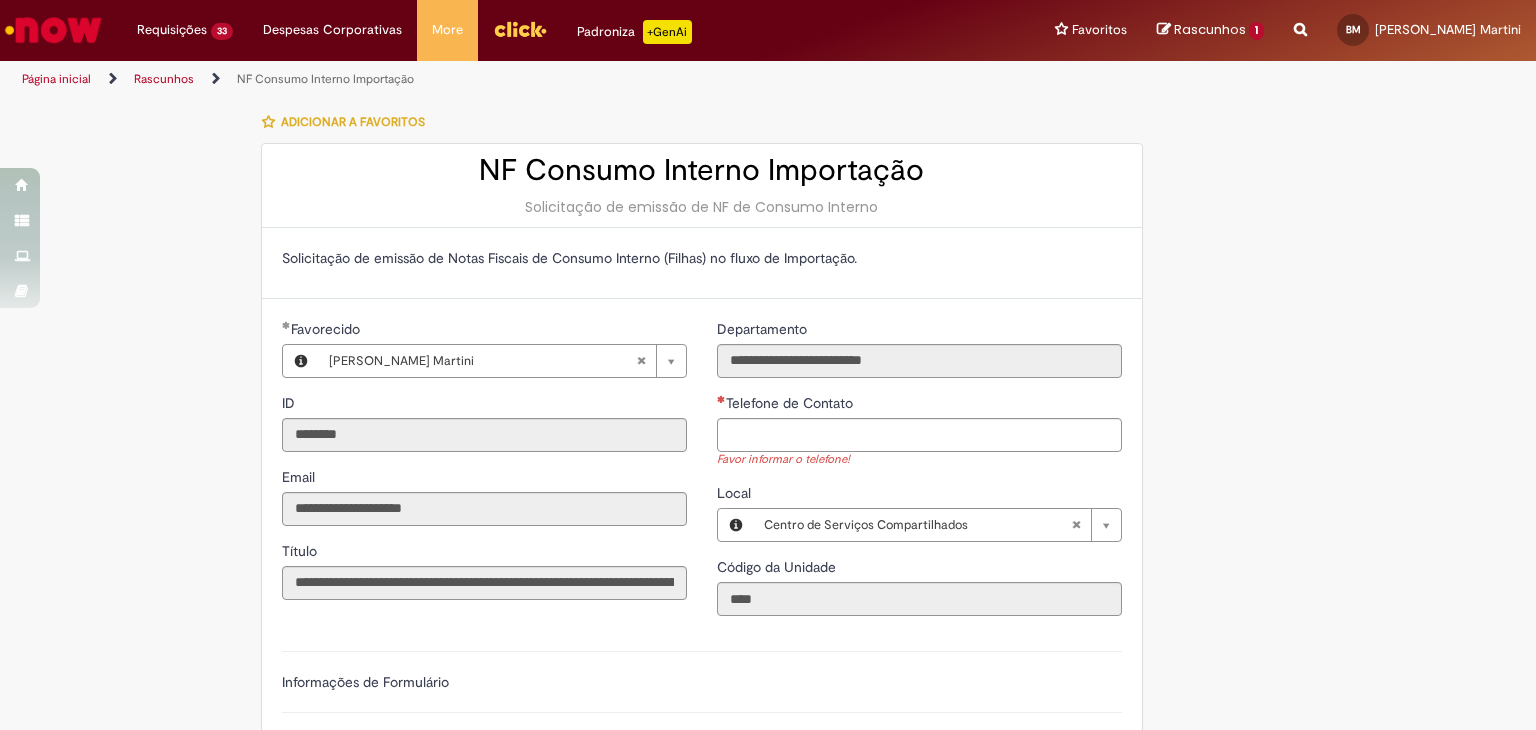 click on "Rascunhos" at bounding box center [1210, 29] 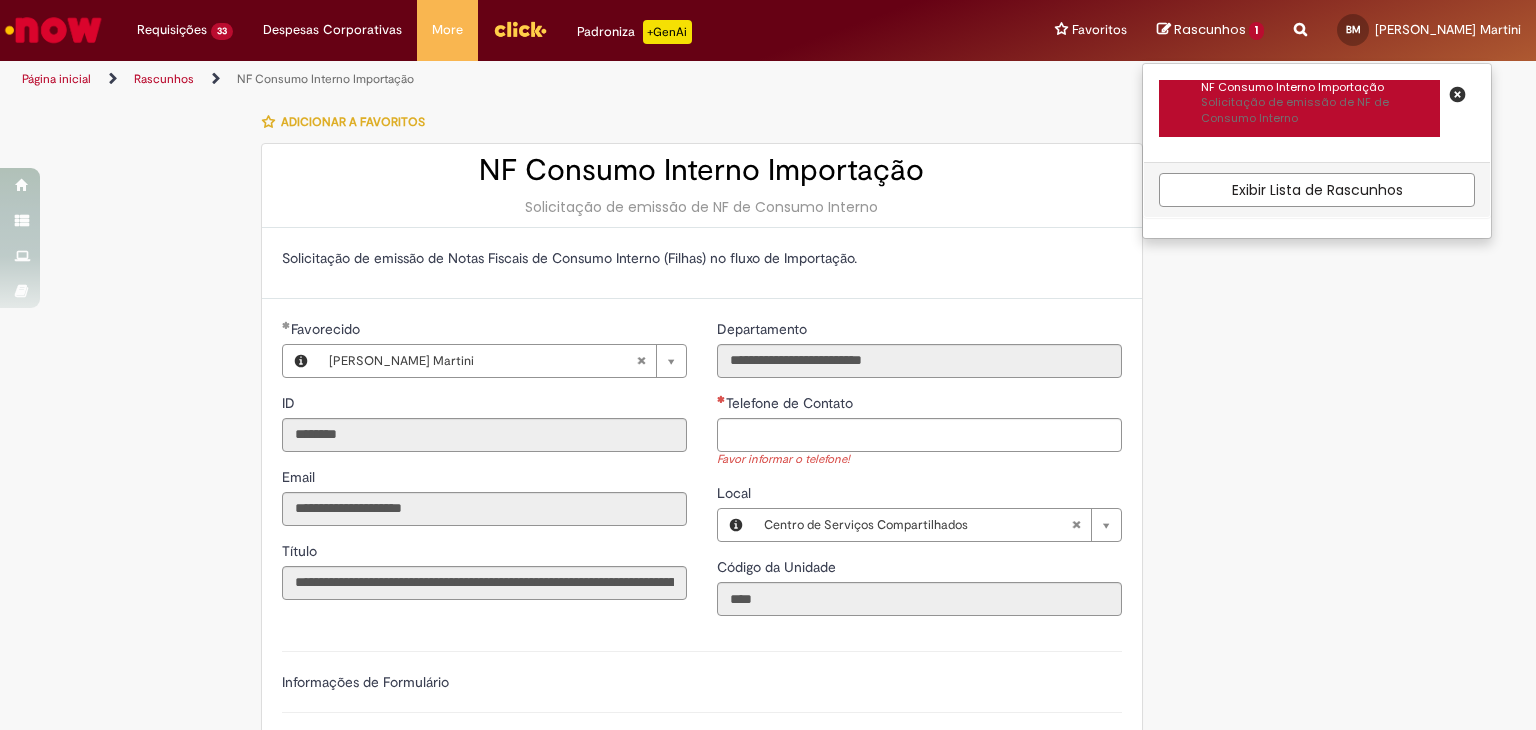 click on "Solicitação de emissão de NF de Consumo Interno" at bounding box center (1320, 110) 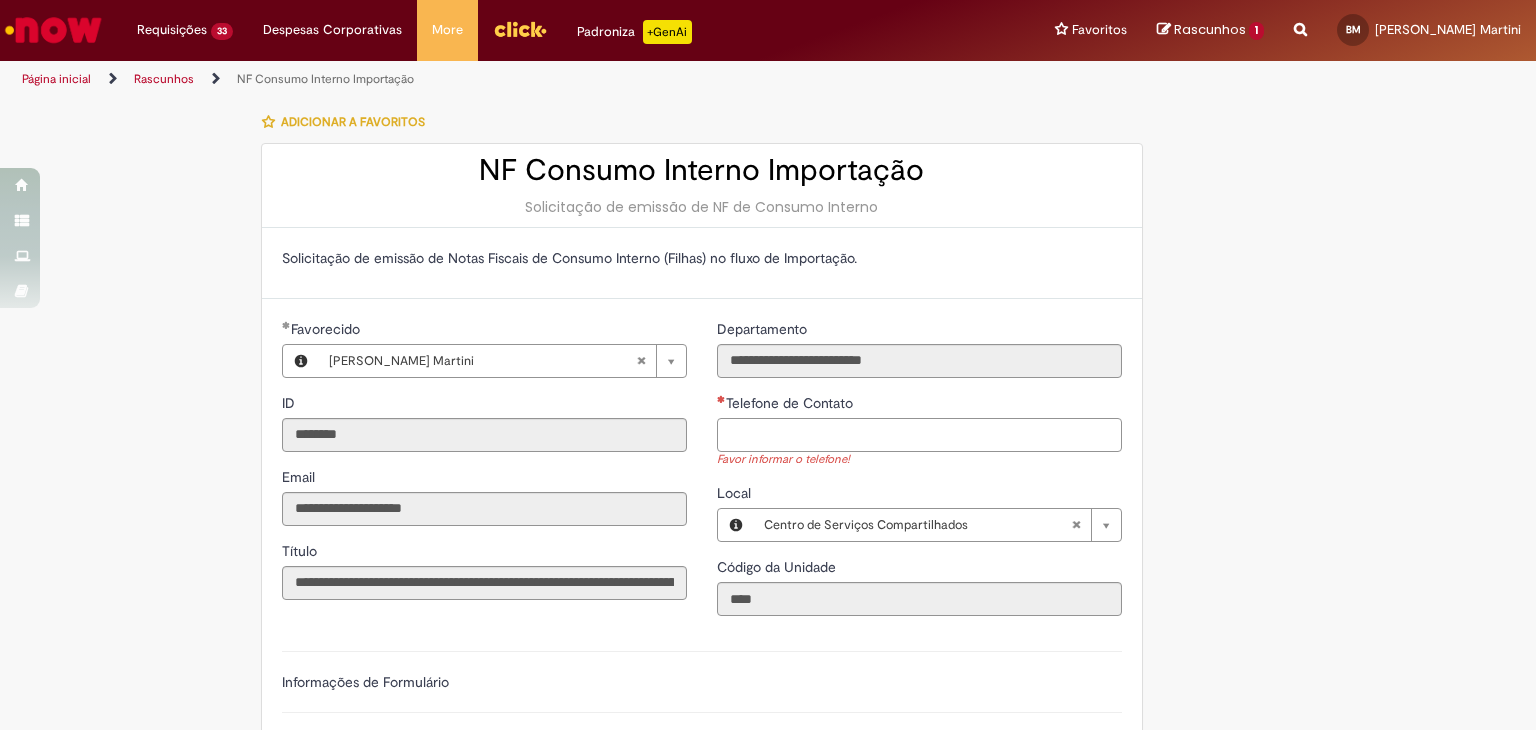 click on "Telefone de Contato" at bounding box center [919, 435] 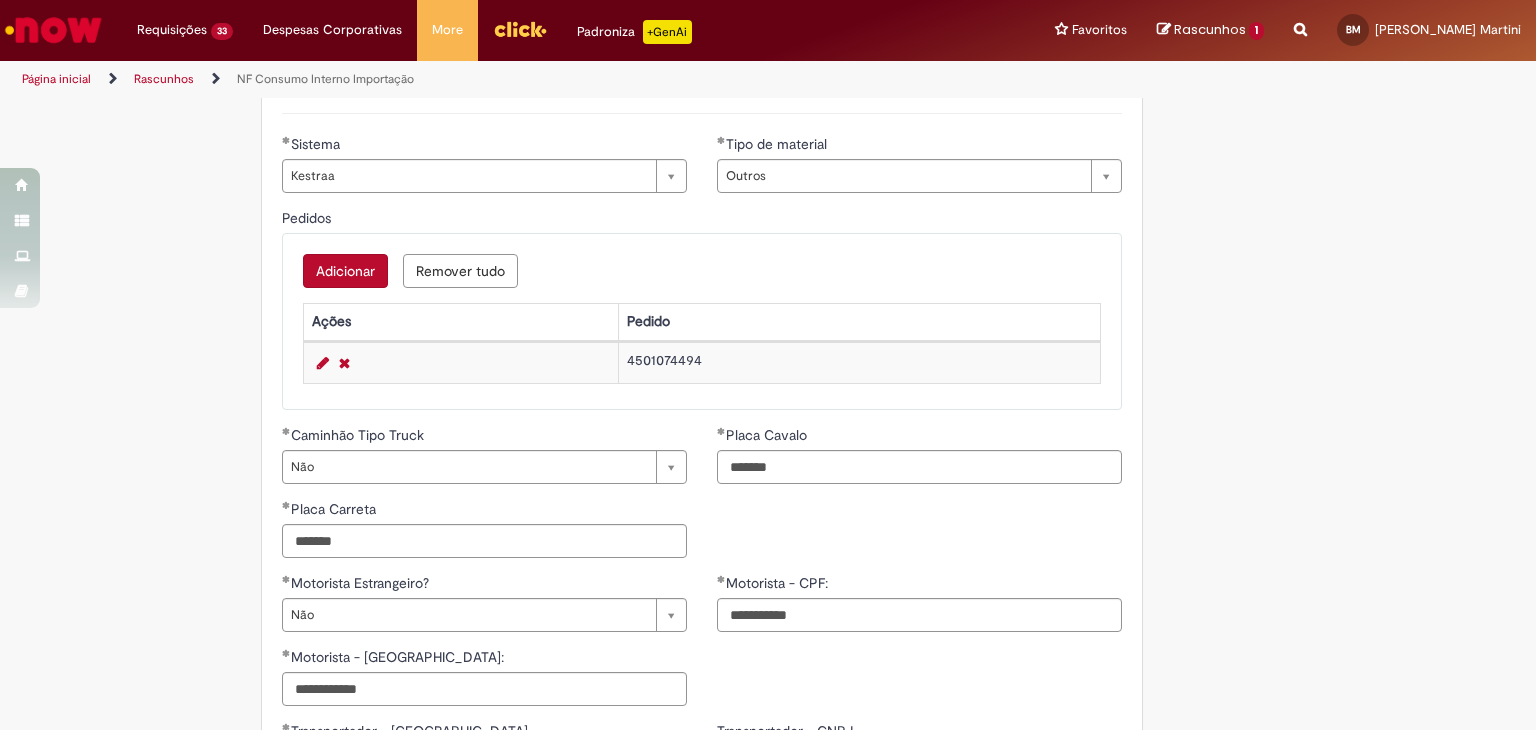 scroll, scrollTop: 648, scrollLeft: 0, axis: vertical 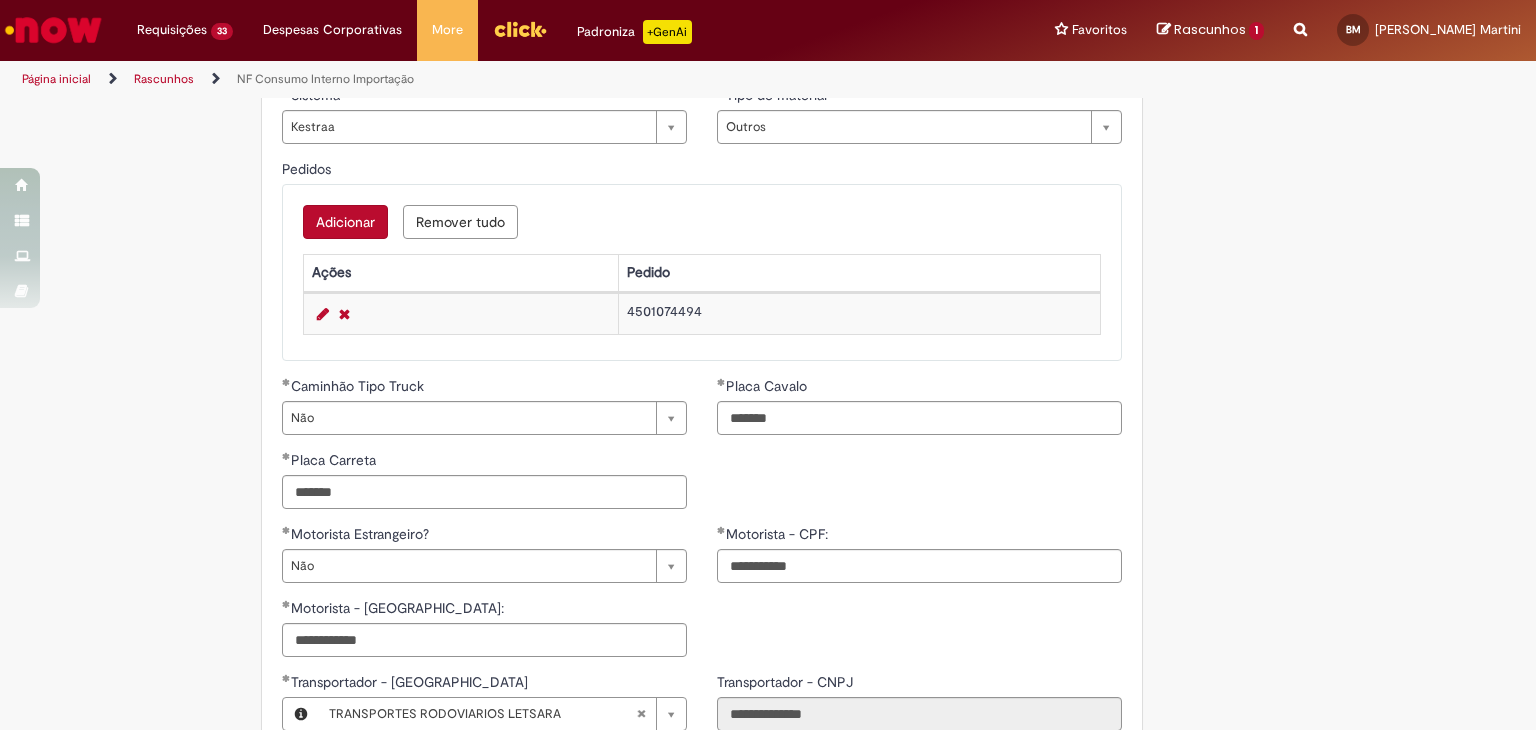 type on "**********" 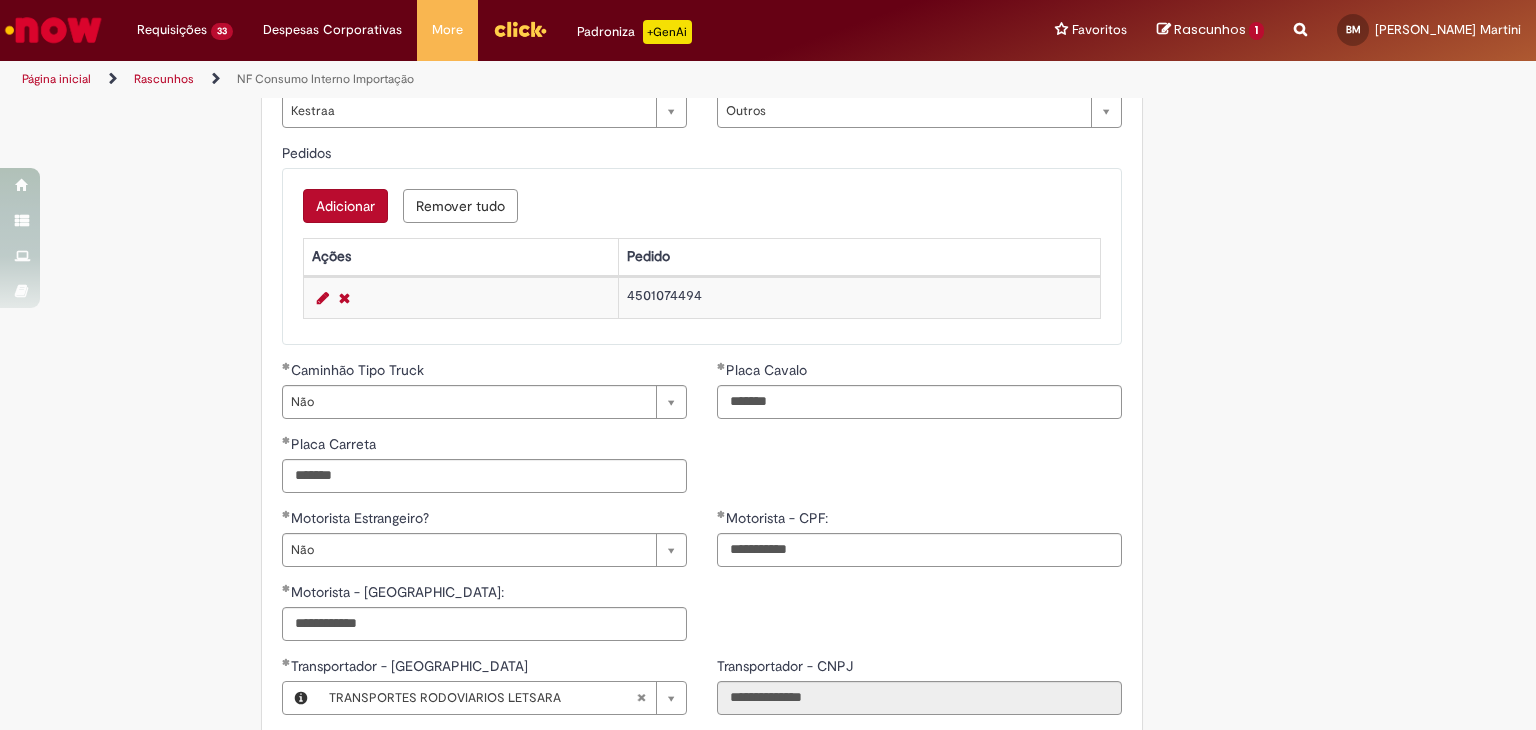 scroll, scrollTop: 631, scrollLeft: 0, axis: vertical 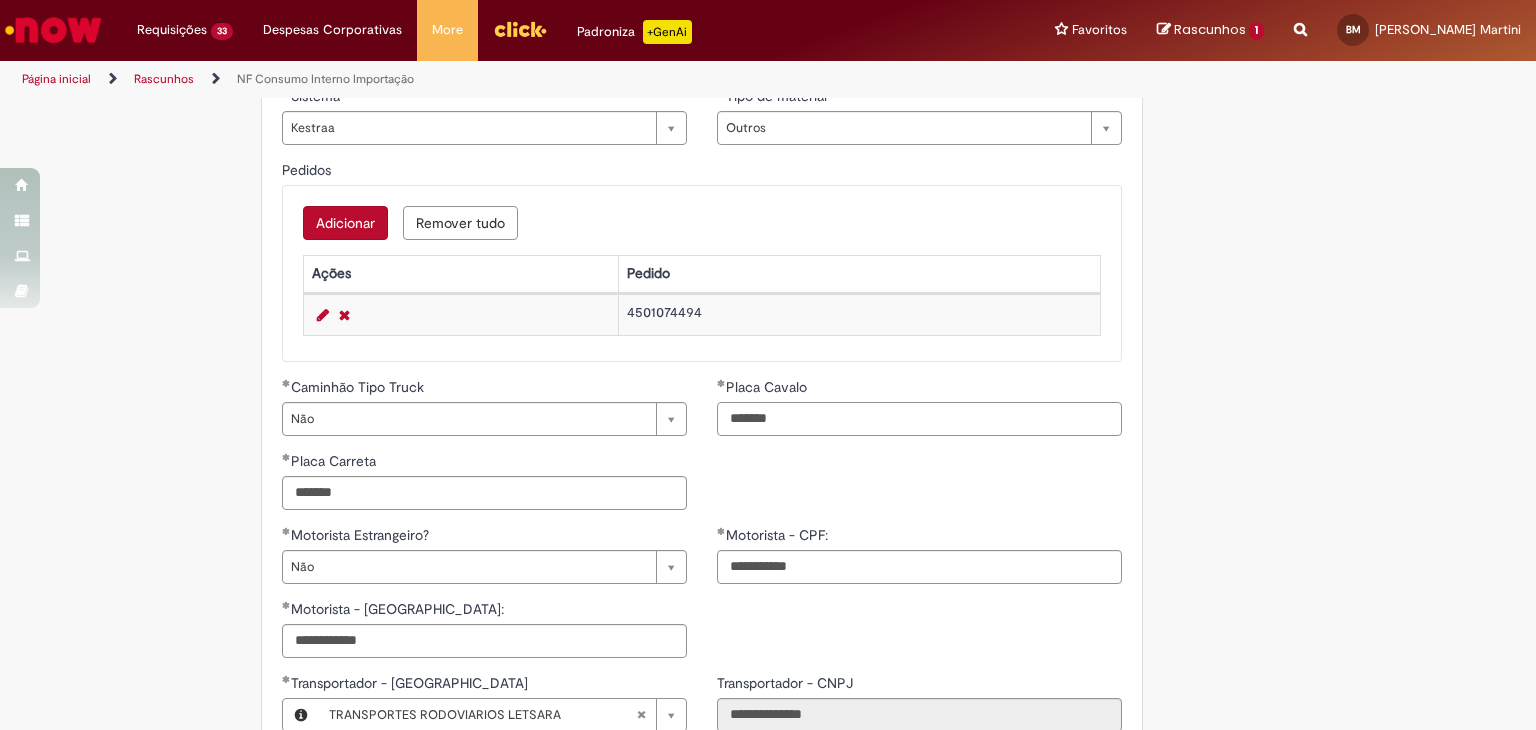 drag, startPoint x: 813, startPoint y: 414, endPoint x: 571, endPoint y: 394, distance: 242.82504 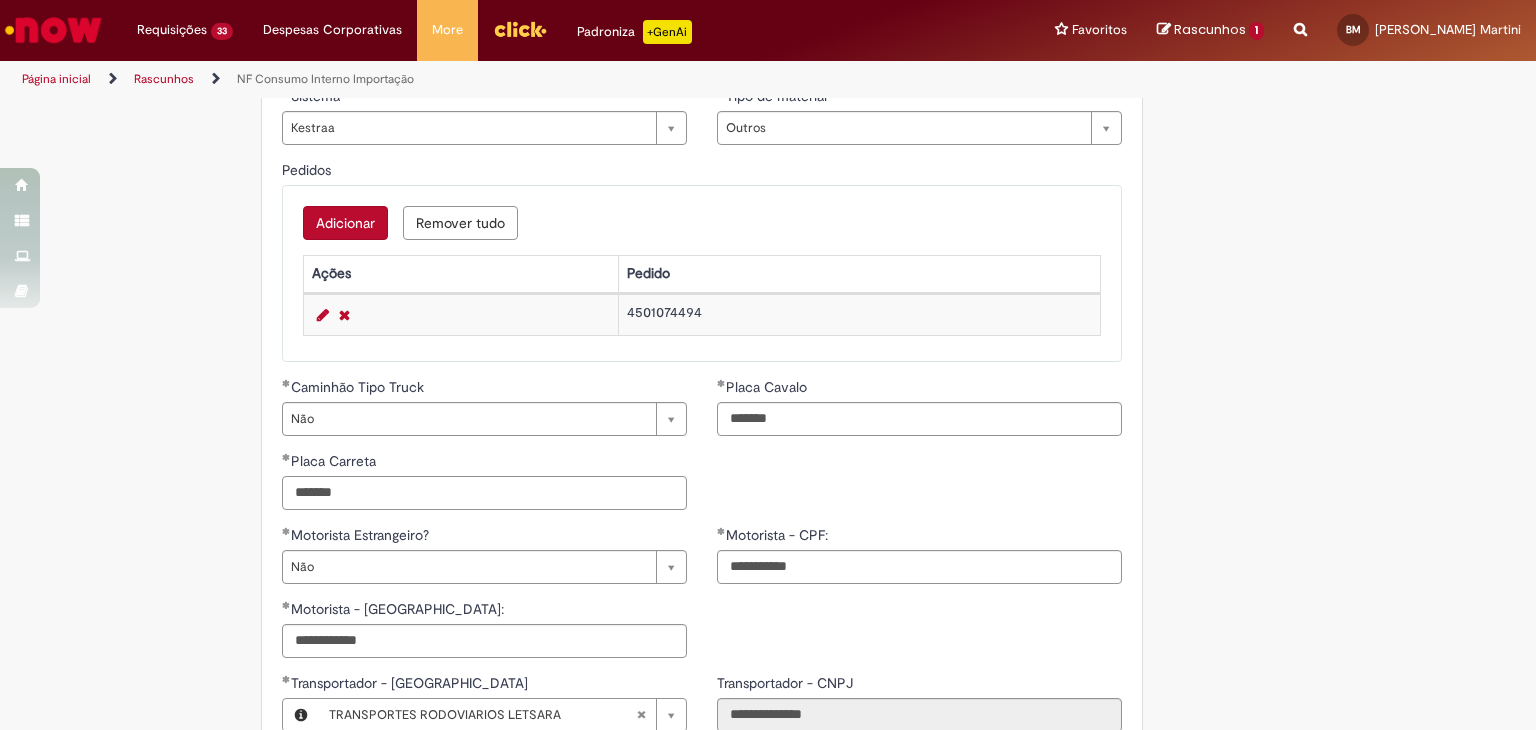 drag, startPoint x: 404, startPoint y: 489, endPoint x: 161, endPoint y: 476, distance: 243.34749 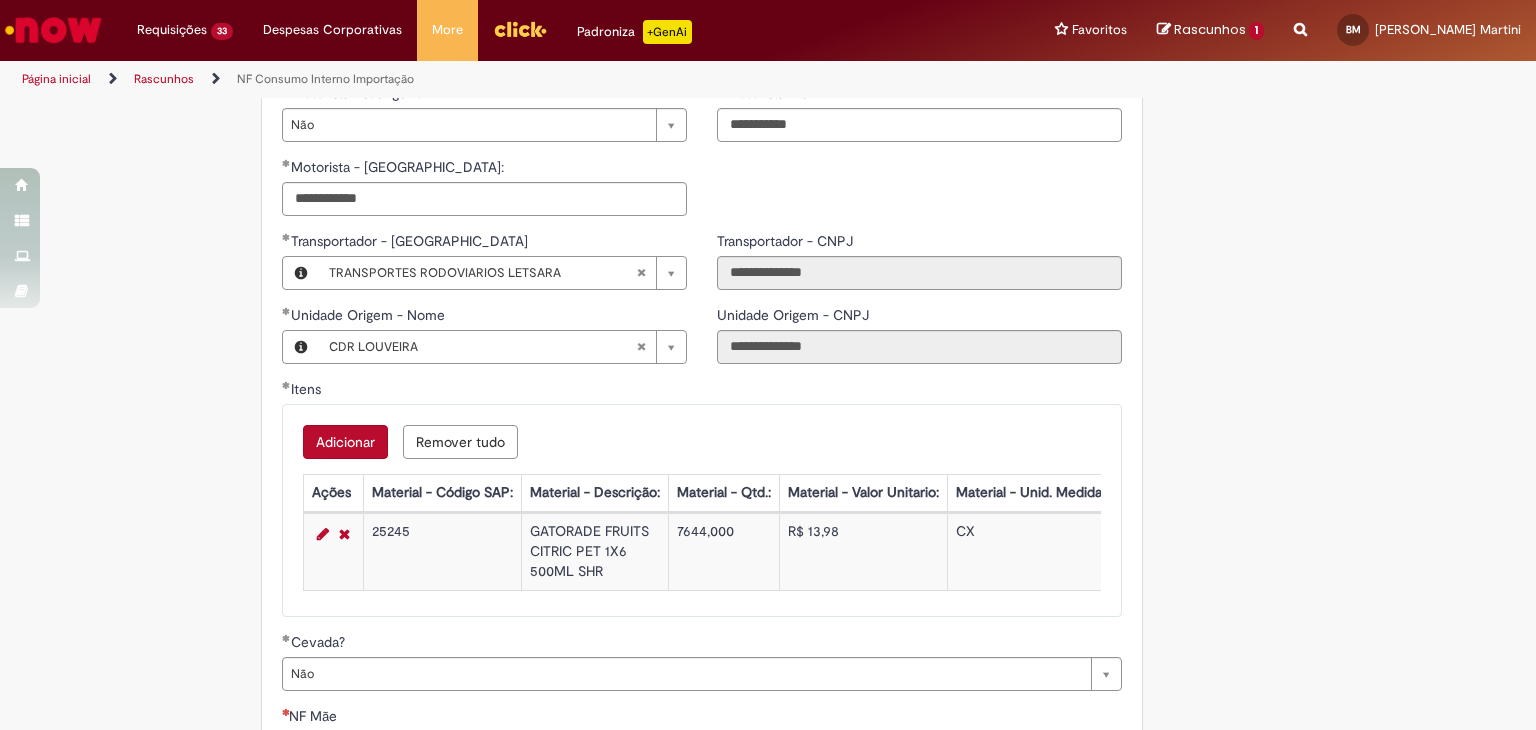 scroll, scrollTop: 1392, scrollLeft: 0, axis: vertical 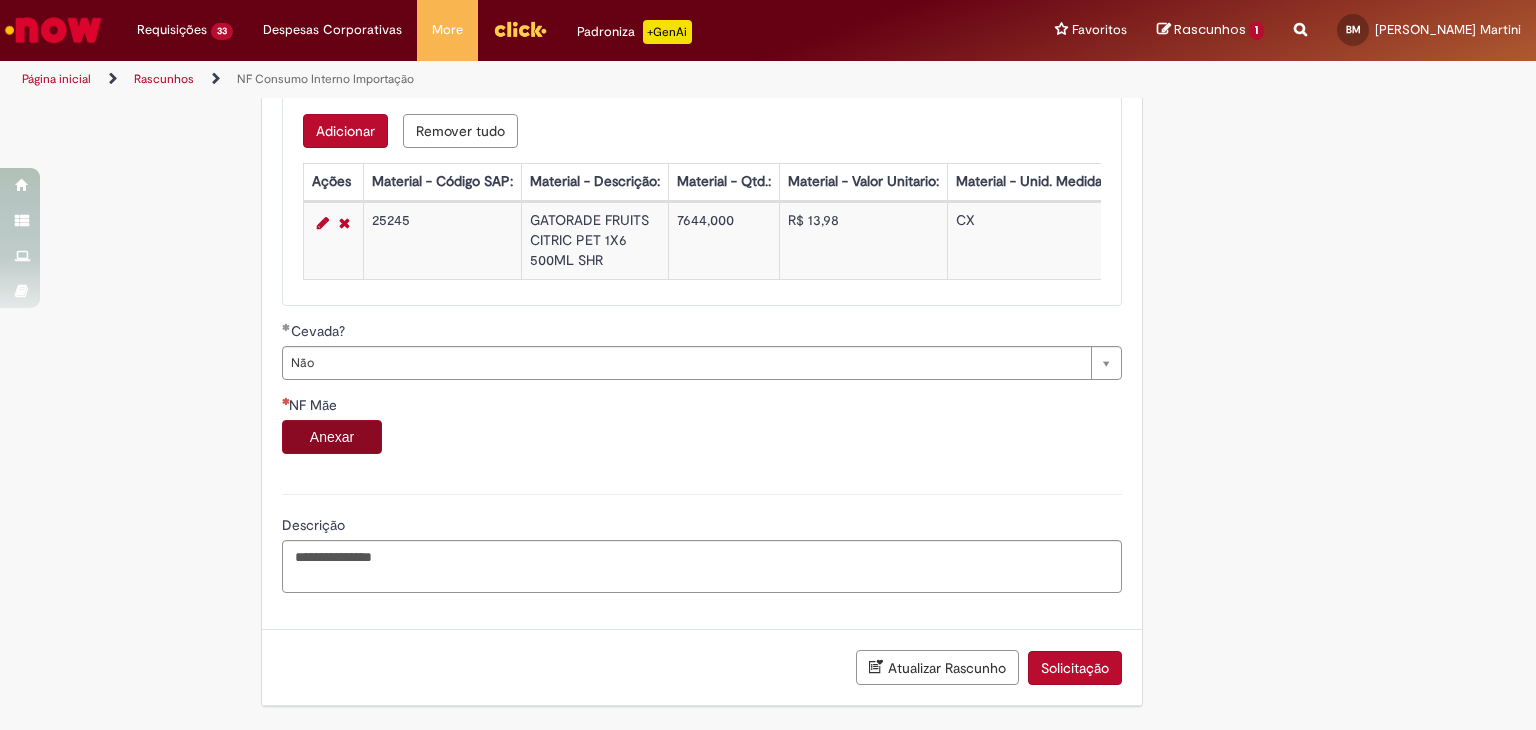 type on "*******" 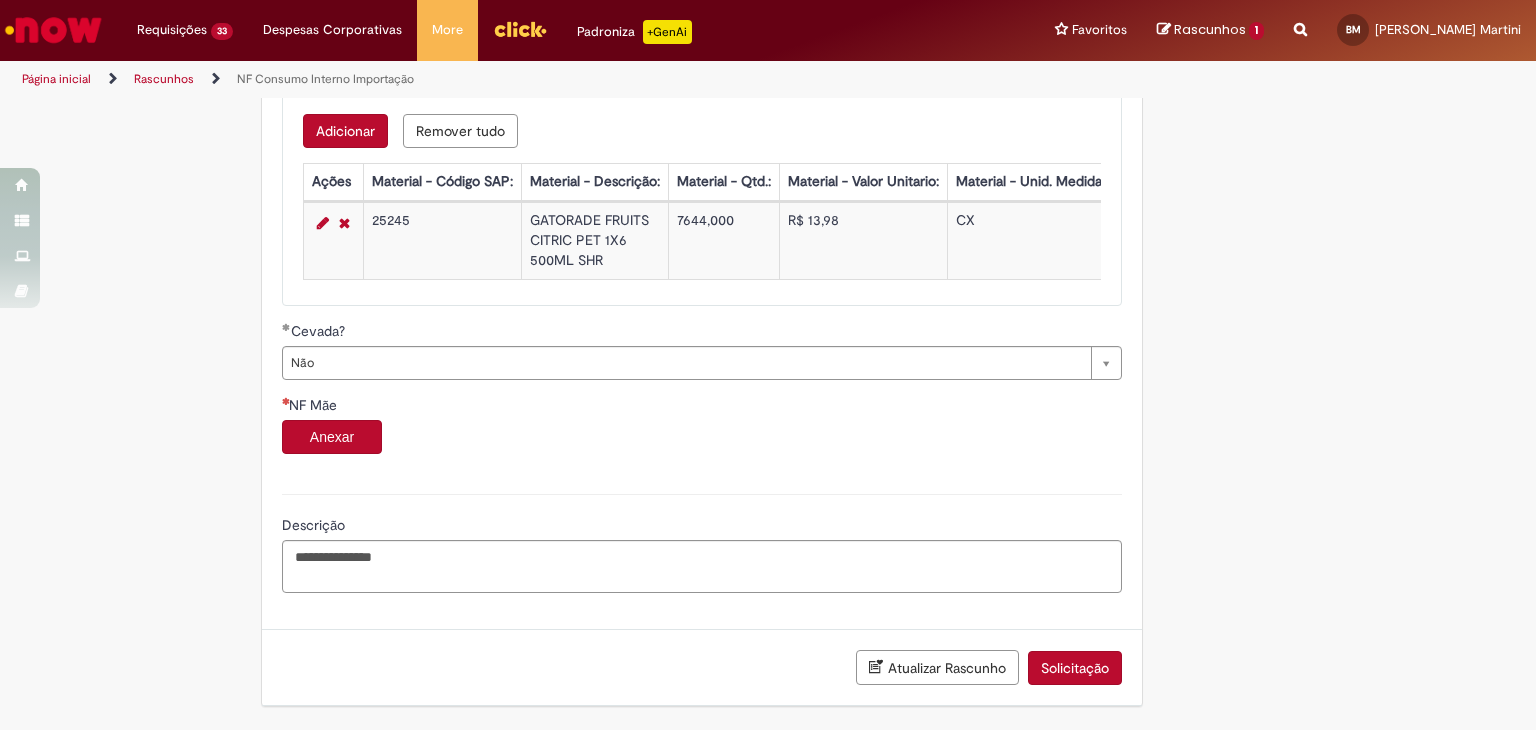 click on "Anexar" at bounding box center [332, 437] 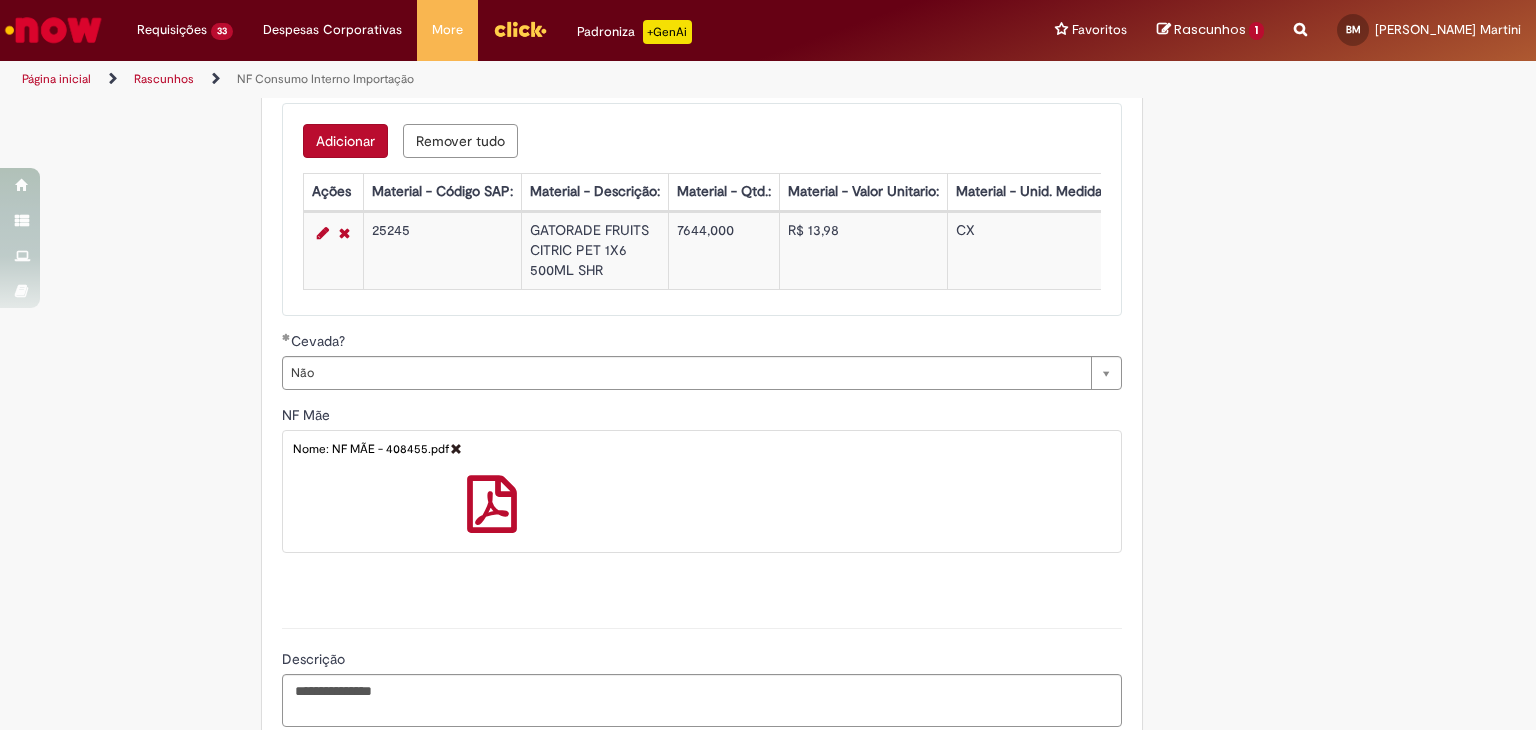scroll, scrollTop: 1392, scrollLeft: 0, axis: vertical 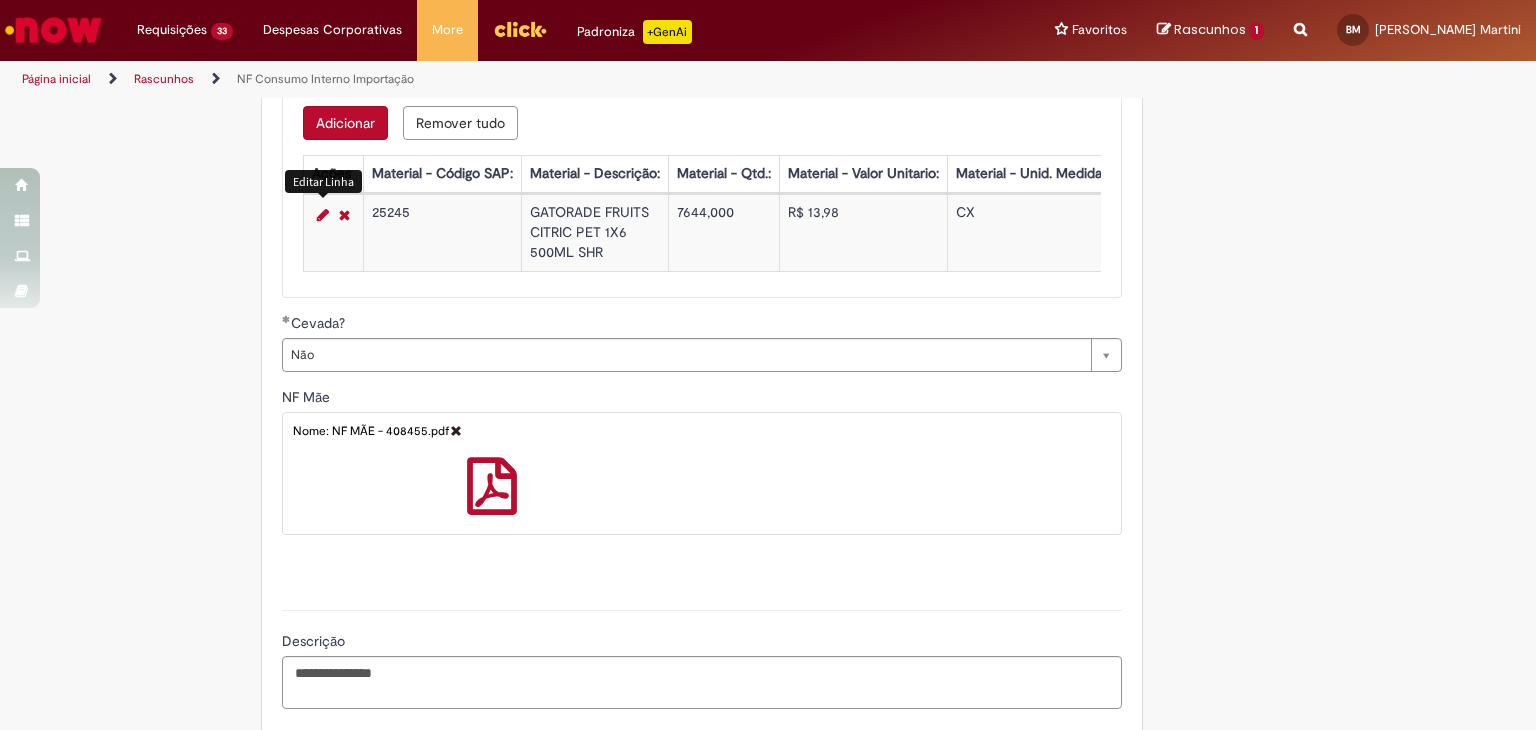 click at bounding box center [323, 215] 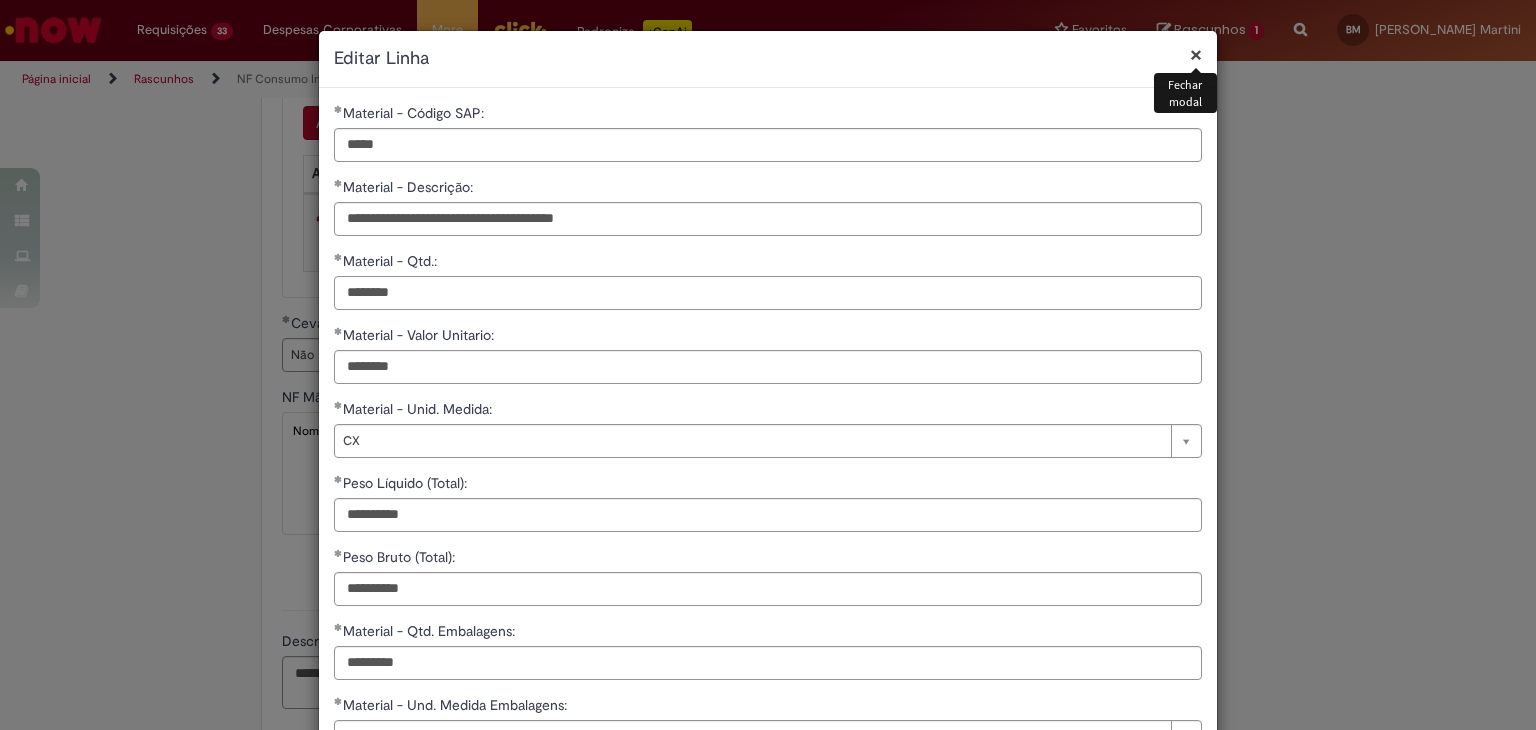 click on "********" at bounding box center (768, 293) 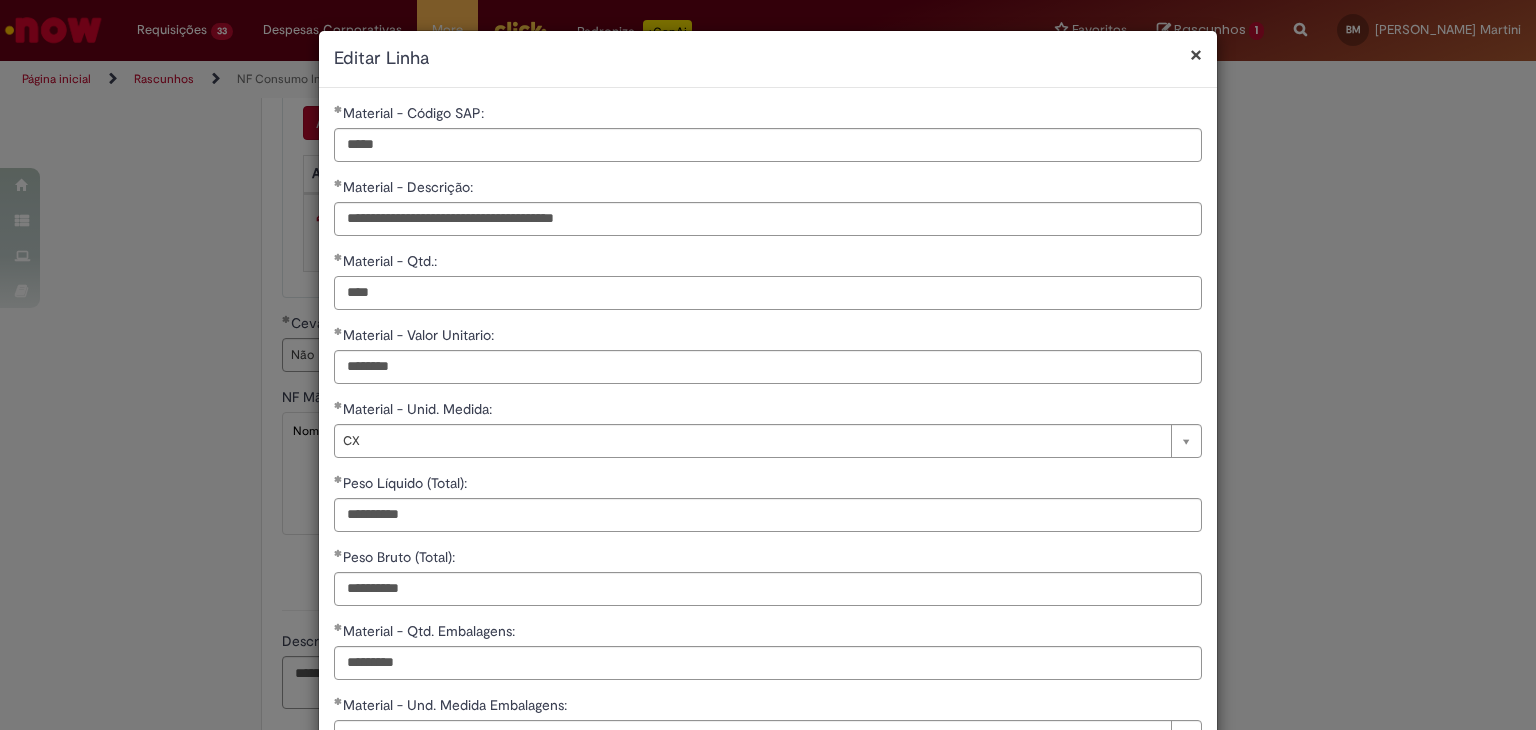 scroll, scrollTop: 148, scrollLeft: 0, axis: vertical 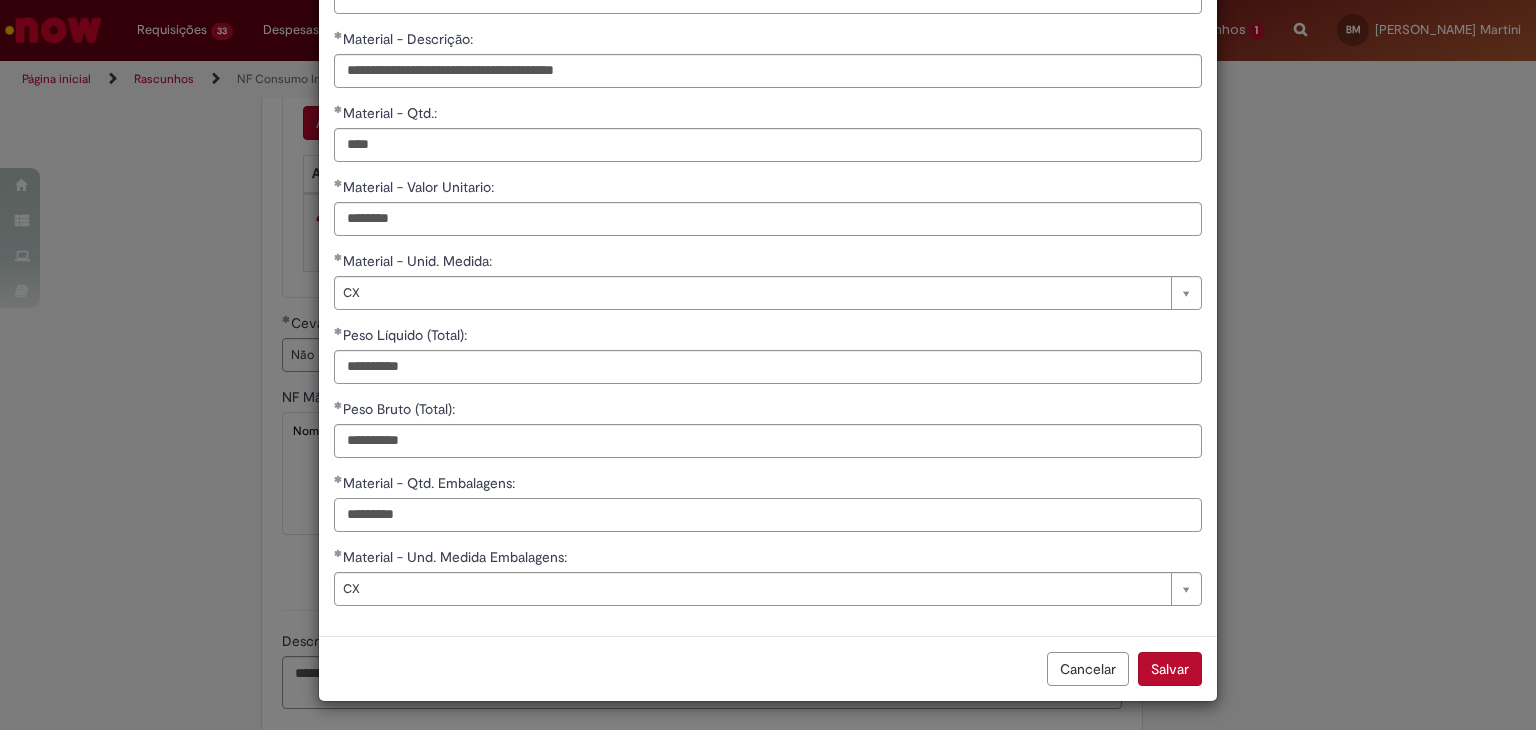 type on "********" 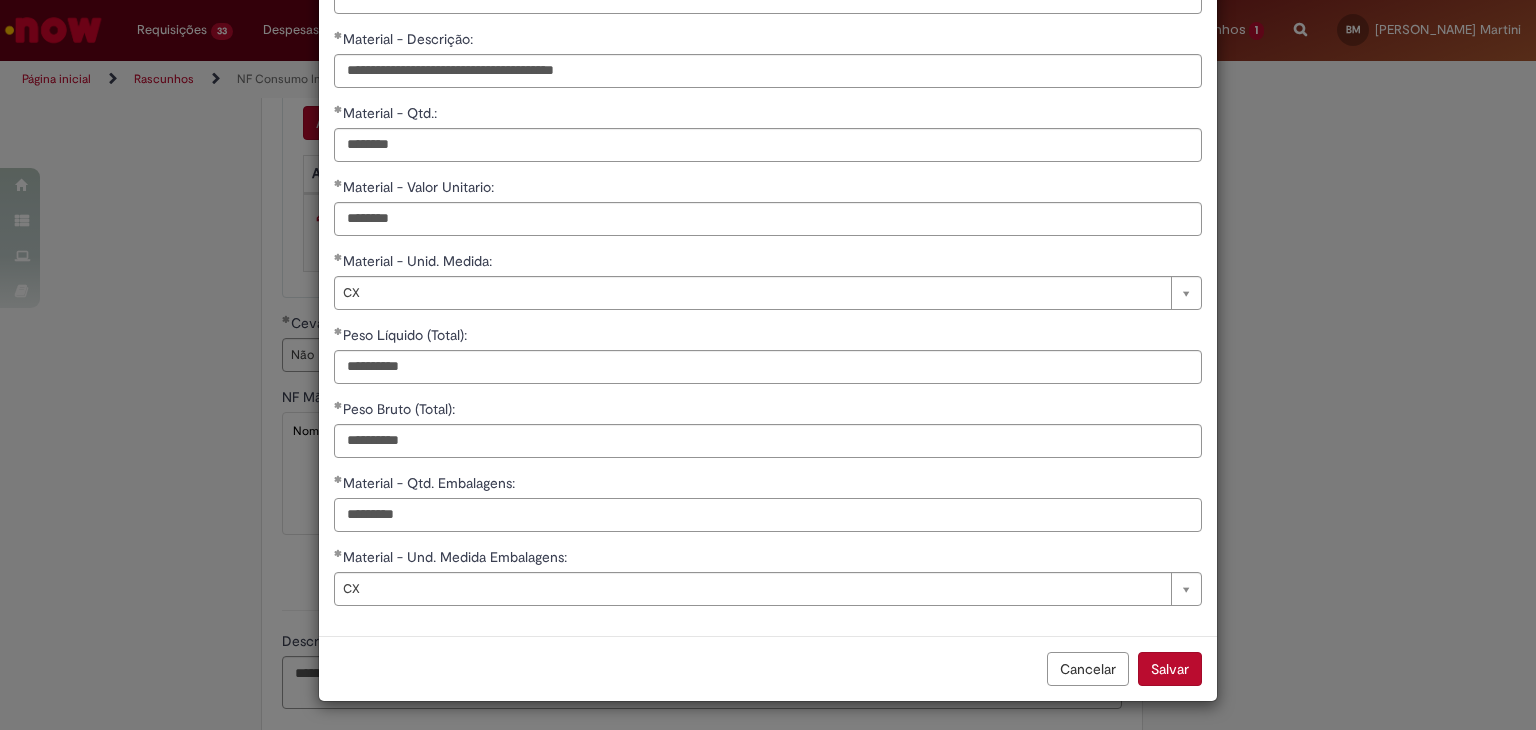 click on "*********" at bounding box center [768, 515] 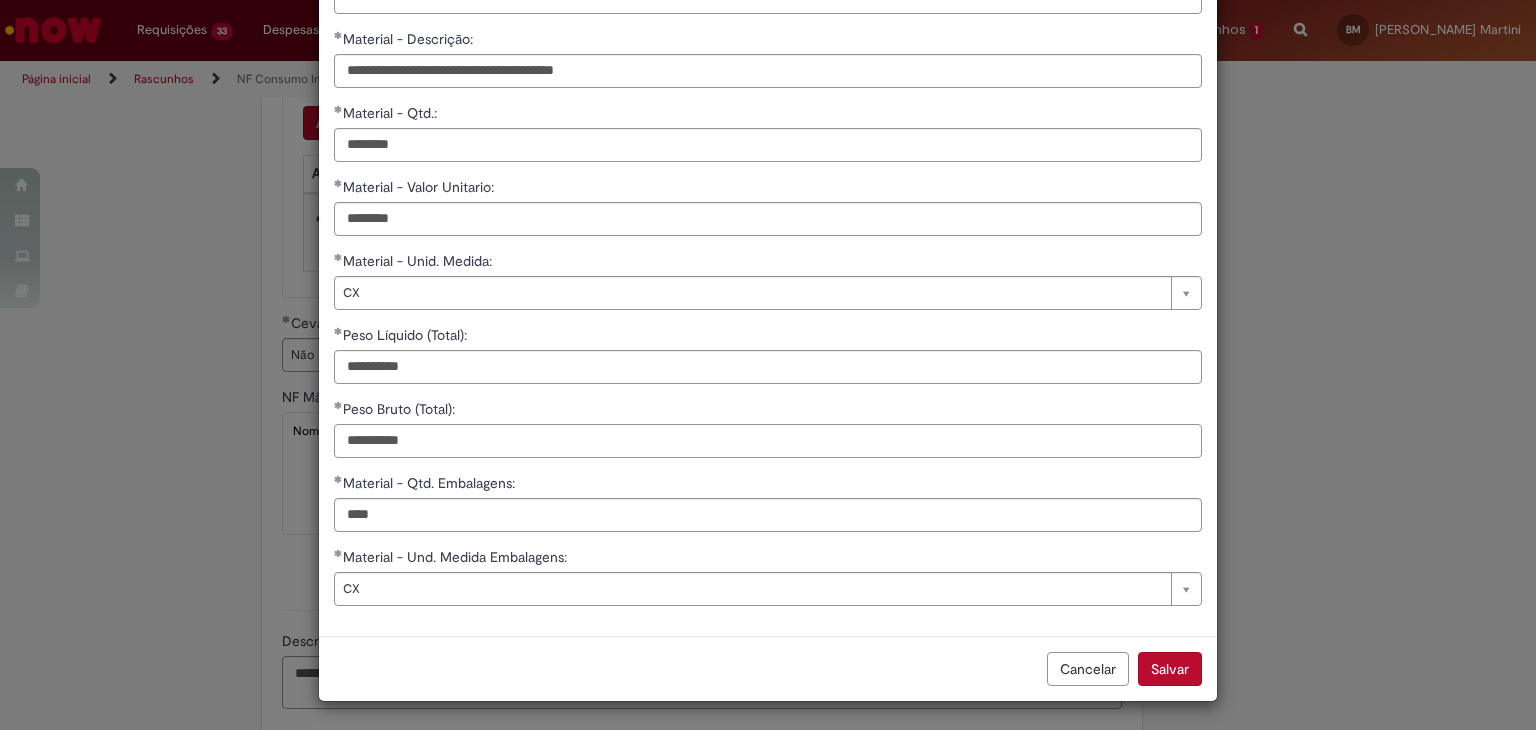 type on "*********" 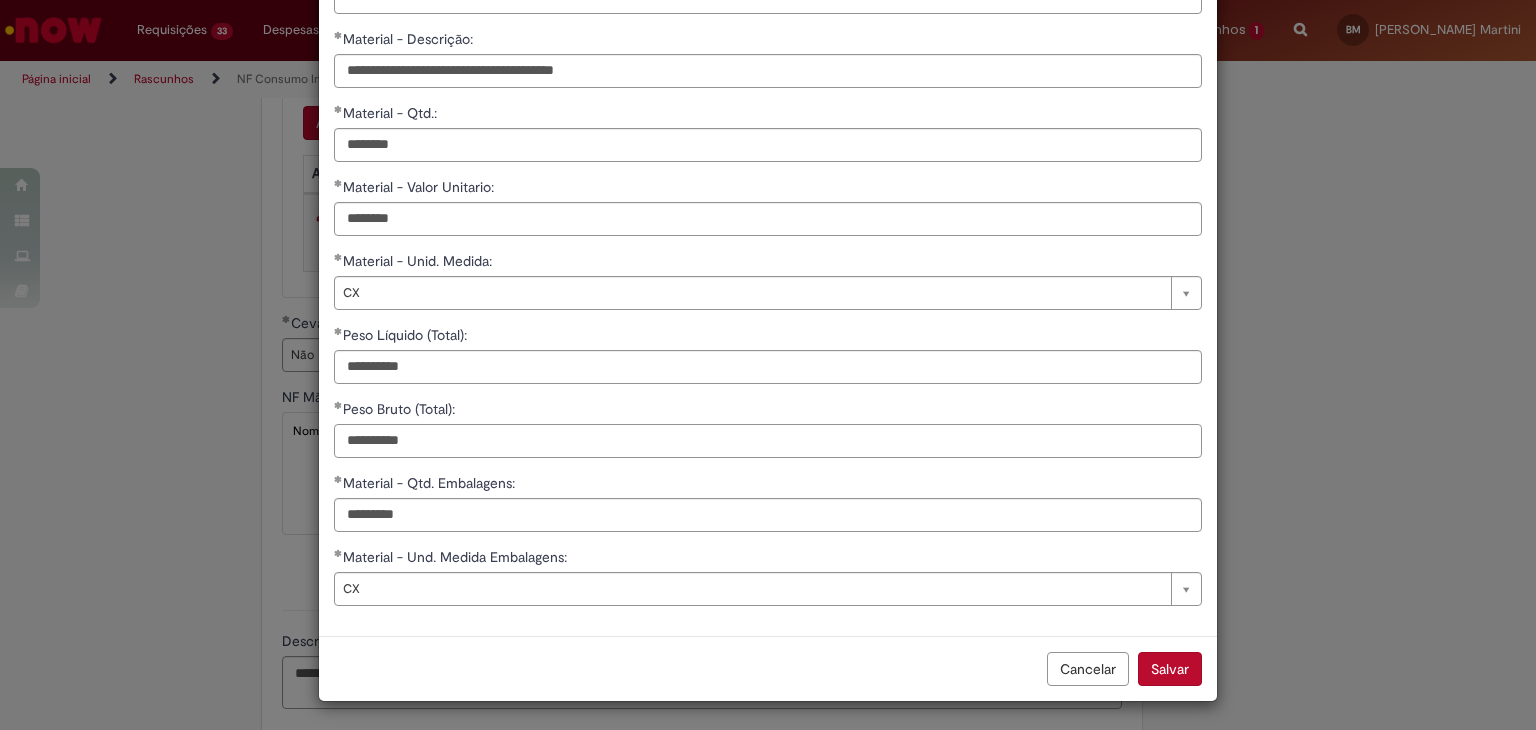 click on "**********" at bounding box center [768, 441] 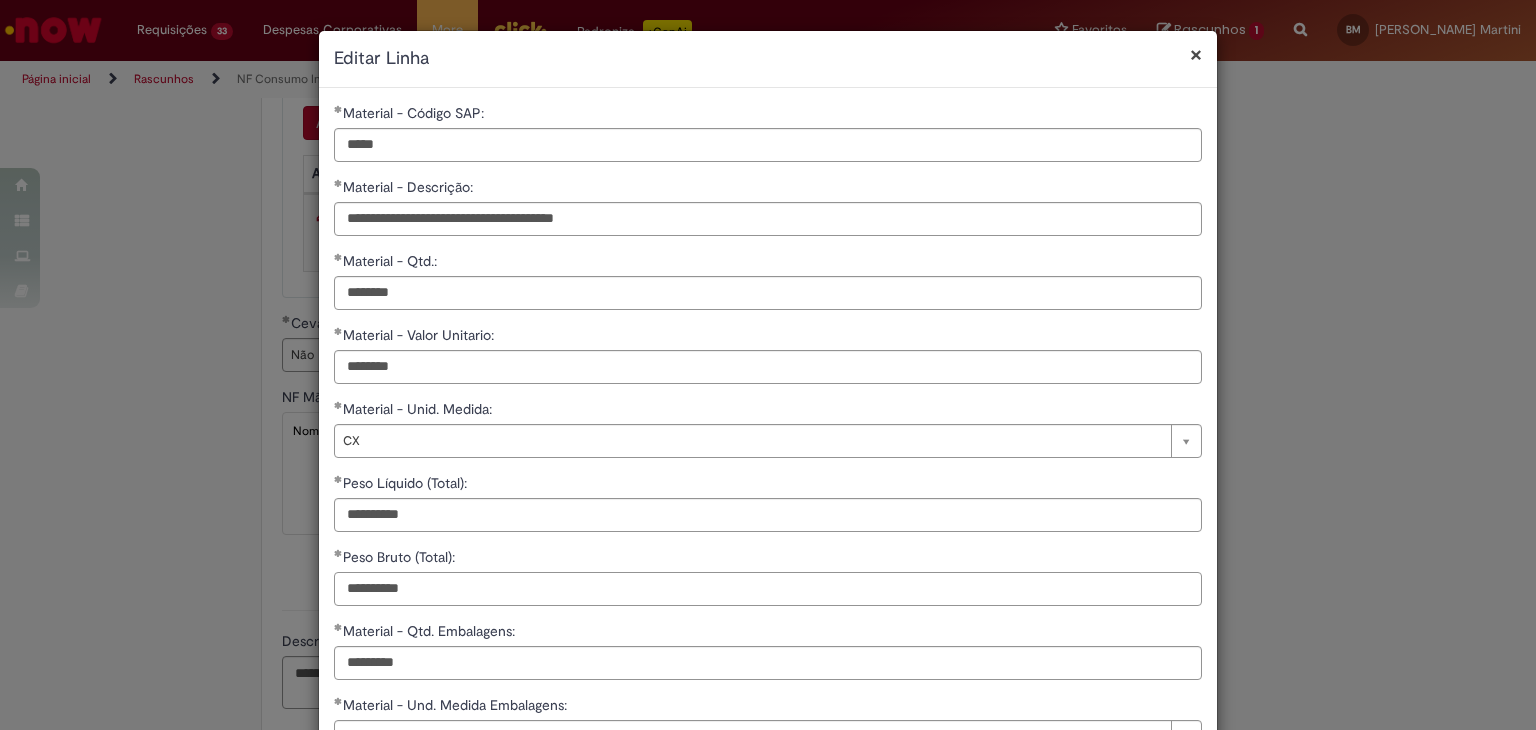 scroll, scrollTop: 148, scrollLeft: 0, axis: vertical 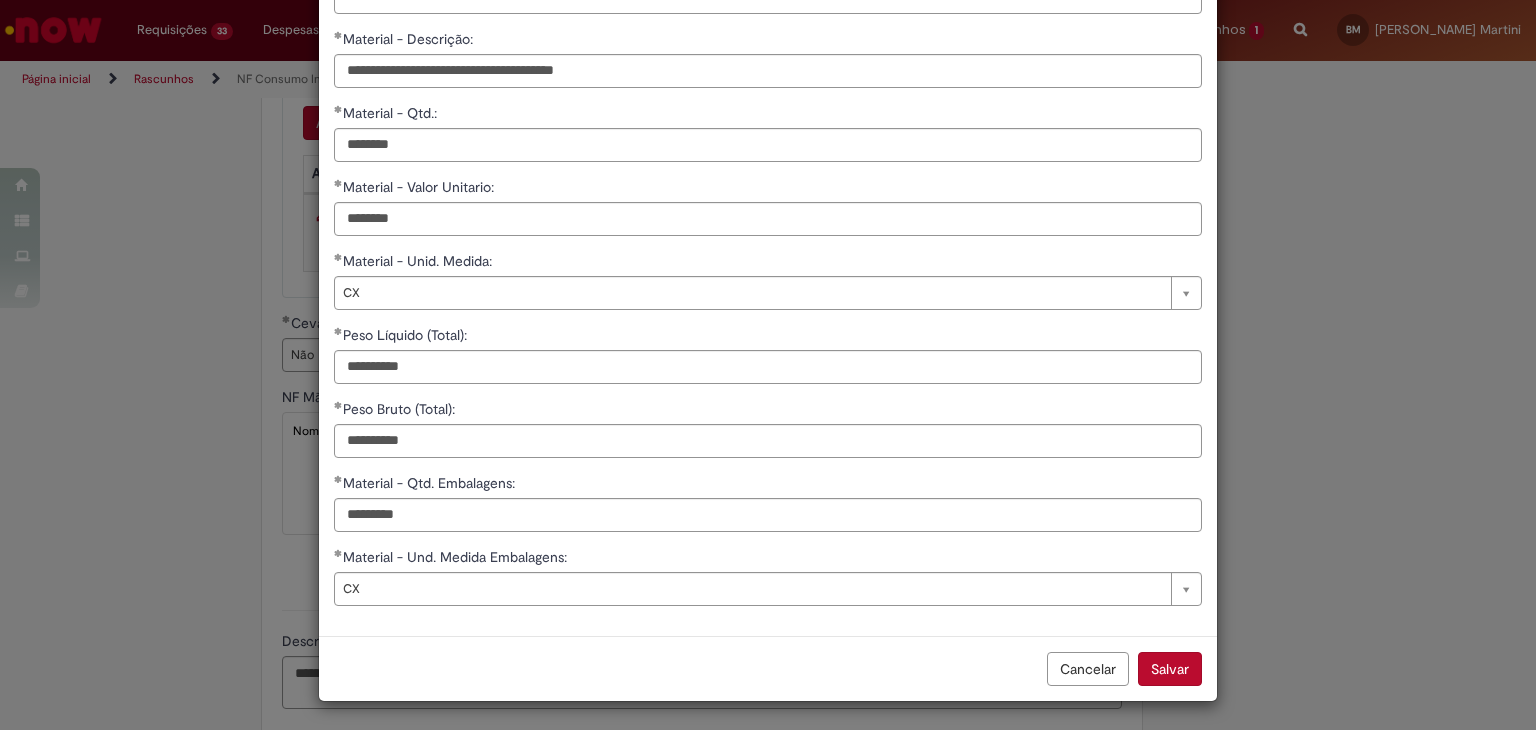 click on "Salvar" at bounding box center (1170, 669) 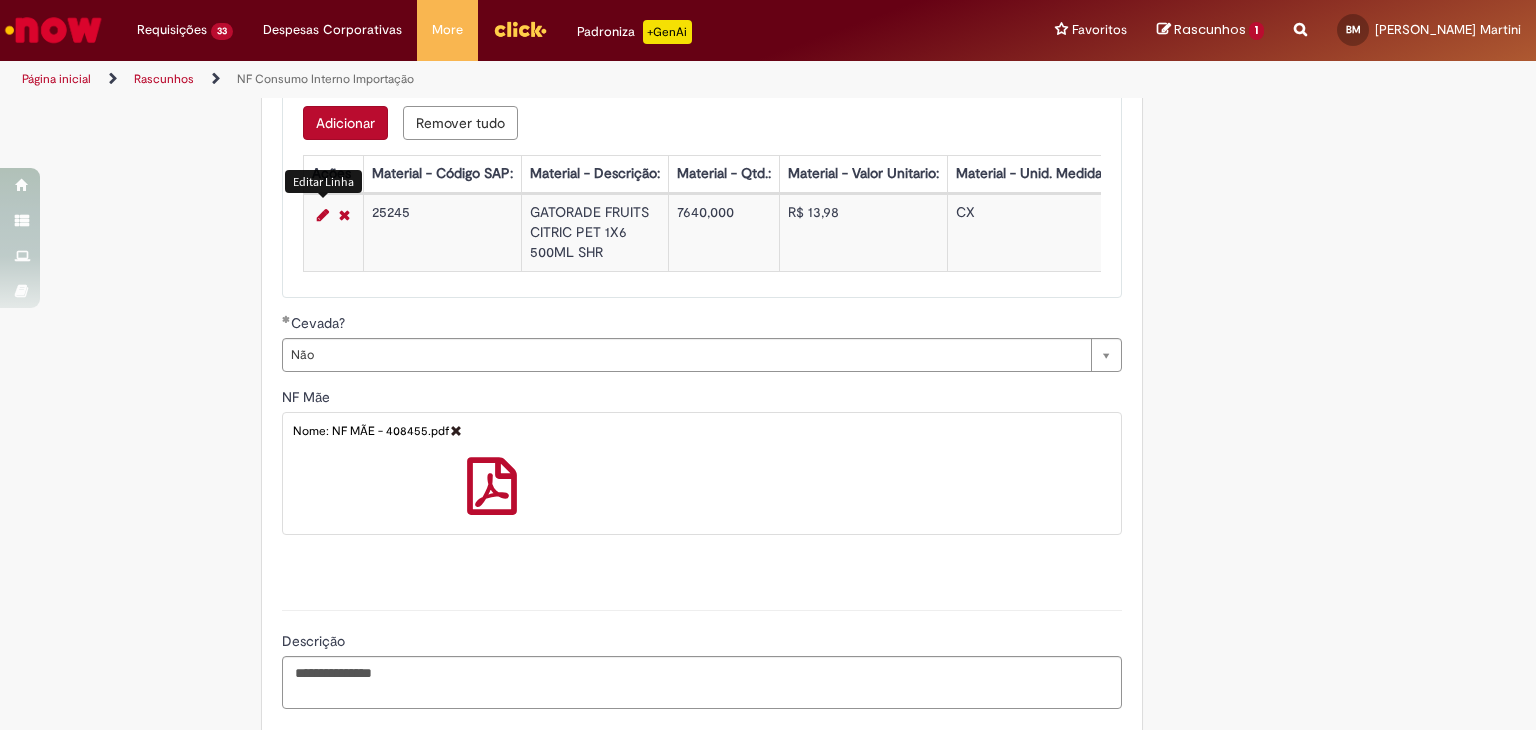 scroll, scrollTop: 1516, scrollLeft: 0, axis: vertical 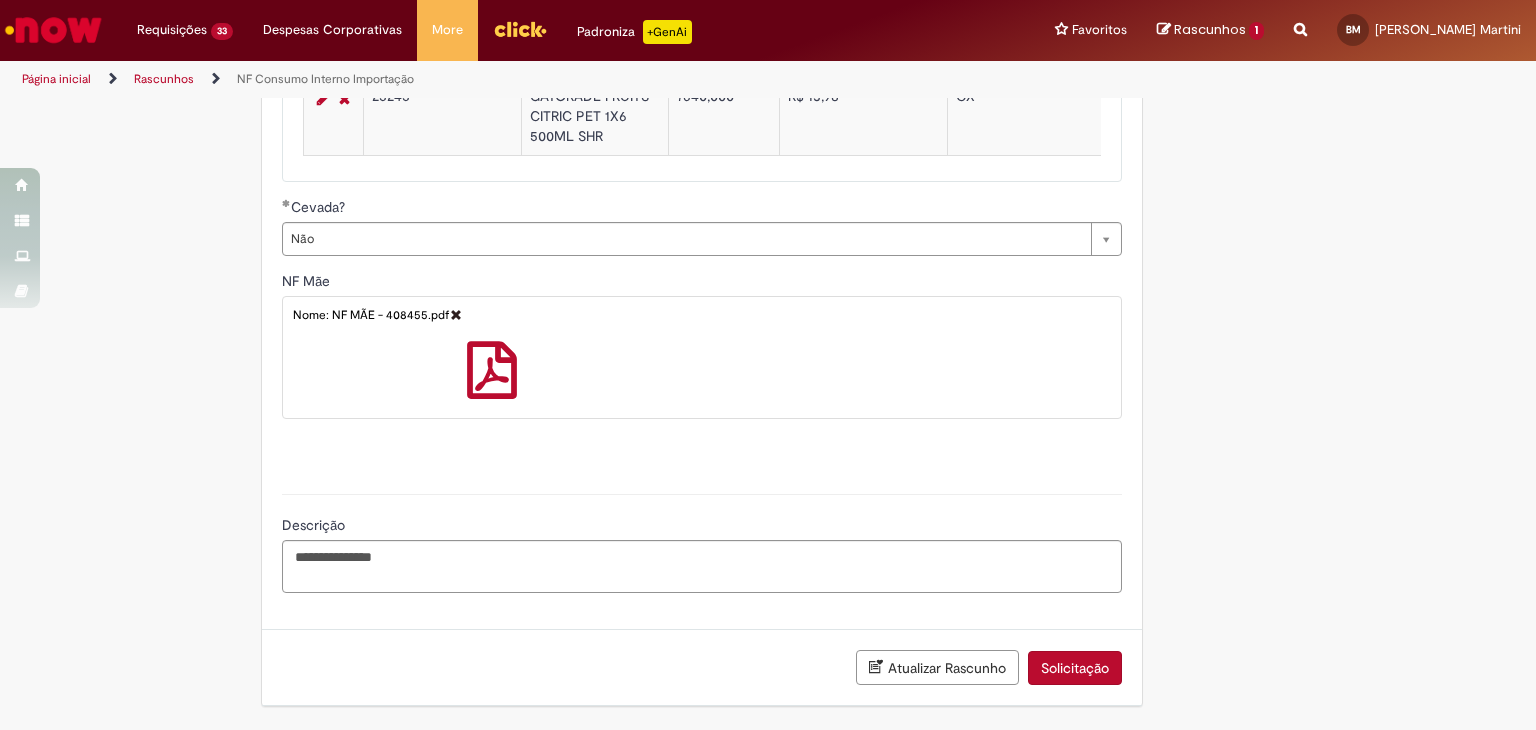 click on "Solicitação" at bounding box center (1075, 668) 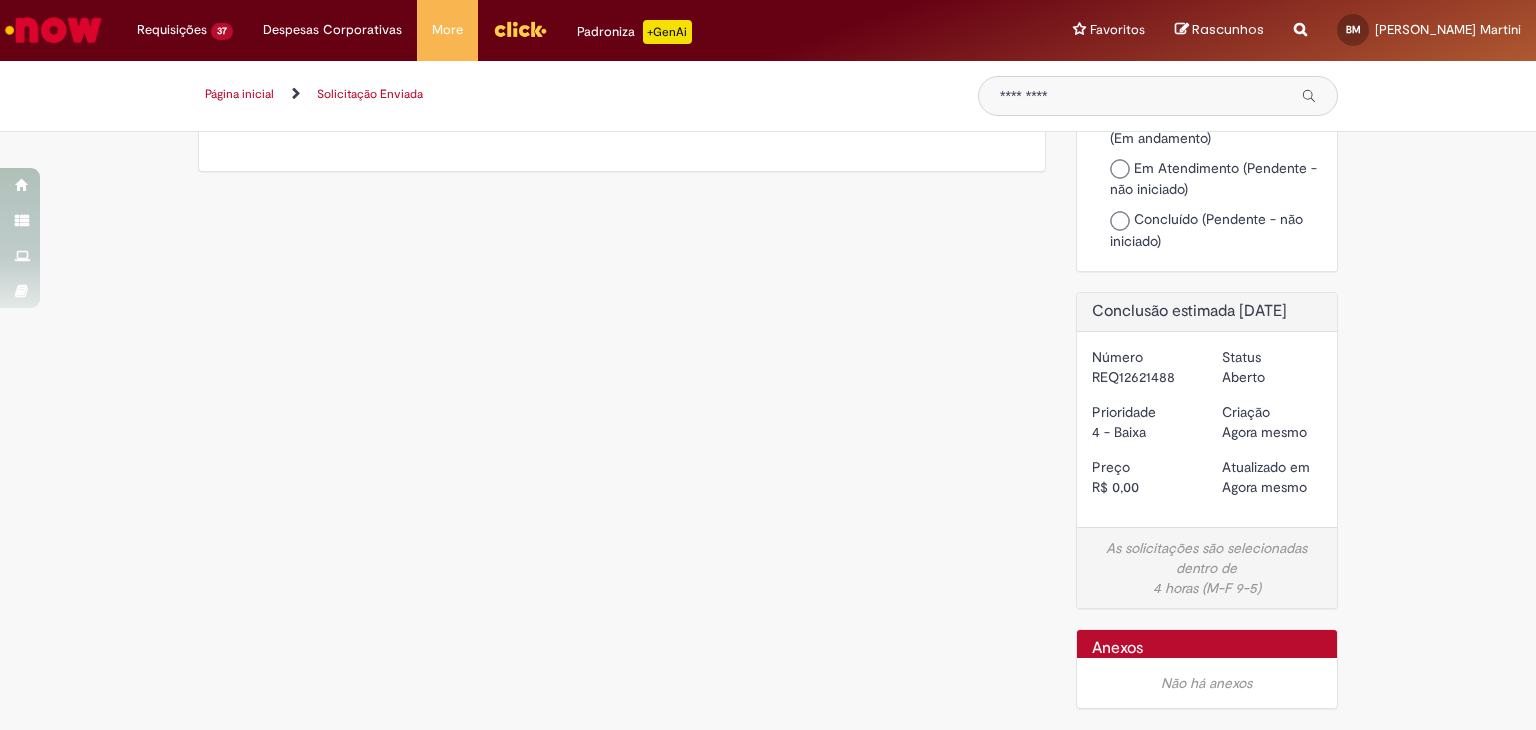 scroll, scrollTop: 0, scrollLeft: 0, axis: both 